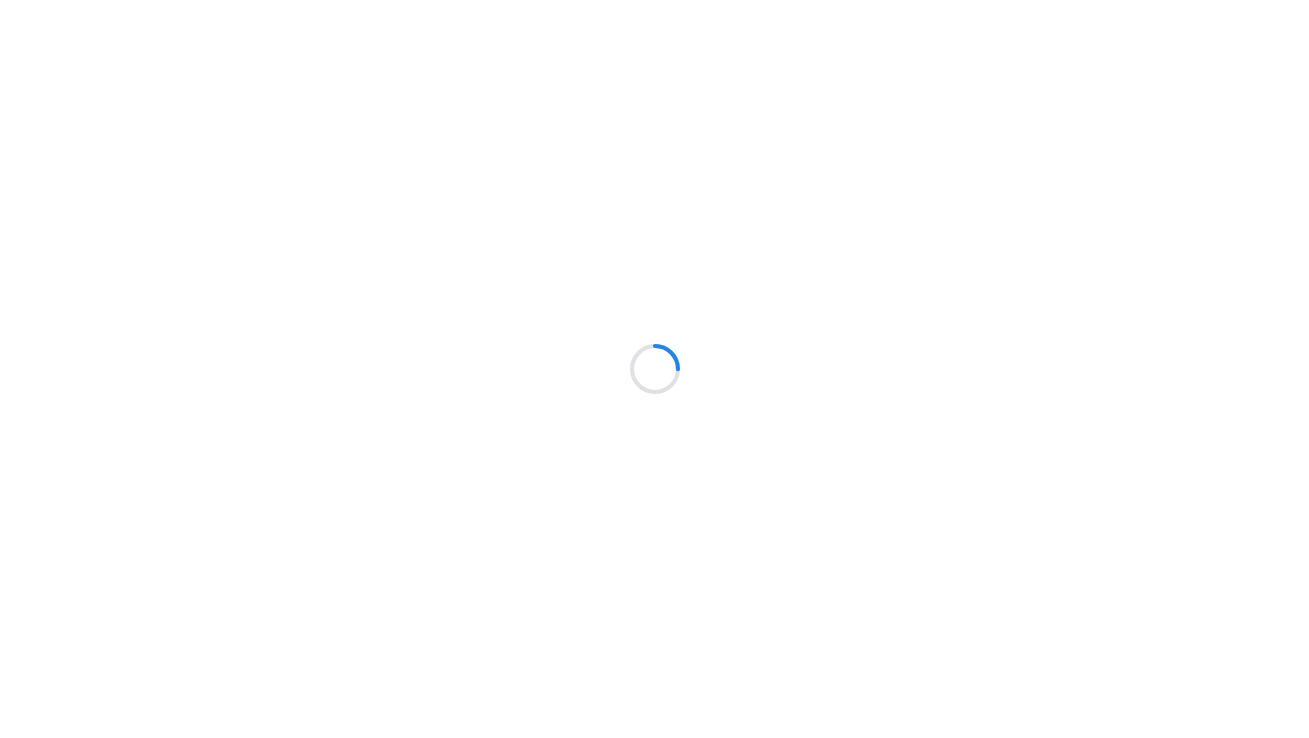 scroll, scrollTop: 0, scrollLeft: 0, axis: both 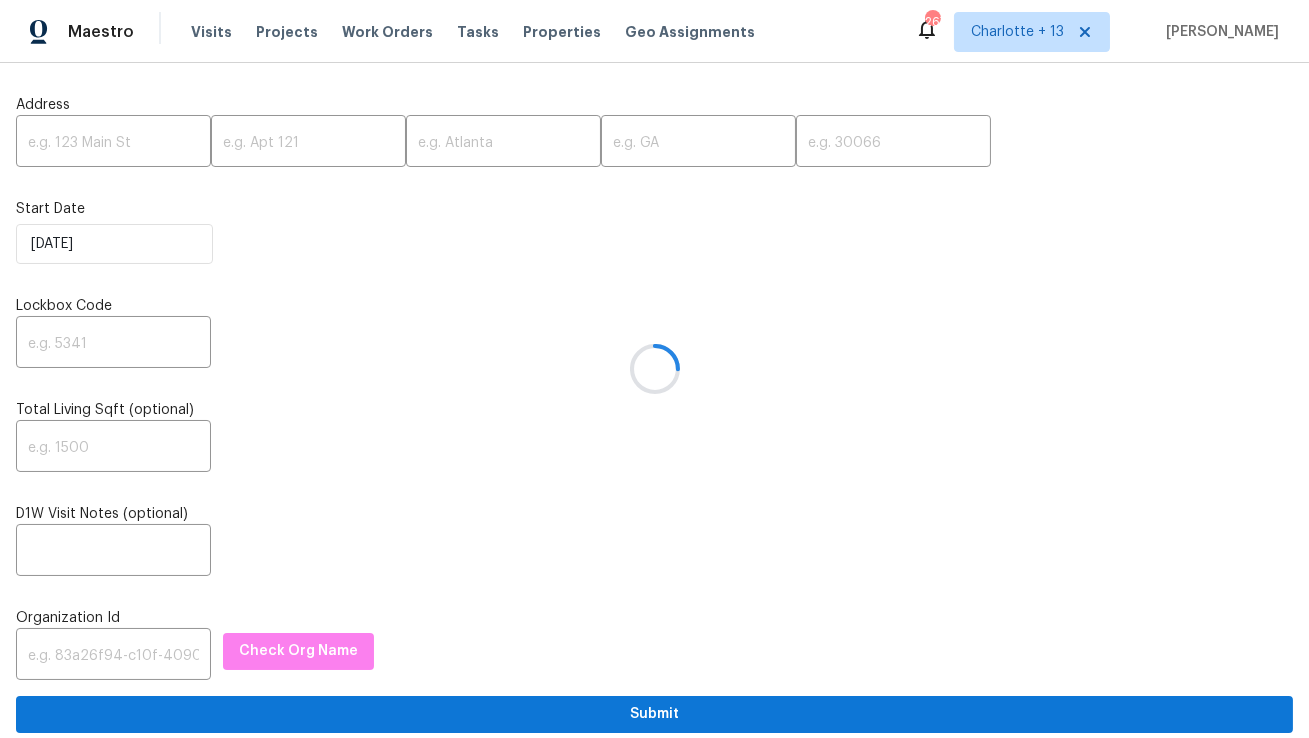 click at bounding box center (654, 369) 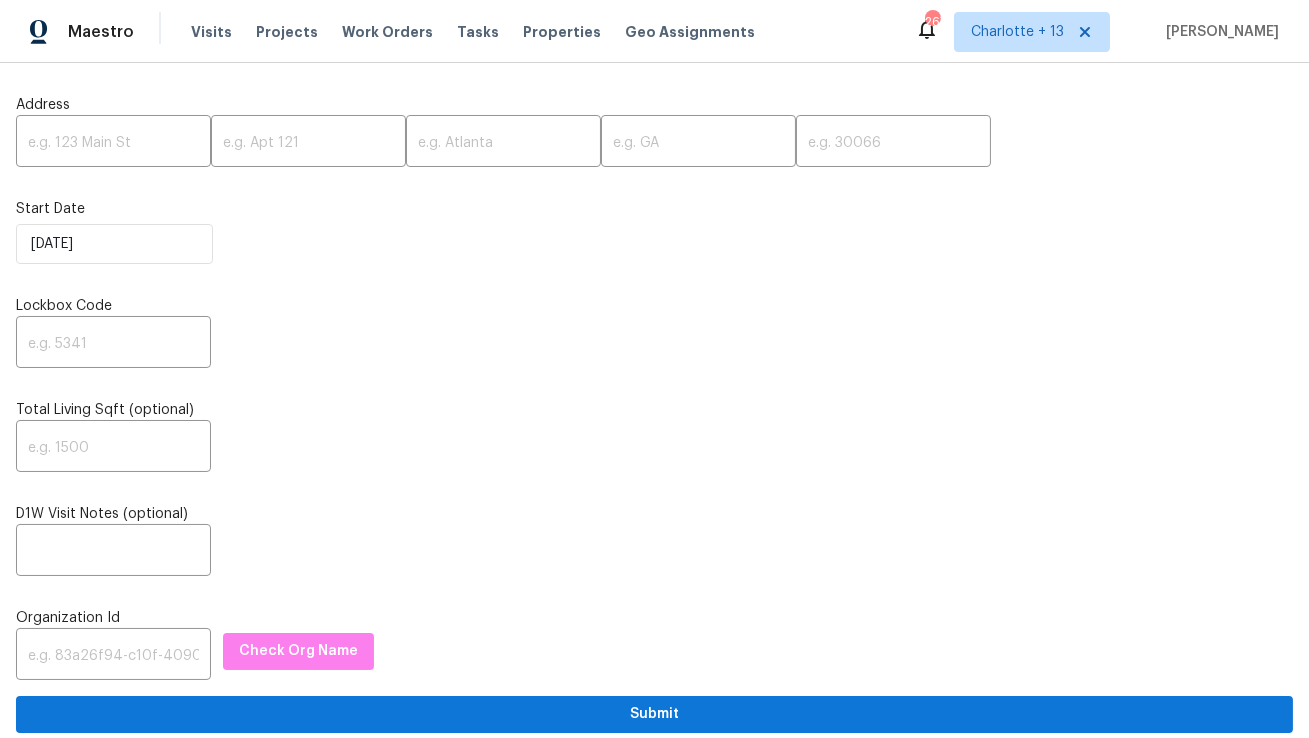 click at bounding box center [113, 143] 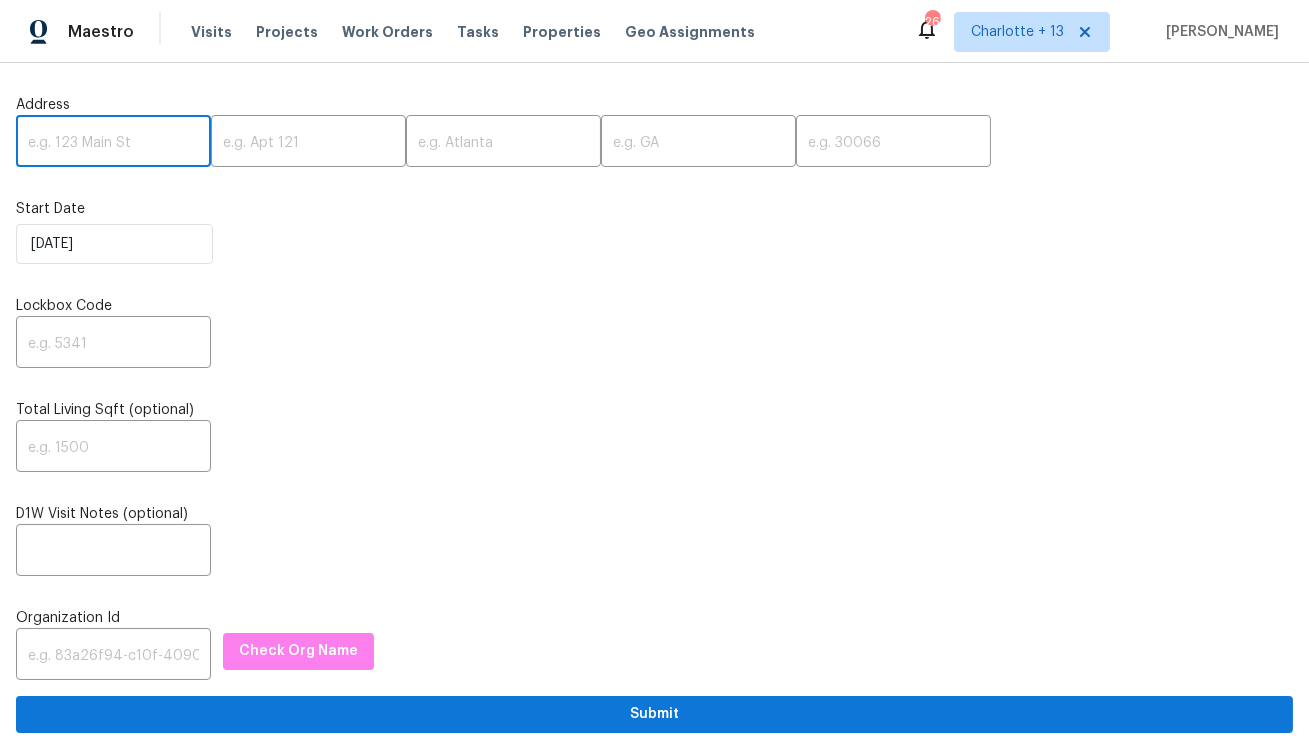paste on "4547 Doral Dr SW, Atlanta, GA 30331" 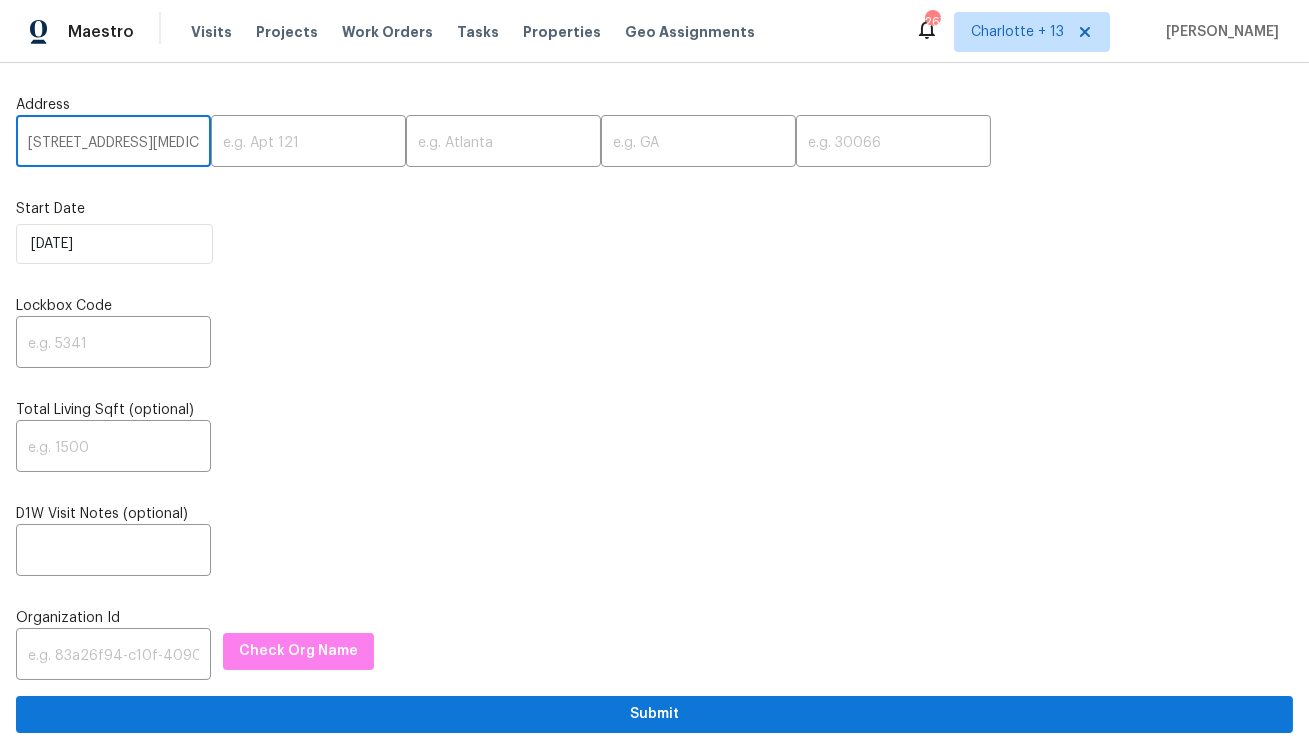scroll, scrollTop: 0, scrollLeft: 86, axis: horizontal 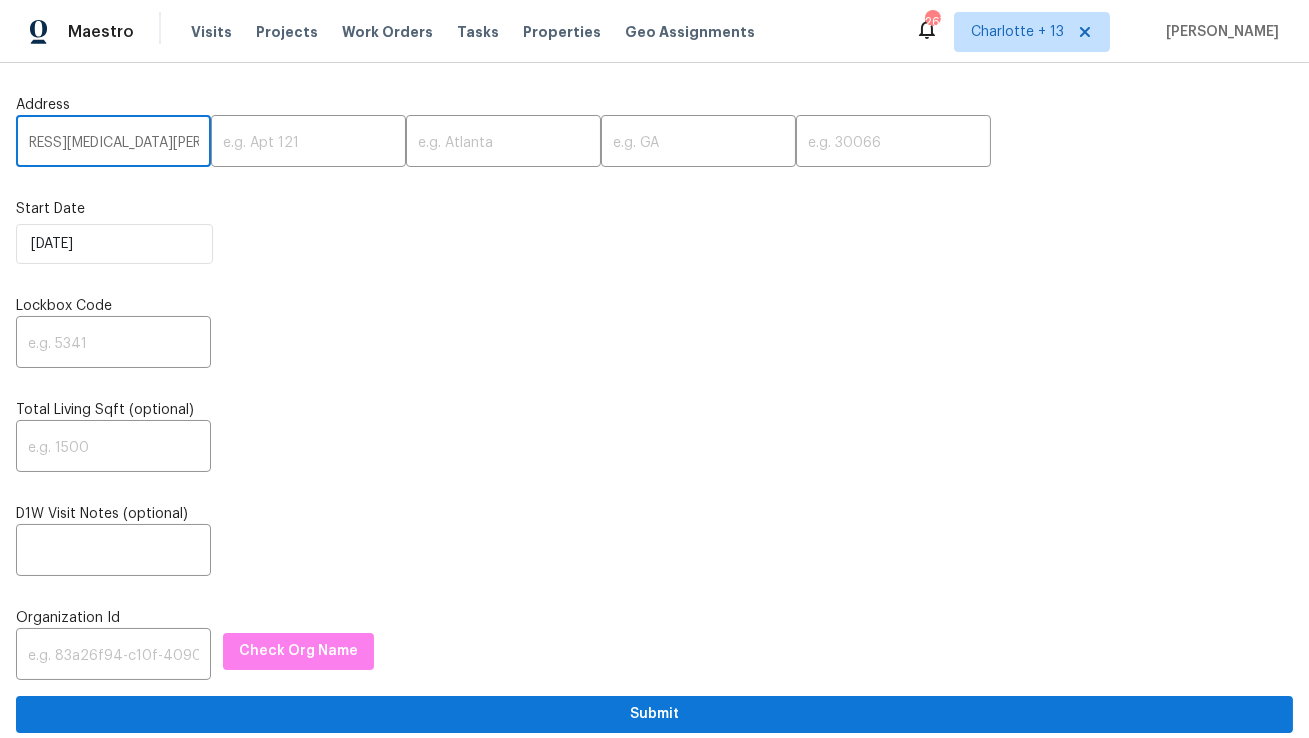 click on "4547 Doral Dr SW, Atlanta, GA 30331" at bounding box center [113, 143] 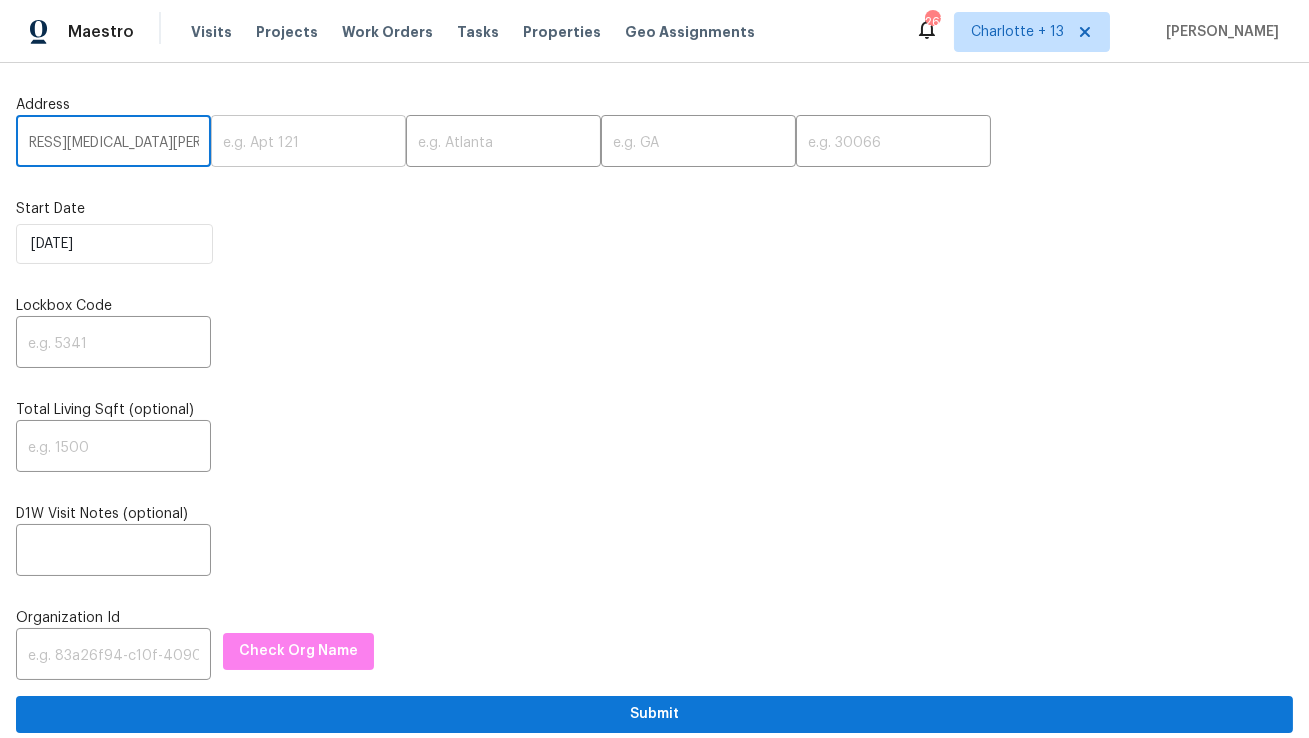 scroll, scrollTop: 0, scrollLeft: 43, axis: horizontal 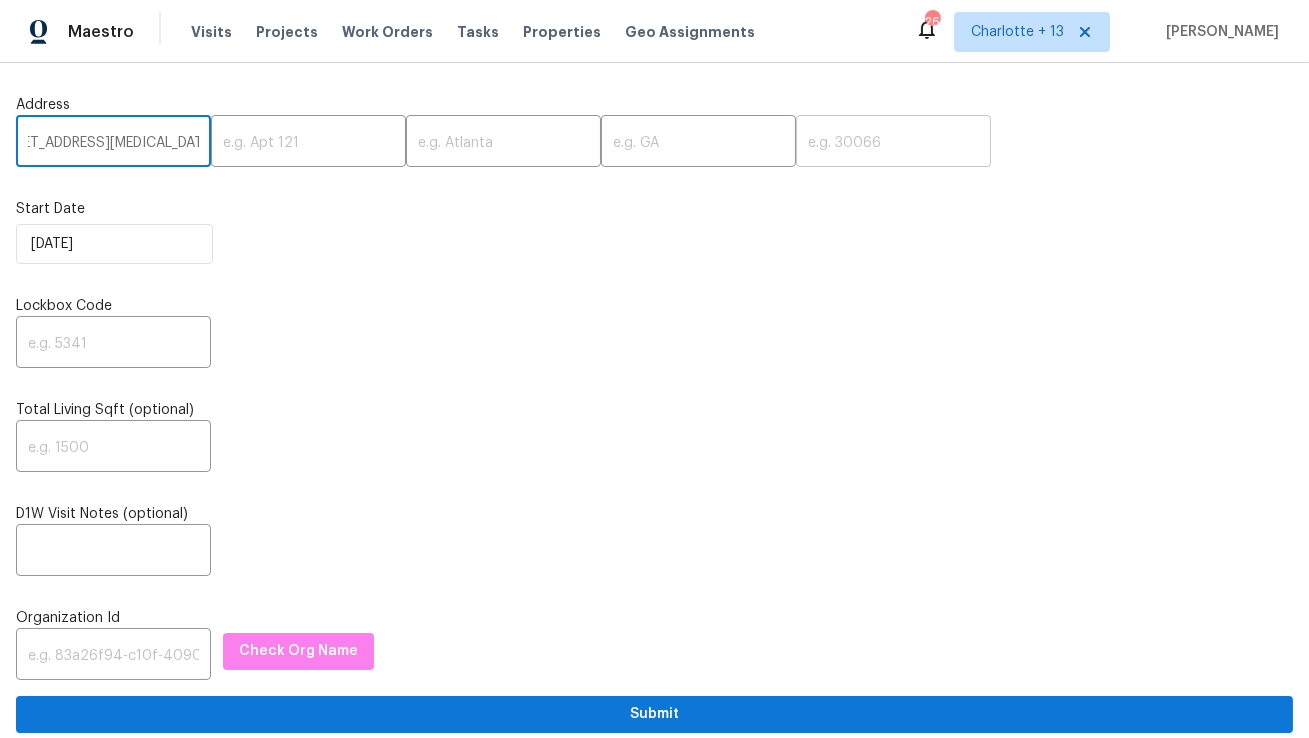 type on "4547 Doral Dr SW, Atlanta, GA" 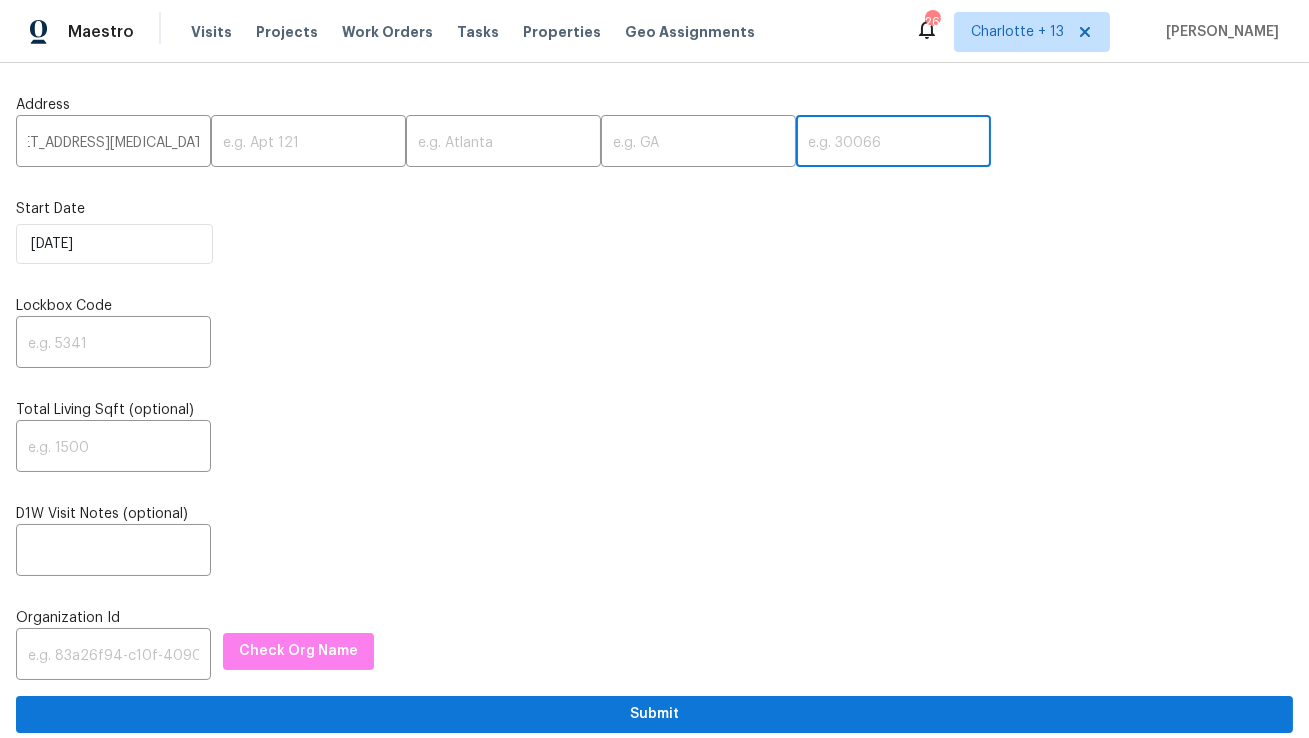 click at bounding box center [893, 143] 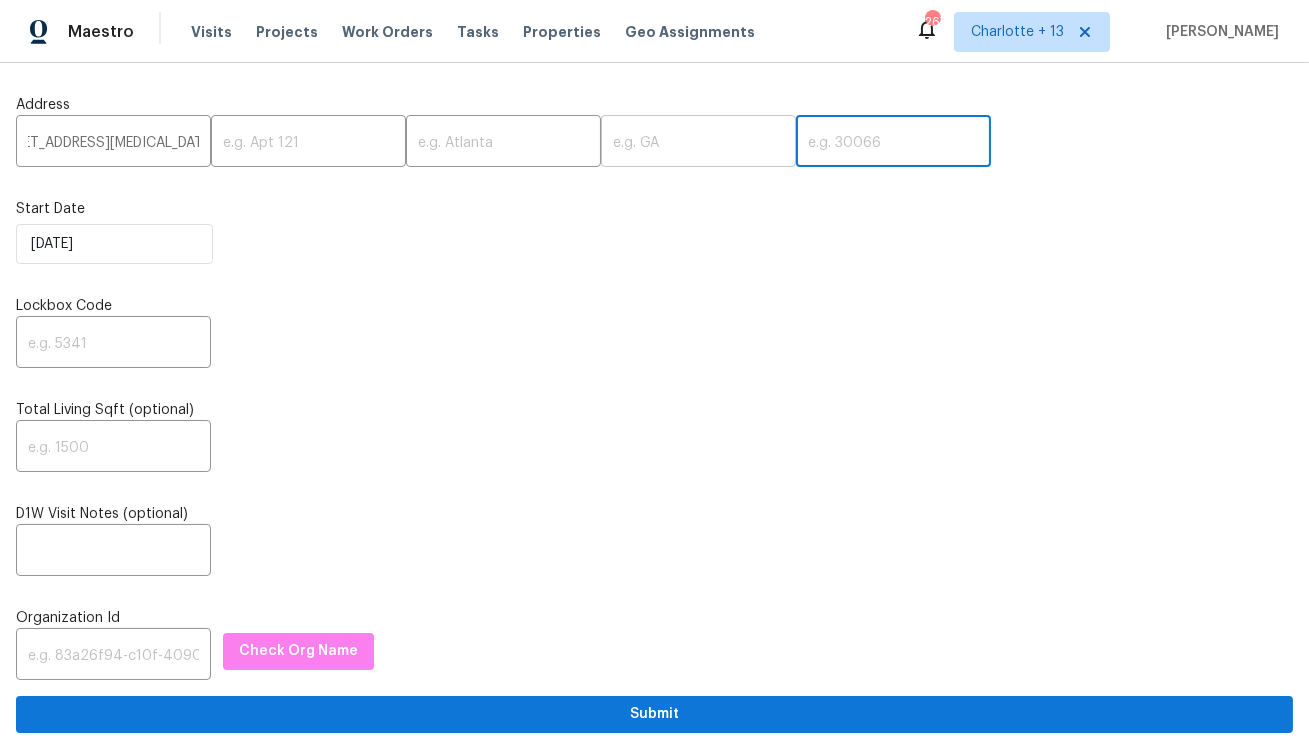 scroll, scrollTop: 0, scrollLeft: 0, axis: both 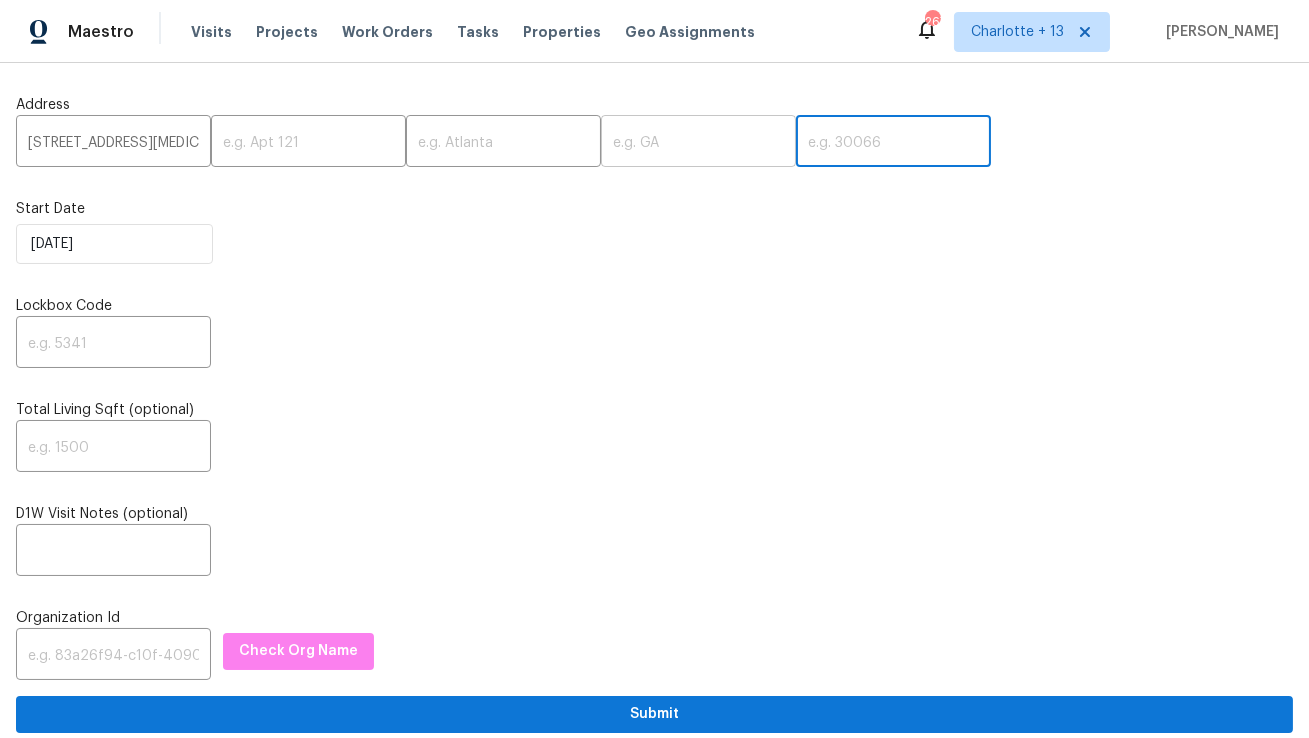 paste on "30331" 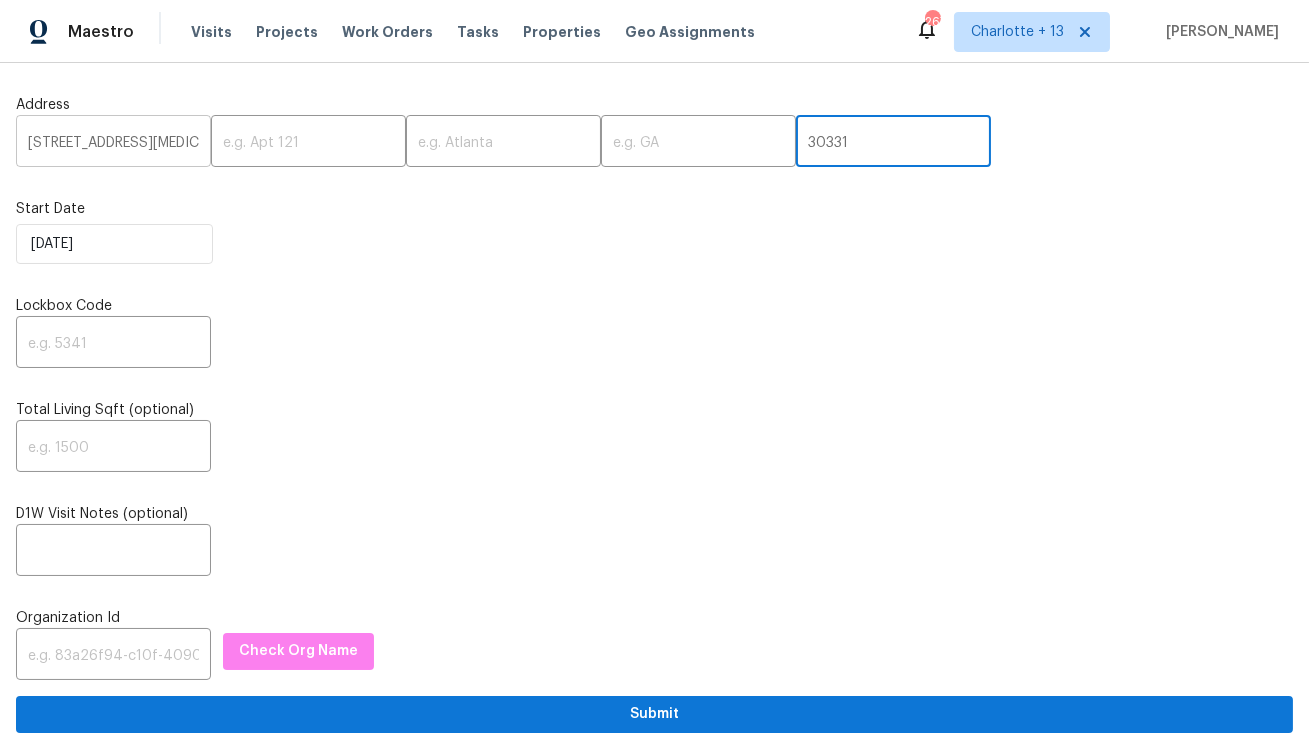 type on "30331" 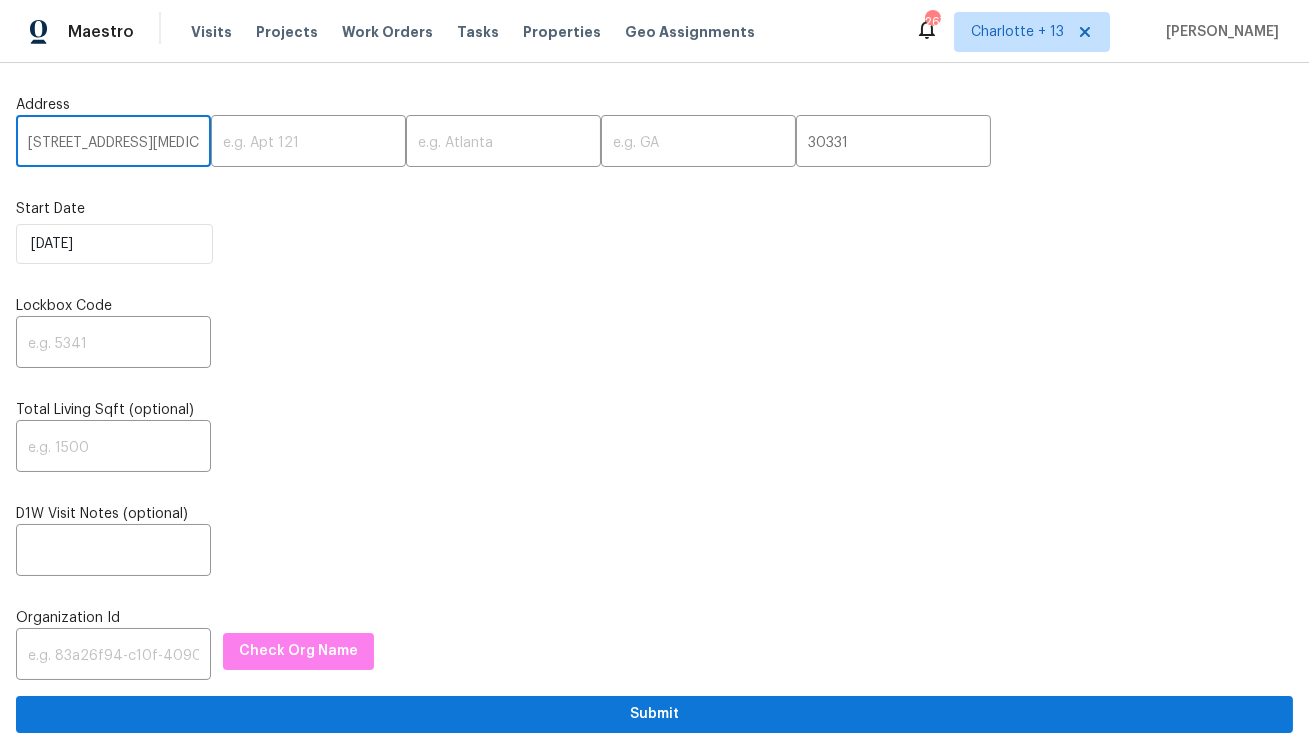 click on "4547 Doral Dr SW, Atlanta, GA" at bounding box center (113, 143) 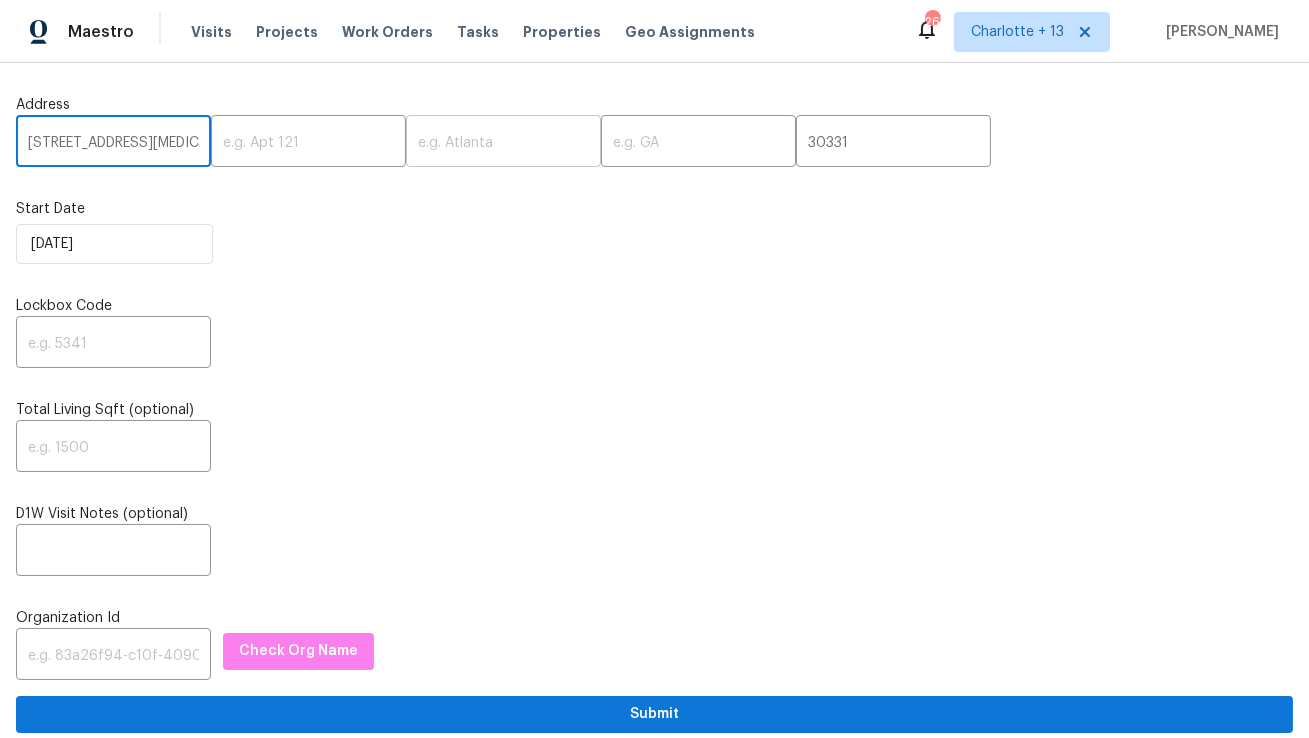 type on "4547 Doral Dr SW,, GA" 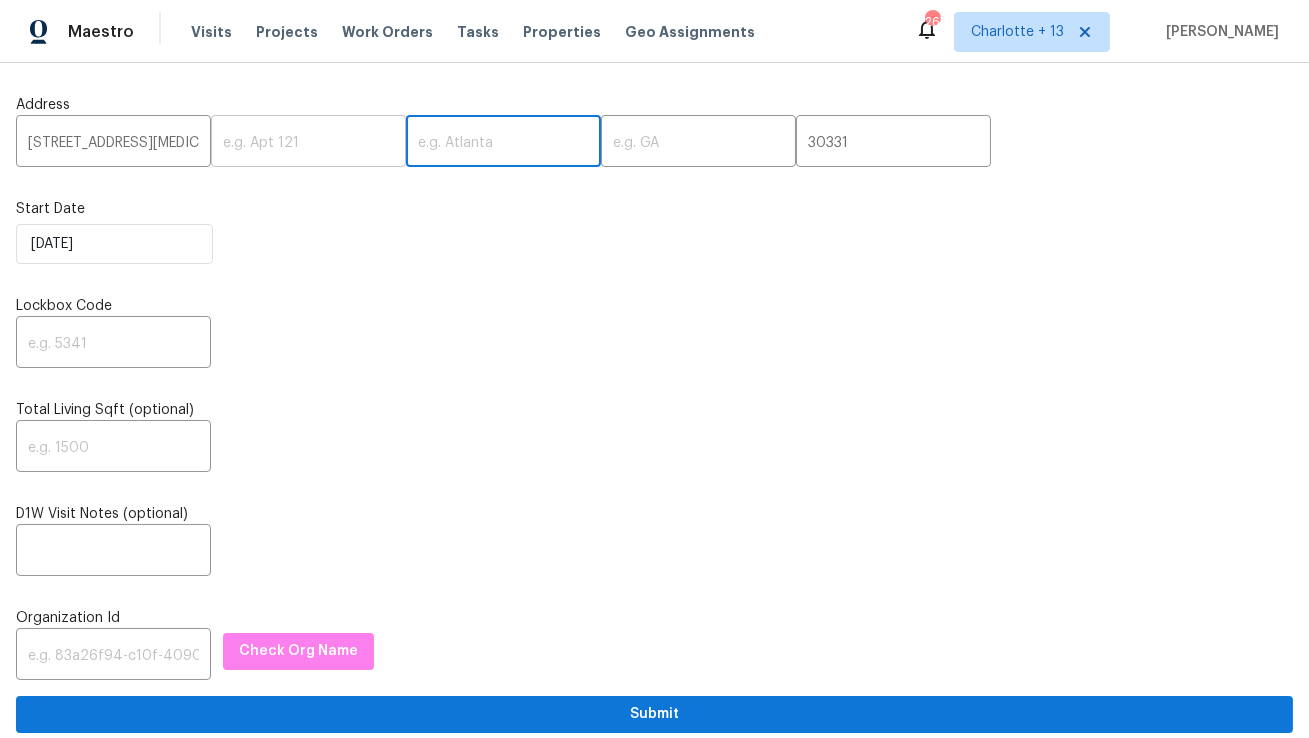 paste on "[GEOGRAPHIC_DATA]" 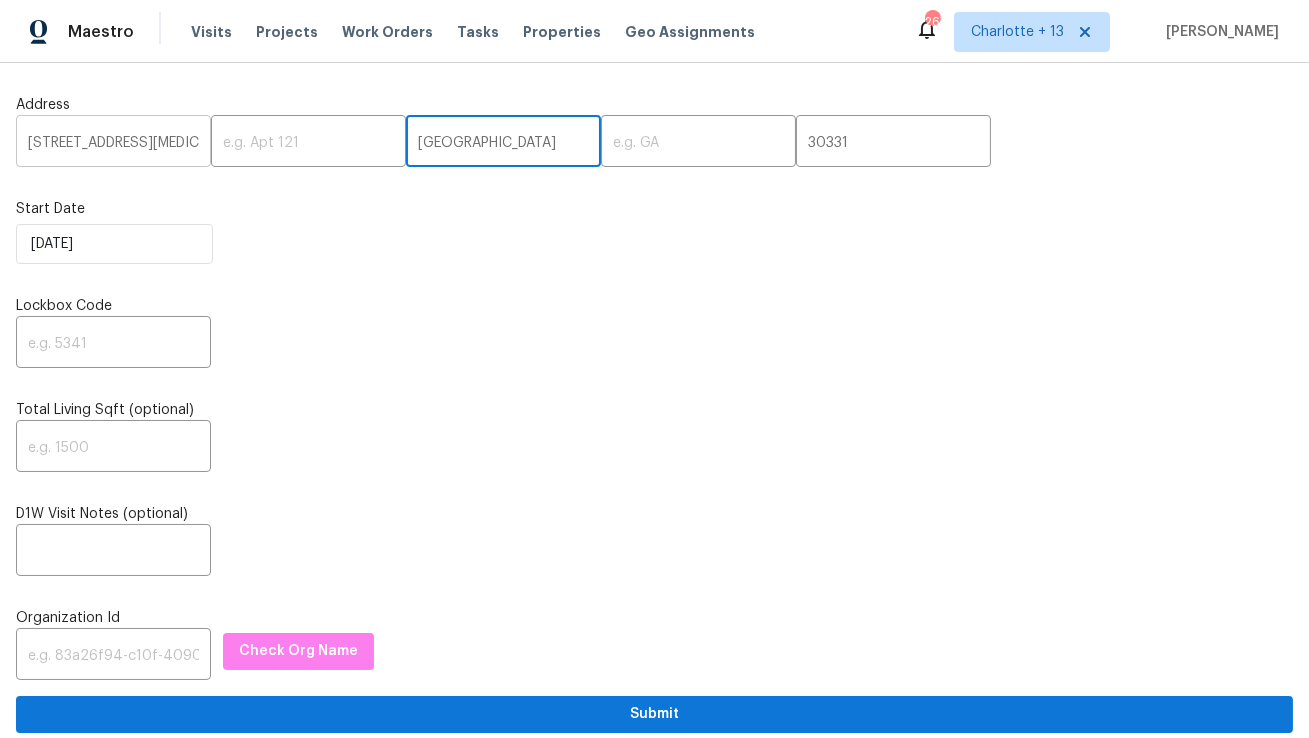 type on "[GEOGRAPHIC_DATA]" 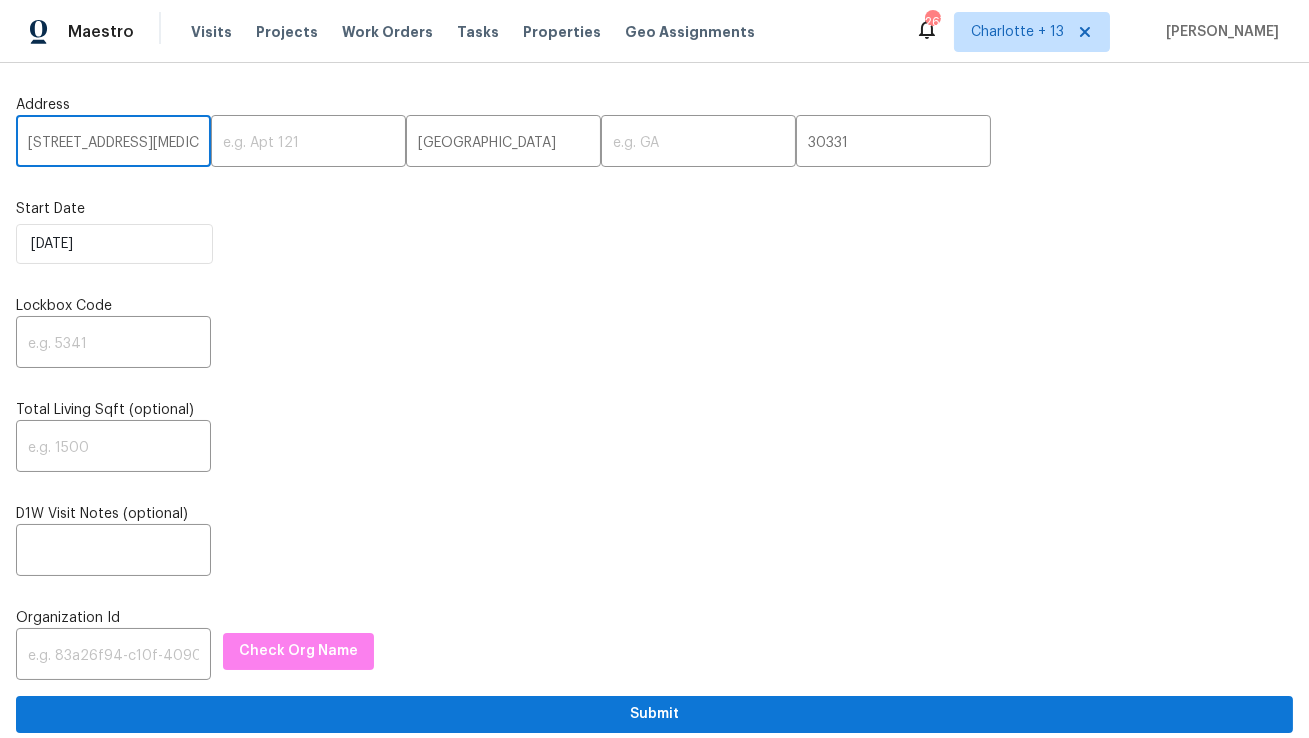 click on "4547 Doral Dr SW,, GA" at bounding box center [113, 143] 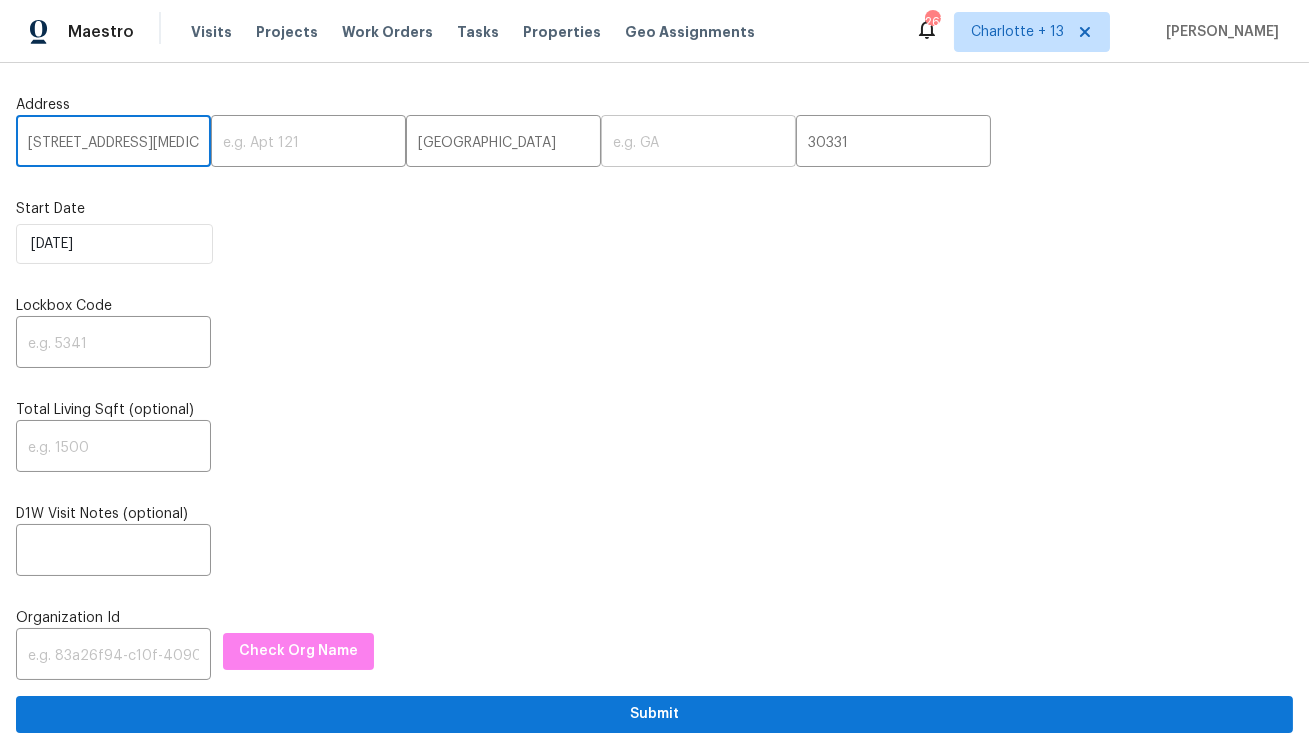 type on "4547 Doral Dr SW,," 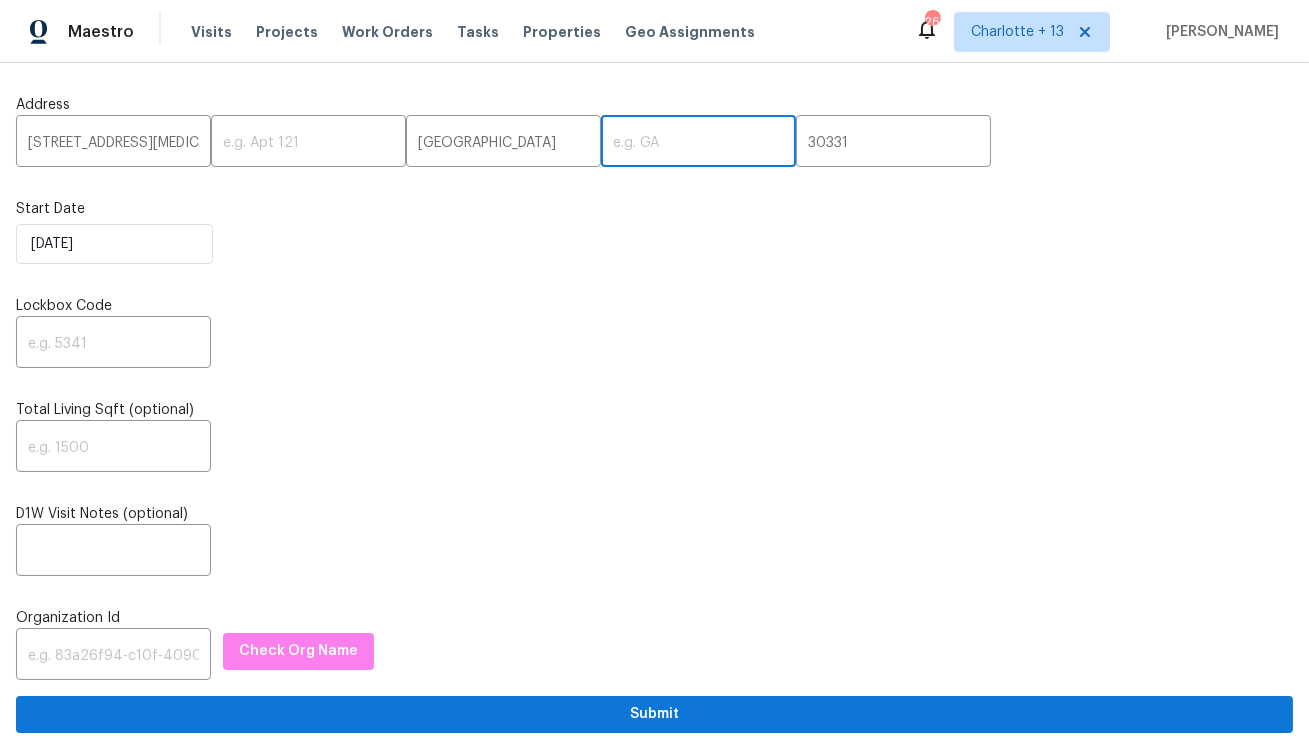 paste on "GA" 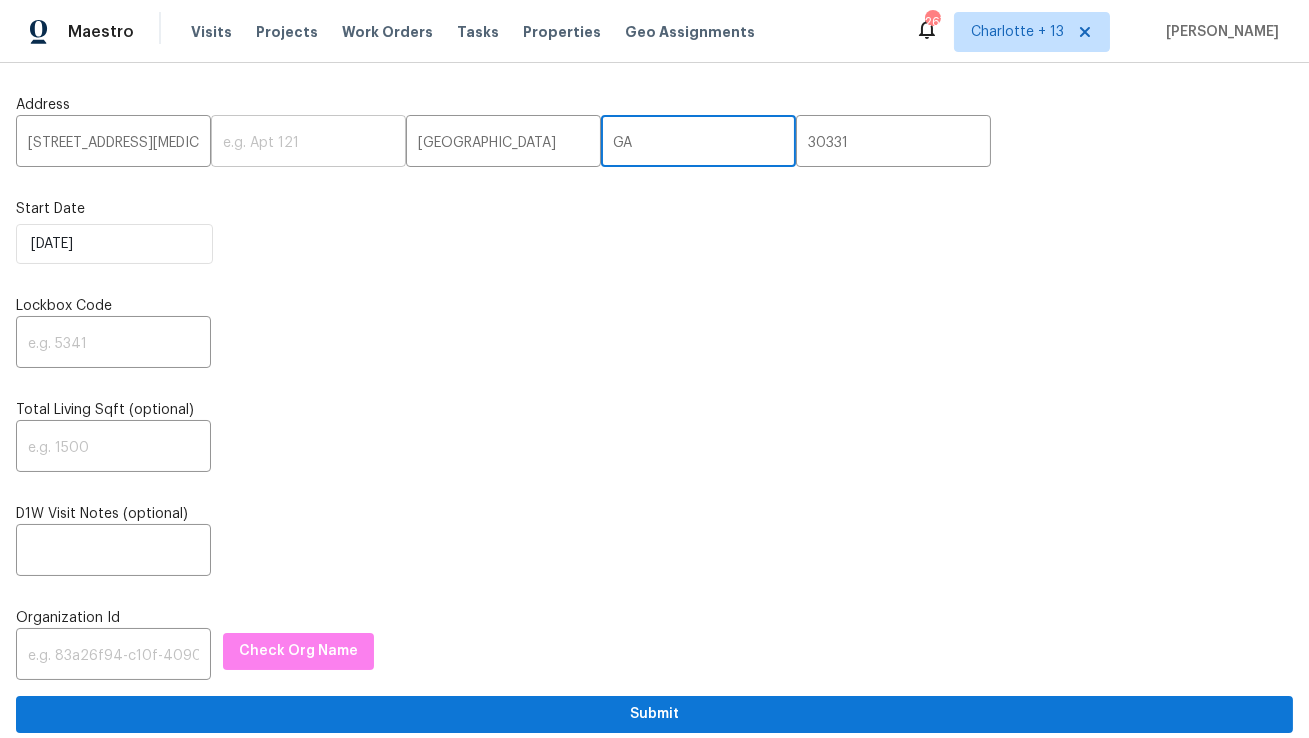 type on "GA" 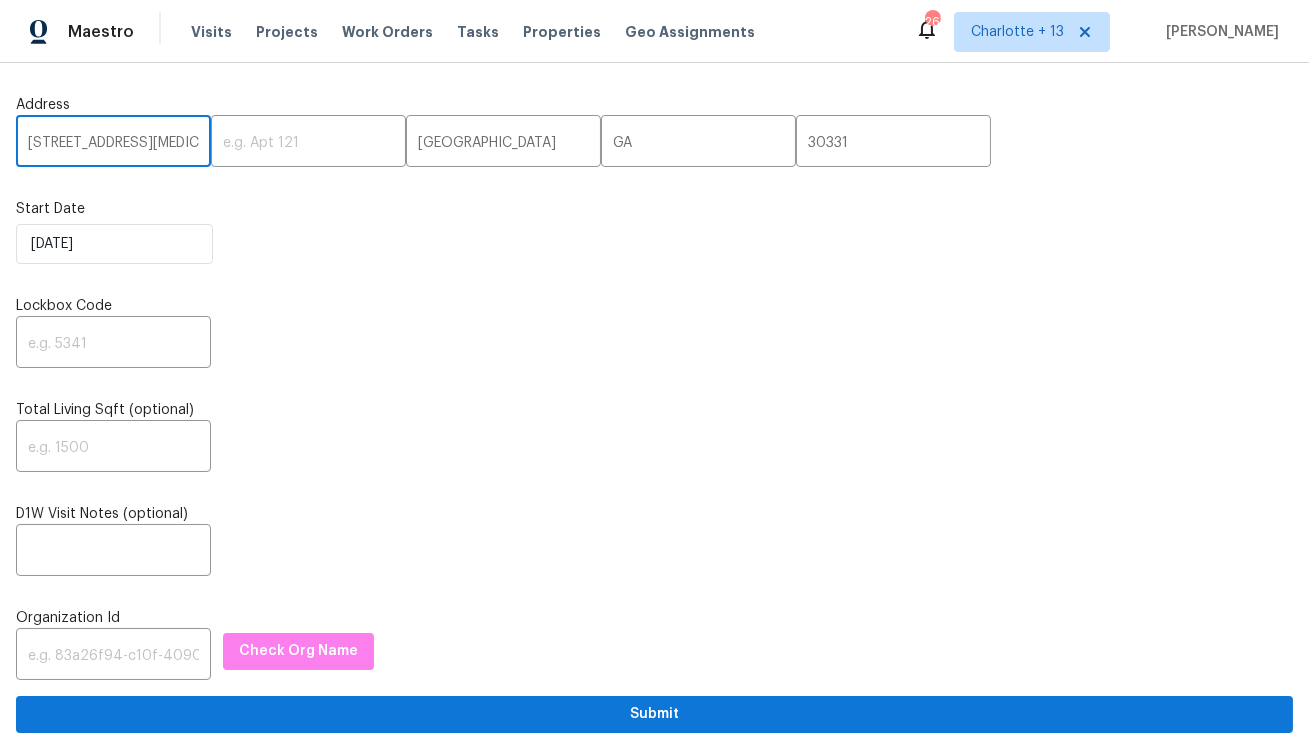 click on "4547 Doral Dr SW,," at bounding box center (113, 143) 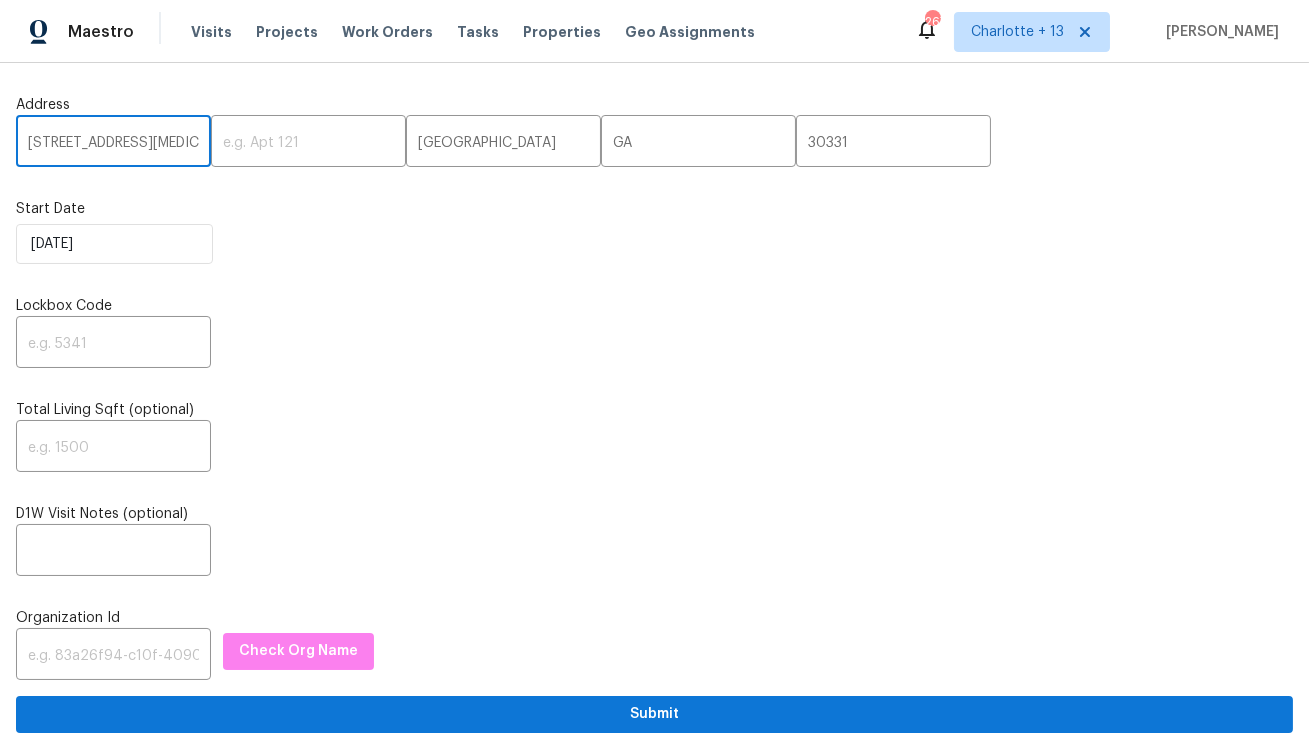type on "4547 Doral Dr SW" 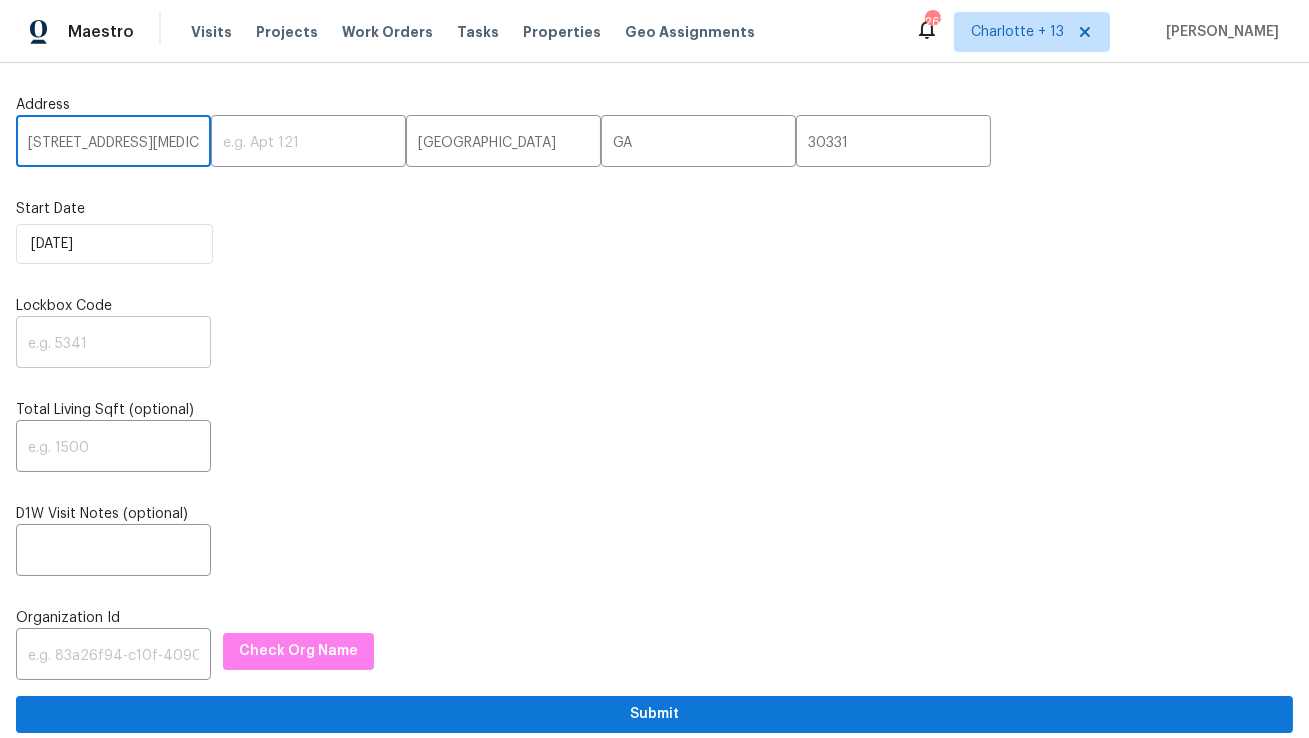 click at bounding box center [113, 344] 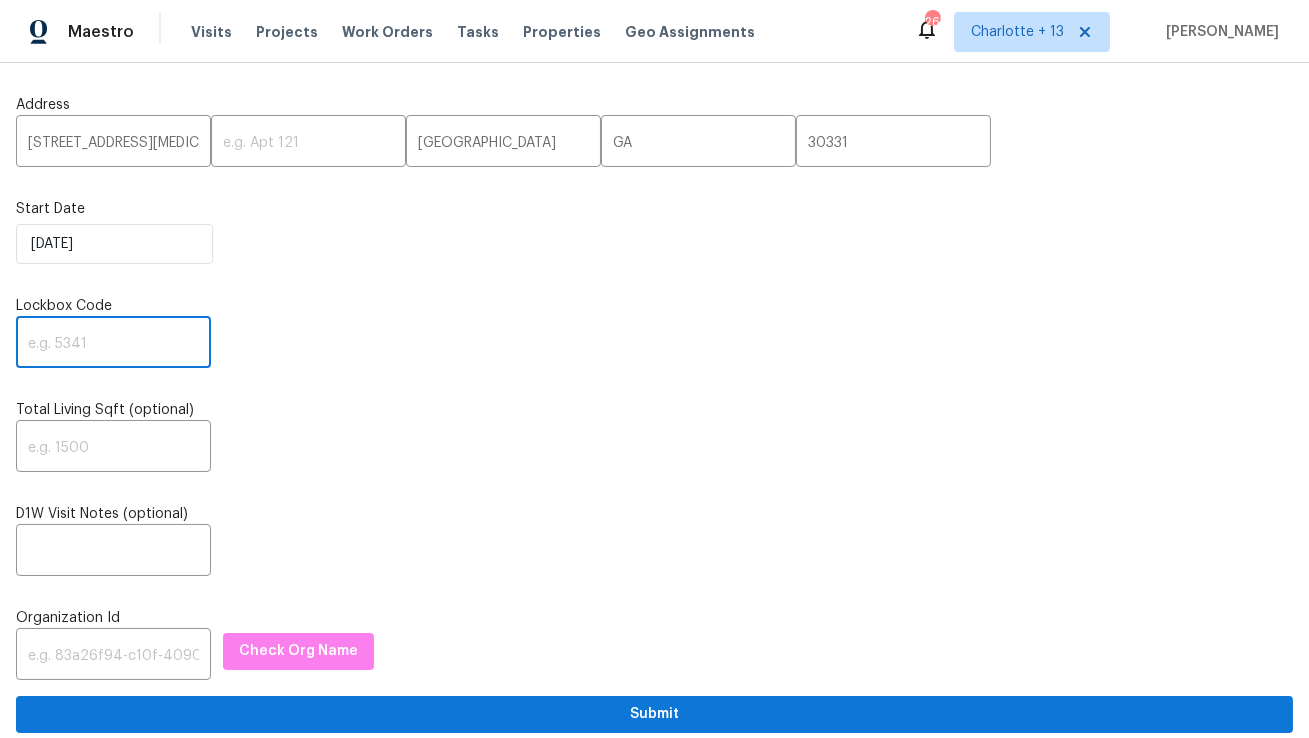 paste on "3236" 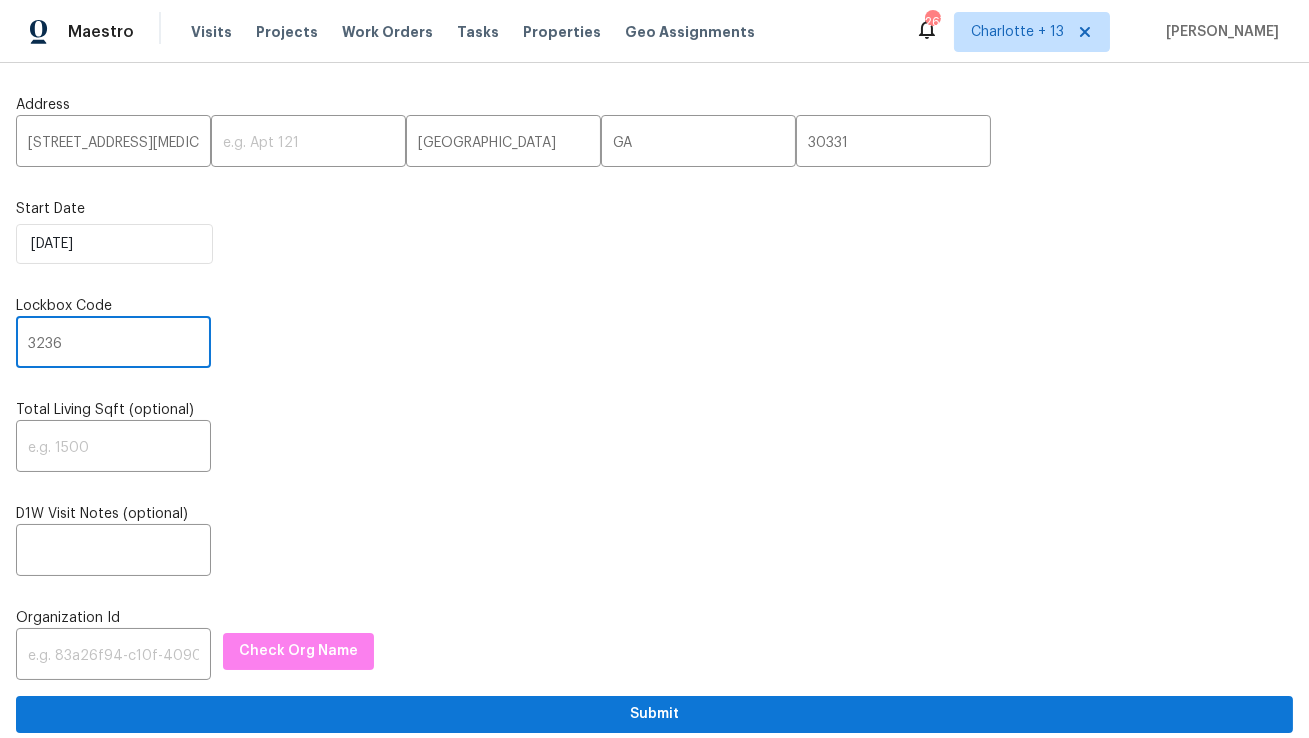 type on "3236" 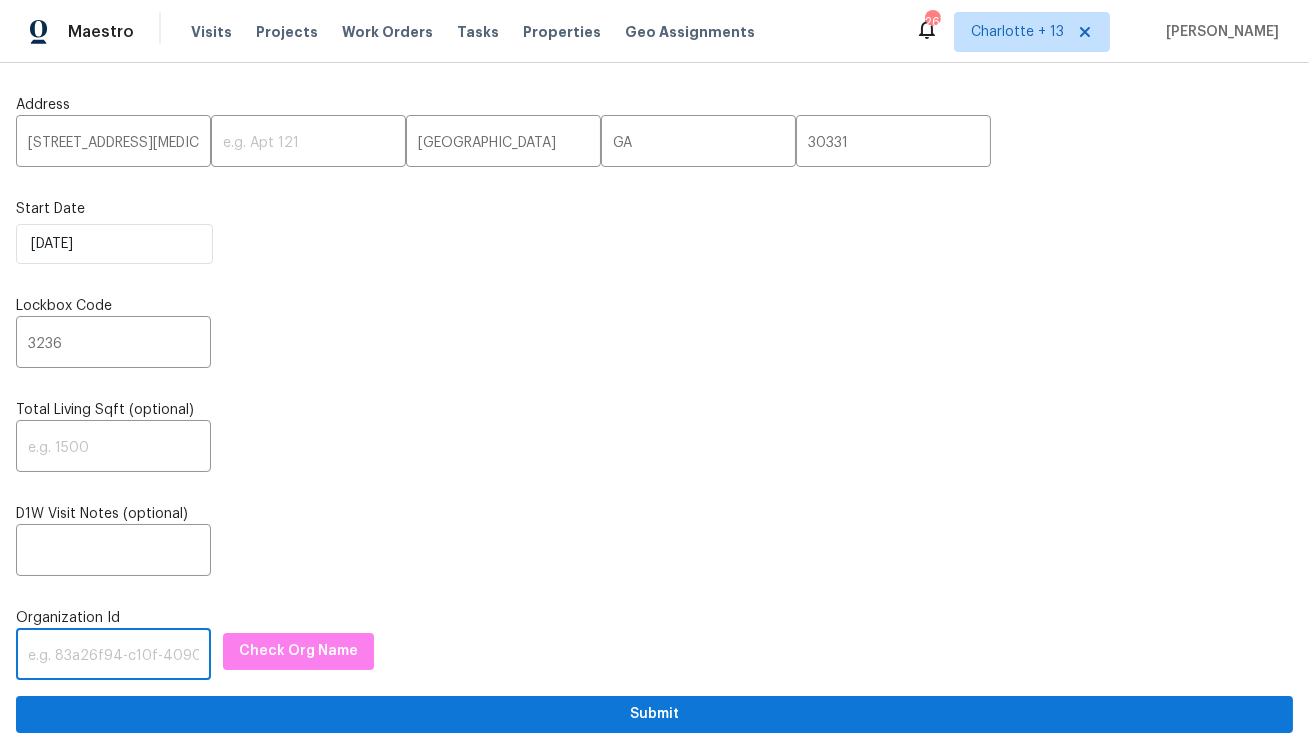 click at bounding box center (113, 656) 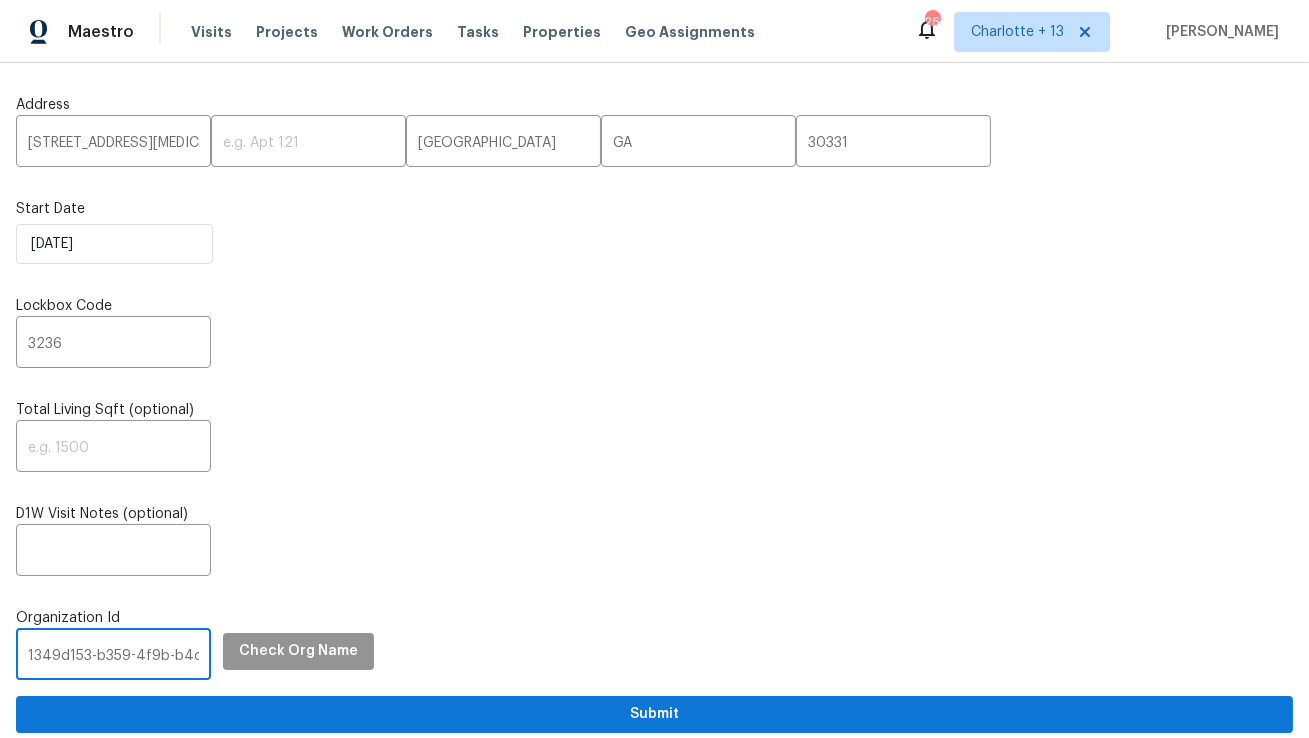scroll, scrollTop: 0, scrollLeft: 118, axis: horizontal 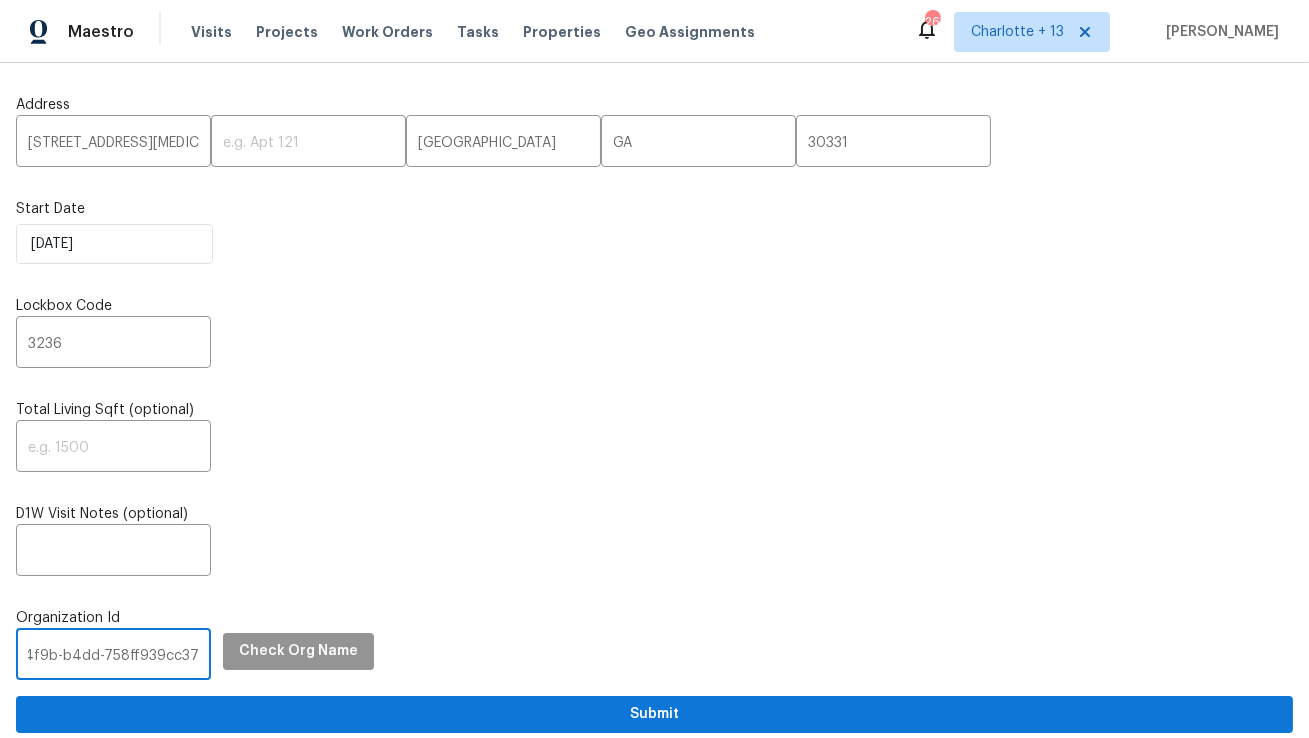 type on "1349d153-b359-4f9b-b4dd-758ff939cc37" 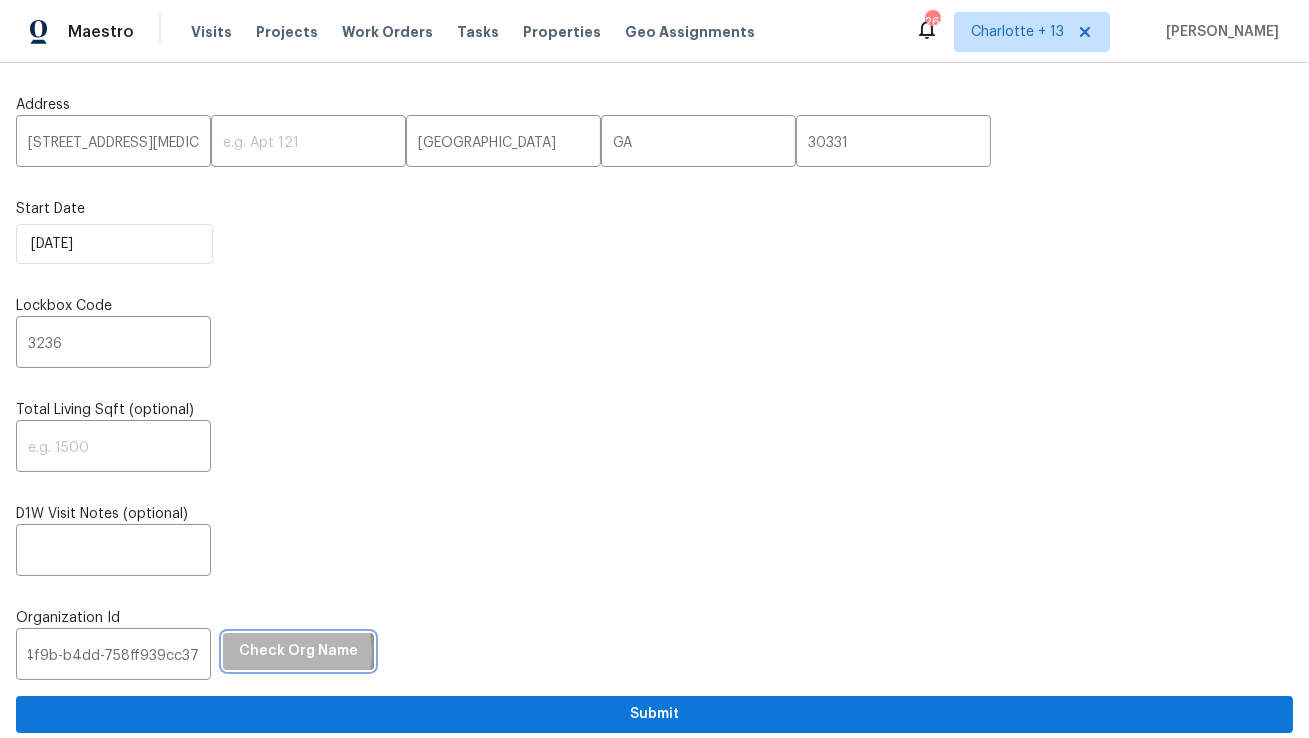 click on "Check Org Name" at bounding box center [298, 651] 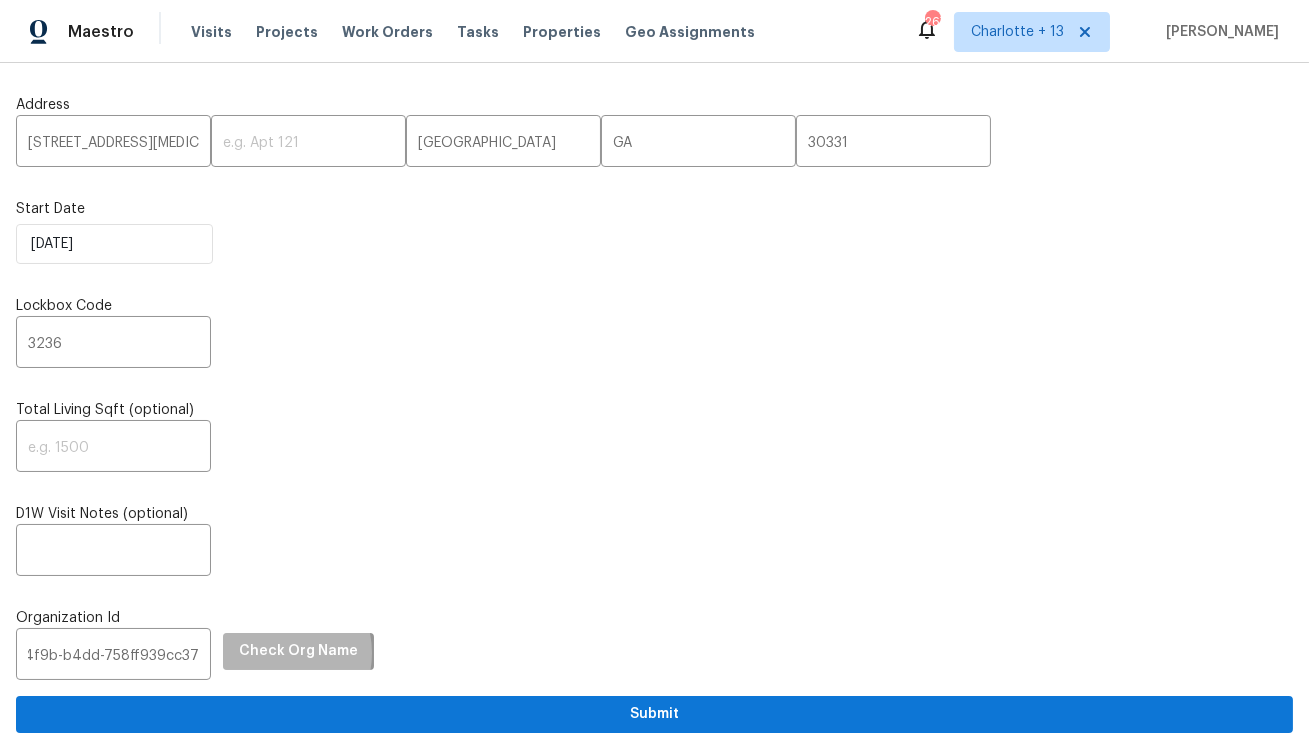 scroll, scrollTop: 0, scrollLeft: 0, axis: both 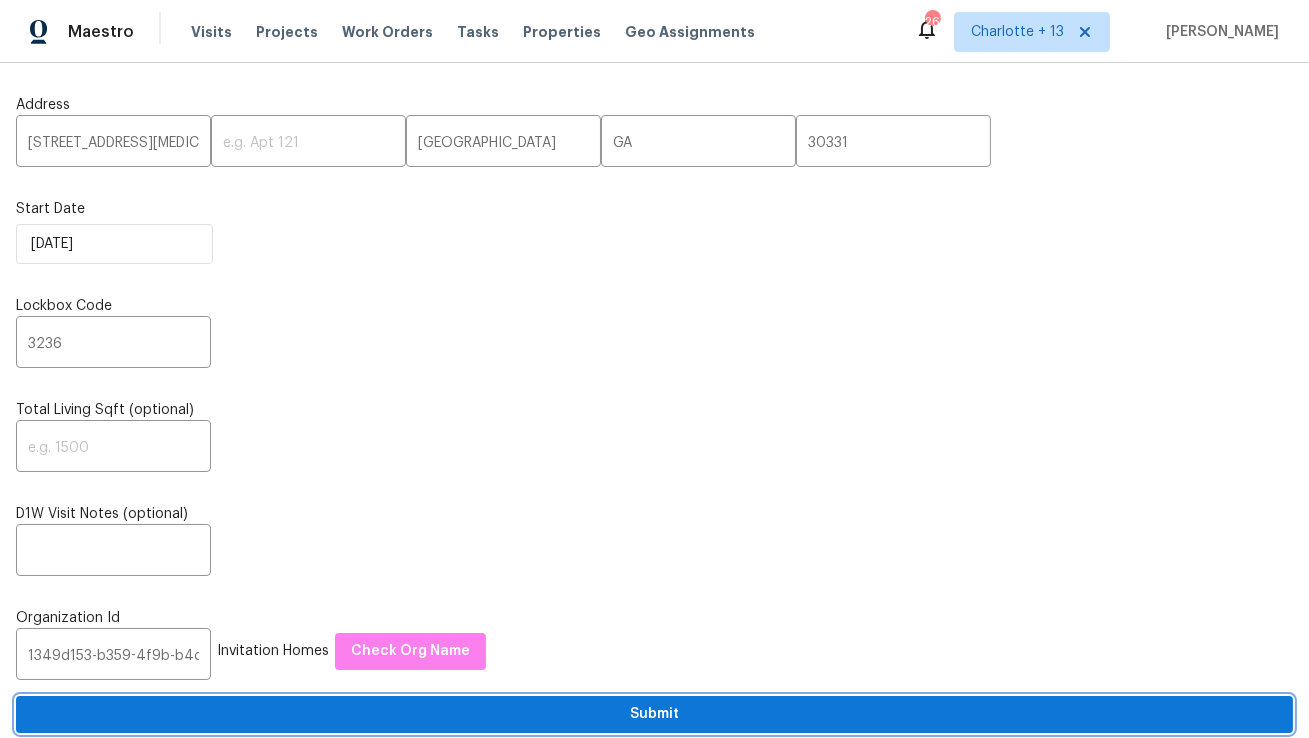 click on "Submit" at bounding box center (654, 714) 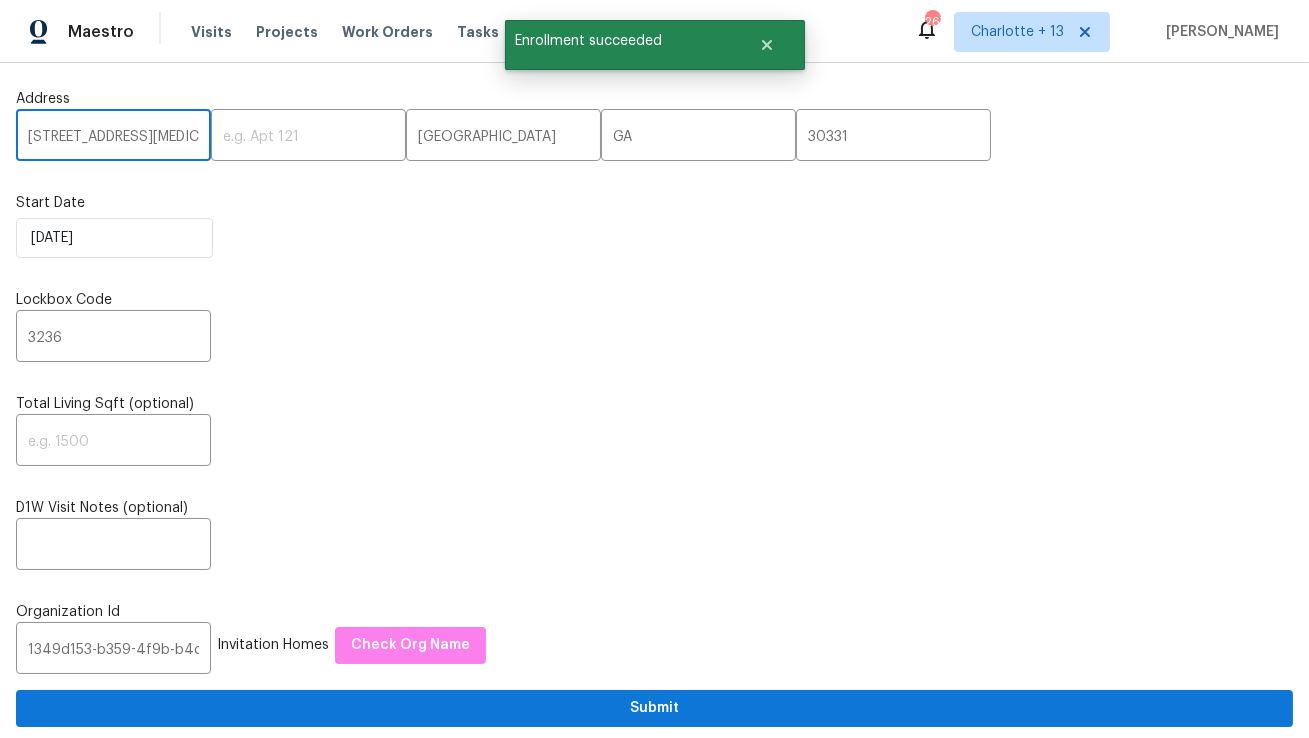 click on "4547 Doral Dr SW" at bounding box center (113, 137) 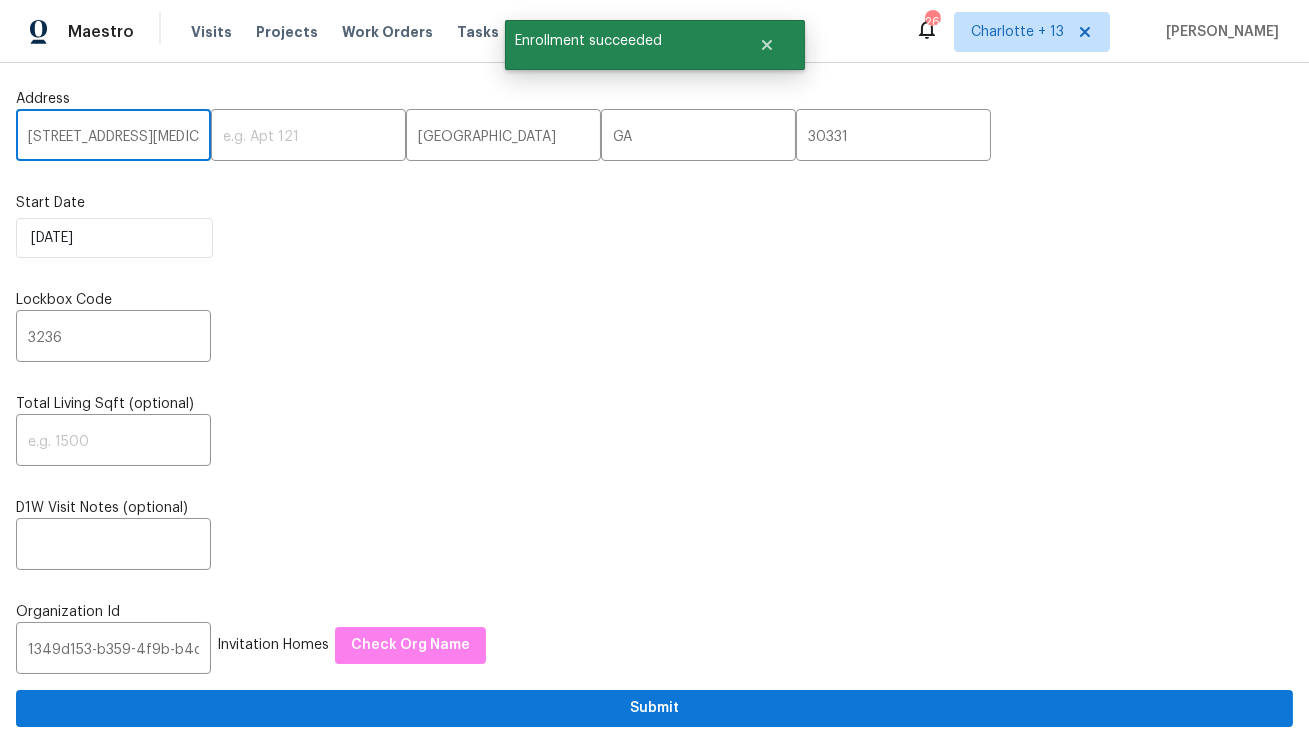 click on "4547 Doral Dr SW" at bounding box center [113, 137] 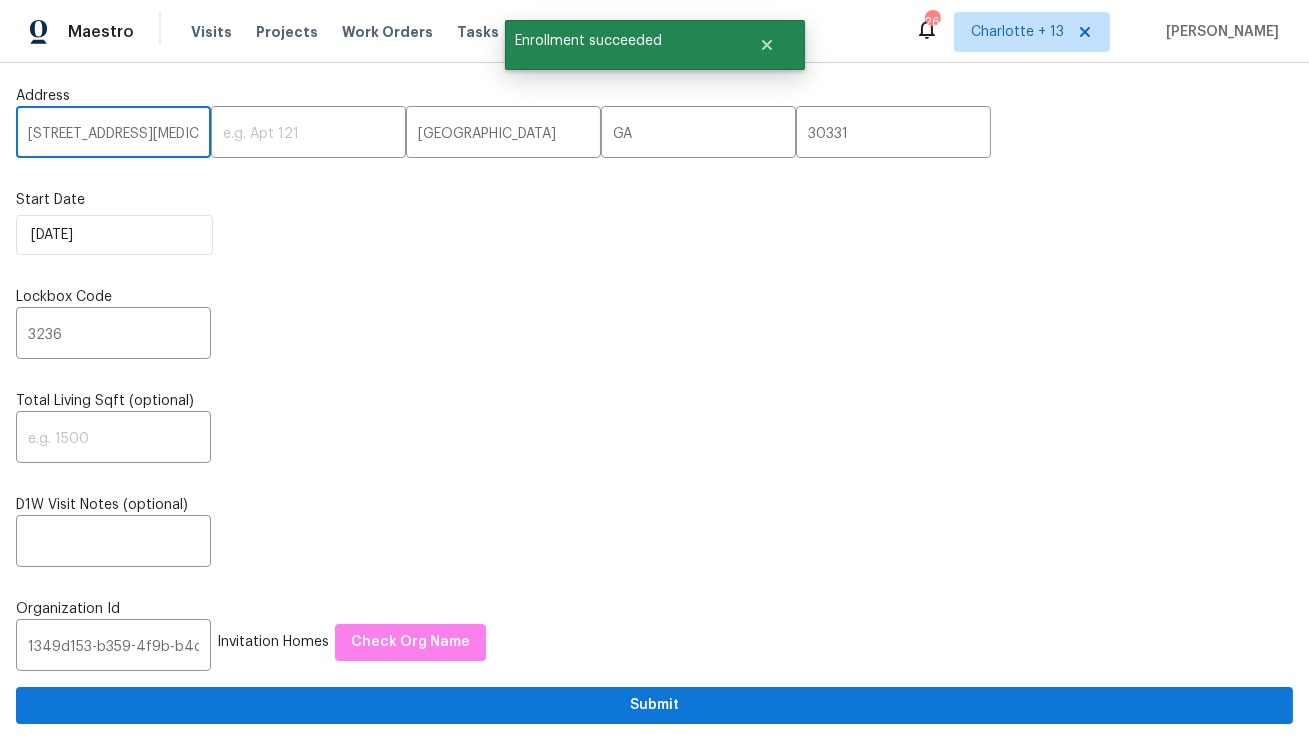 click on "4547 Doral Dr SW" at bounding box center (113, 134) 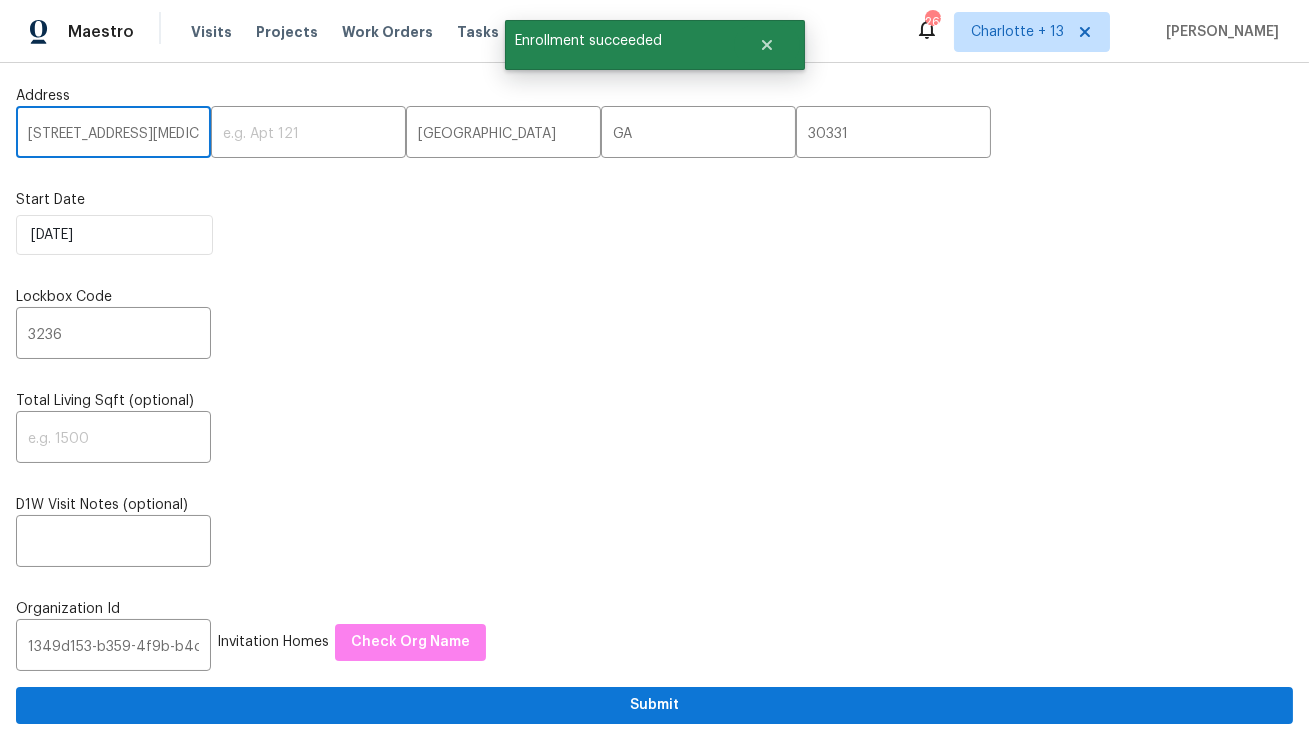 scroll, scrollTop: 10, scrollLeft: 0, axis: vertical 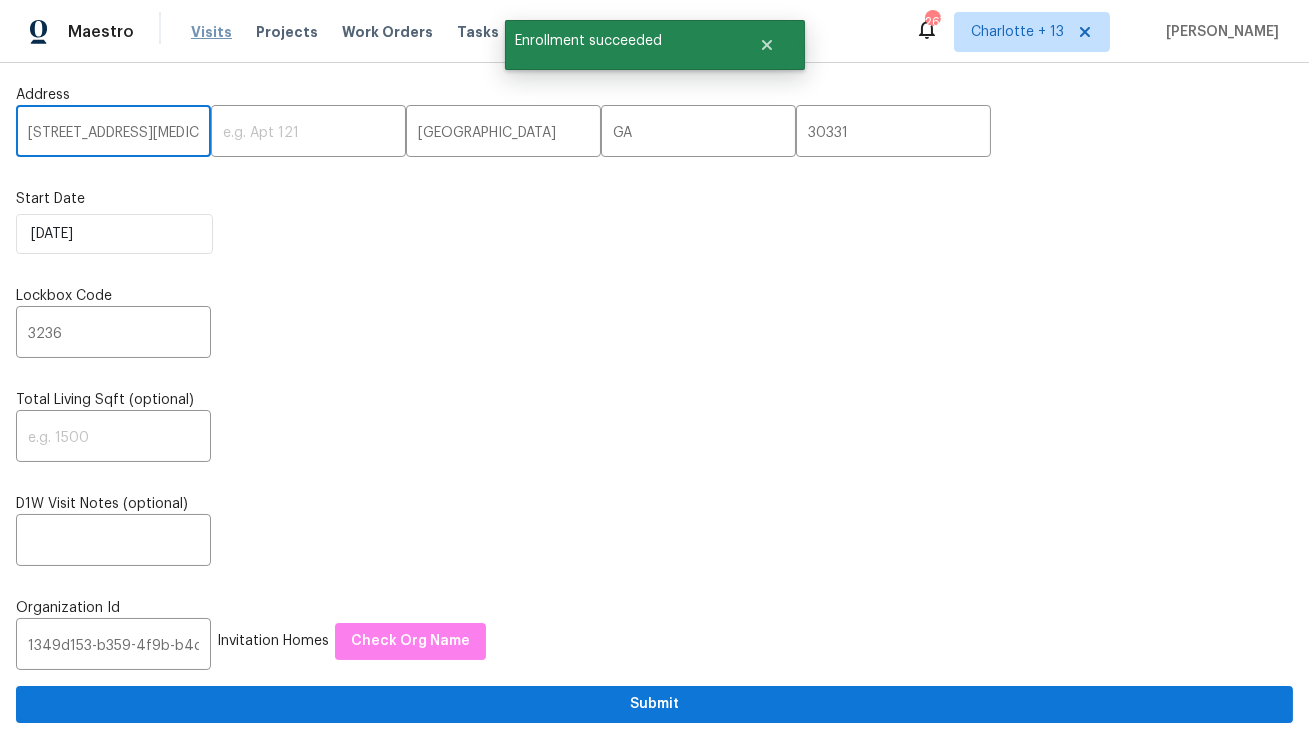 click on "Visits" at bounding box center [211, 32] 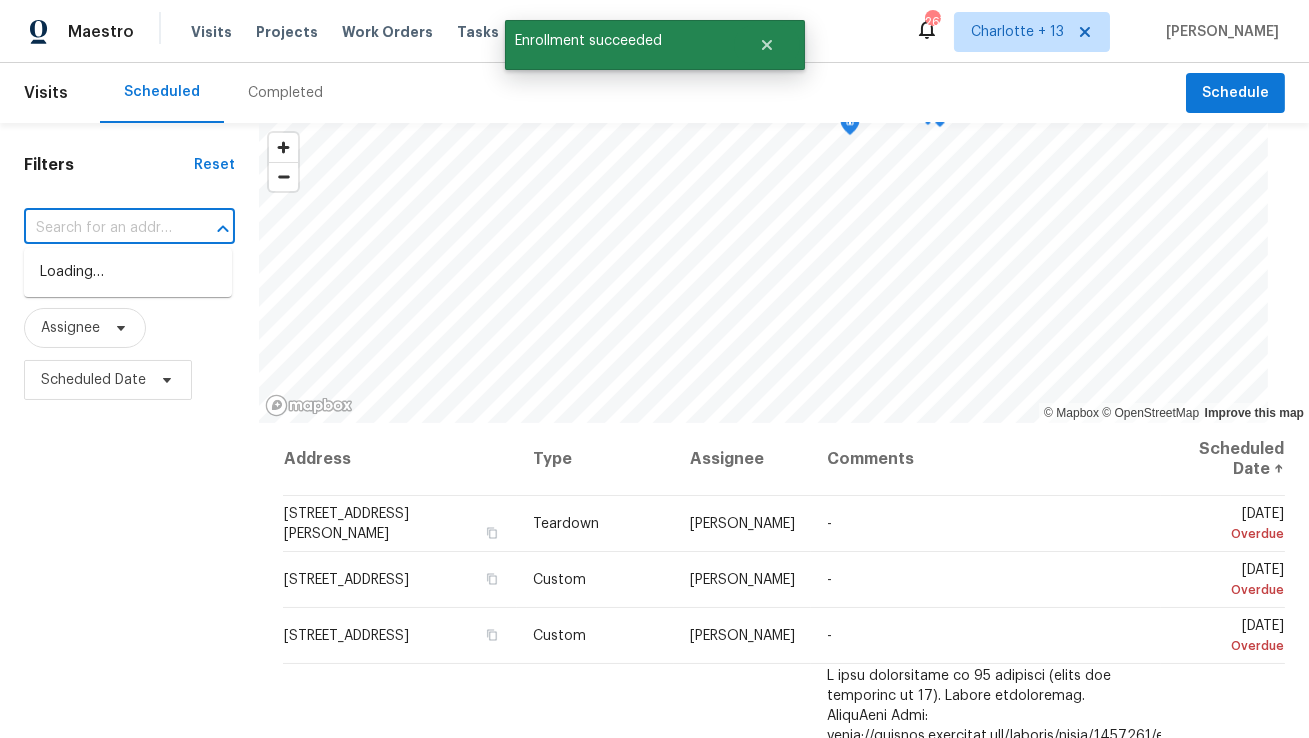 click at bounding box center [101, 228] 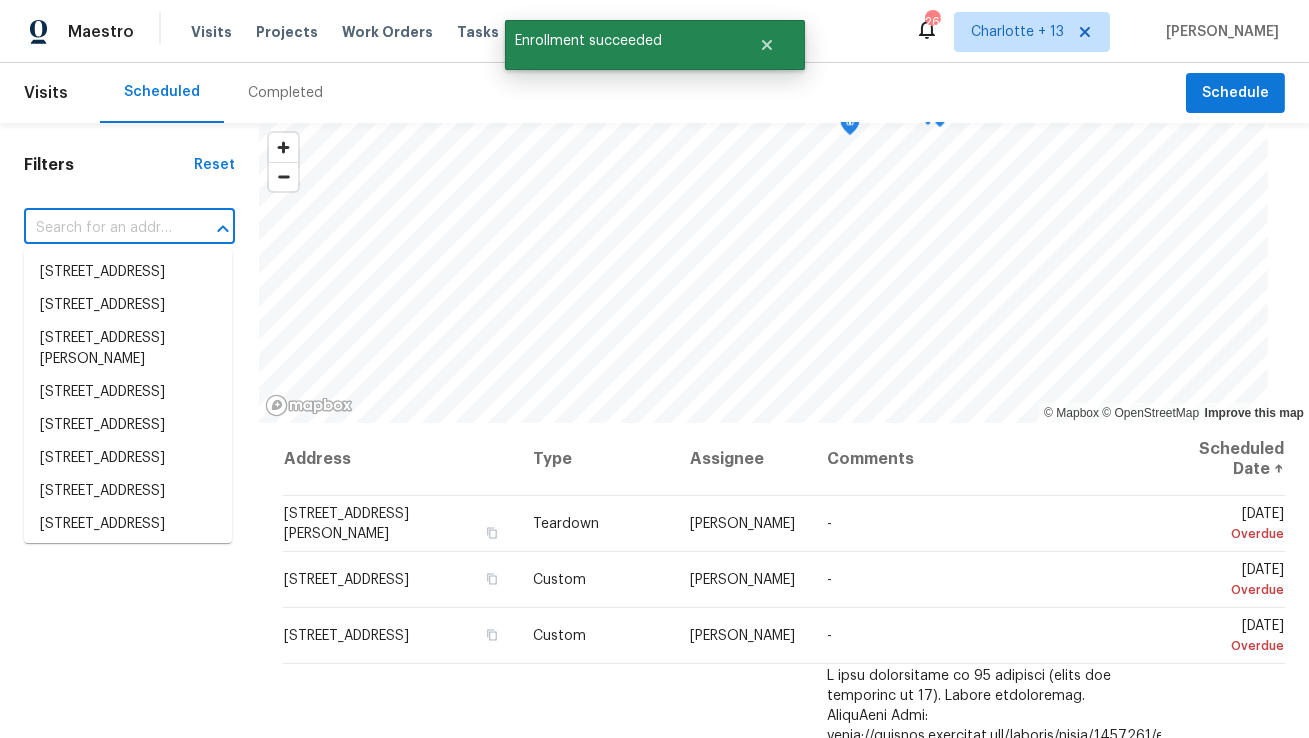 paste on "4547 Doral Dr SW" 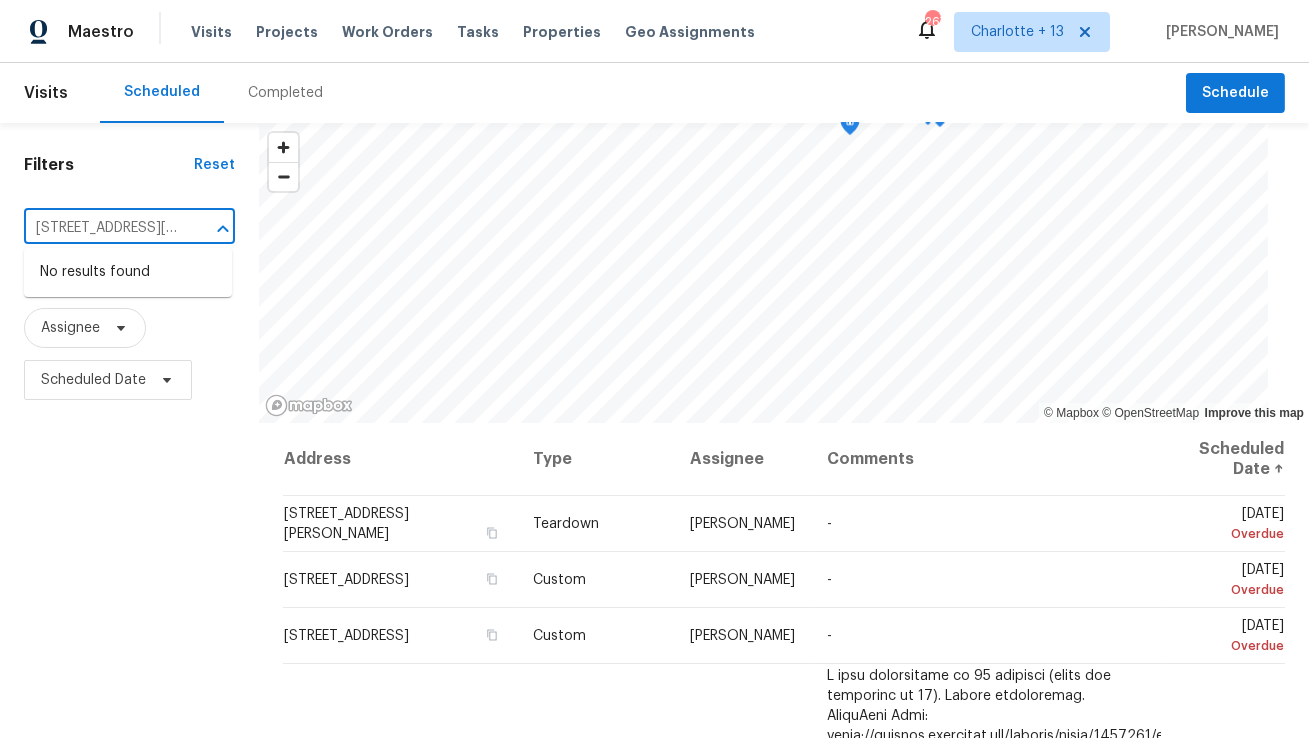 type on "4547 Doral Dr SW" 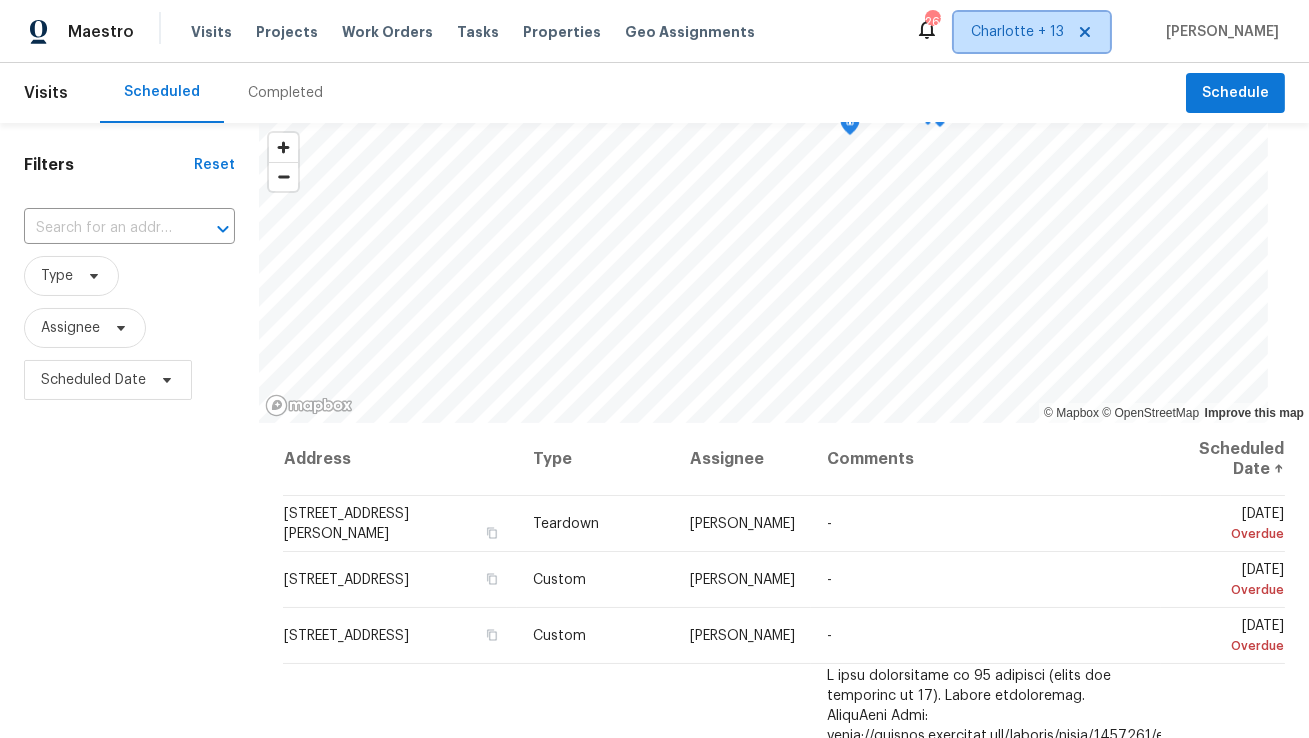 click on "Charlotte + 13" at bounding box center (1017, 32) 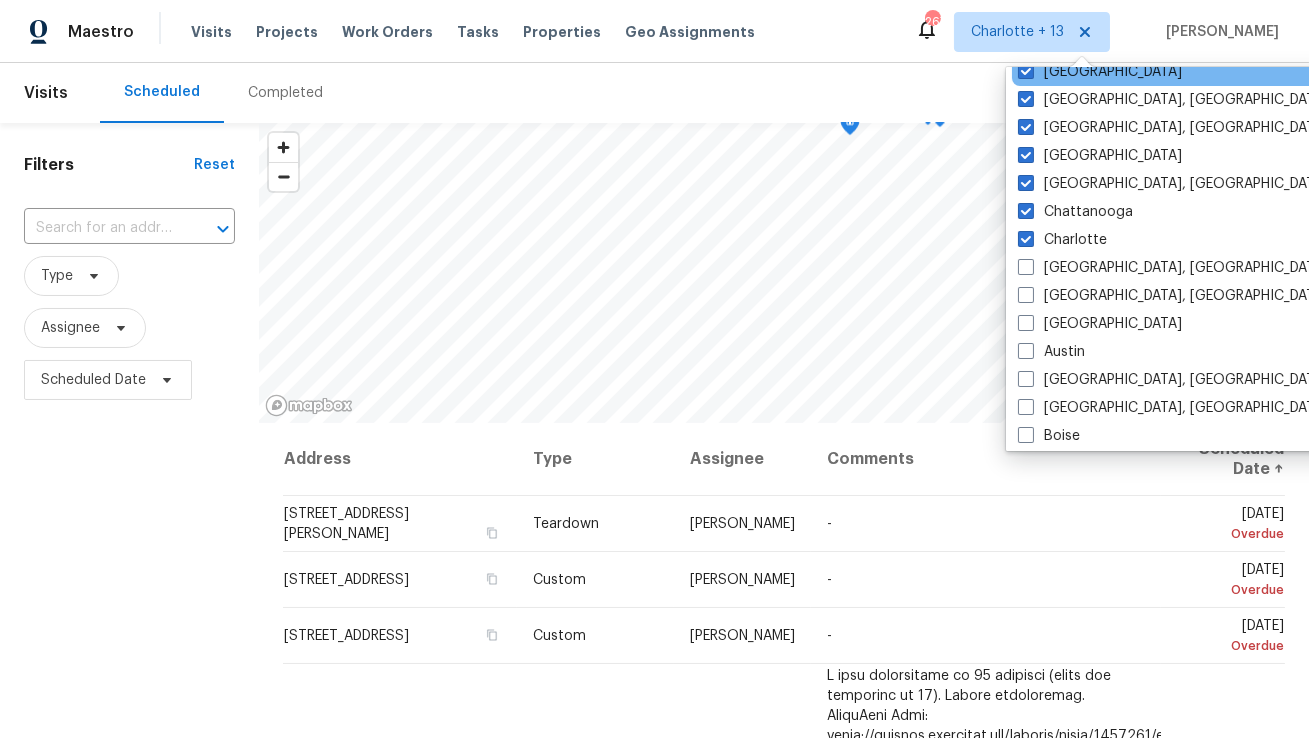 scroll, scrollTop: 262, scrollLeft: 0, axis: vertical 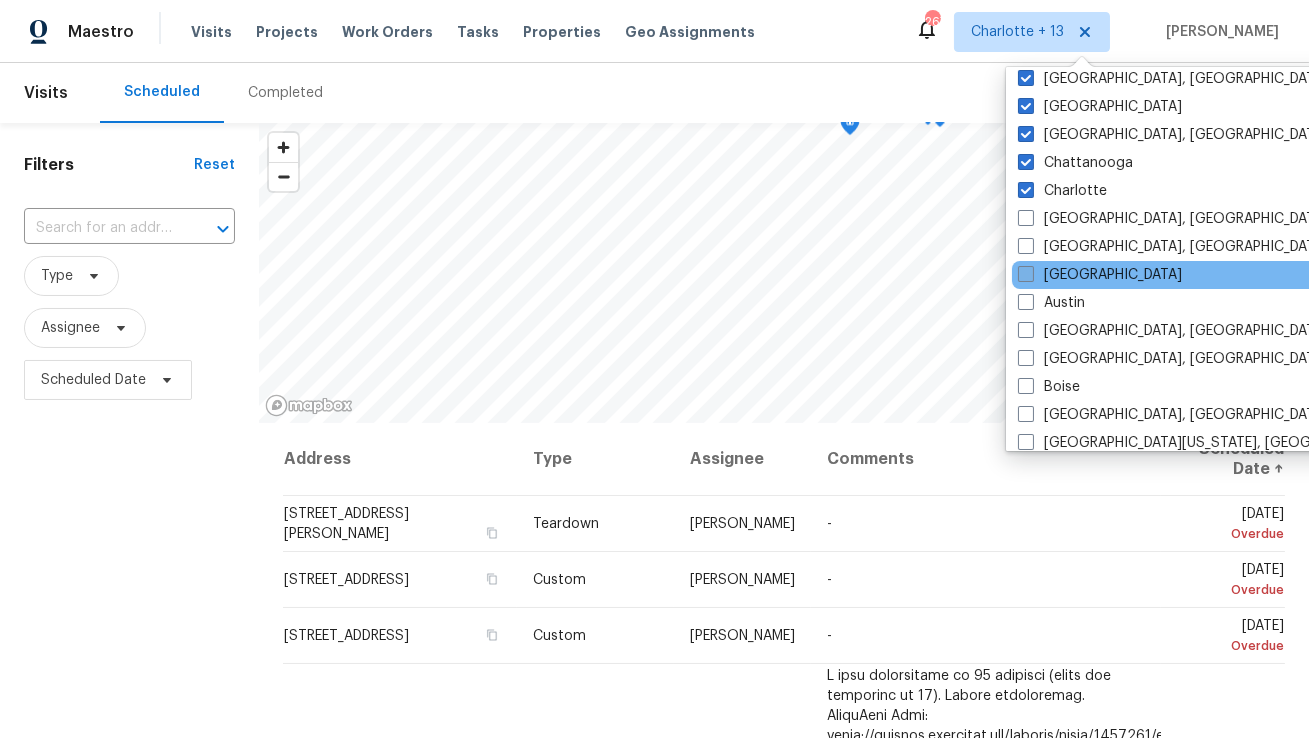 click on "[GEOGRAPHIC_DATA]" at bounding box center (1100, 275) 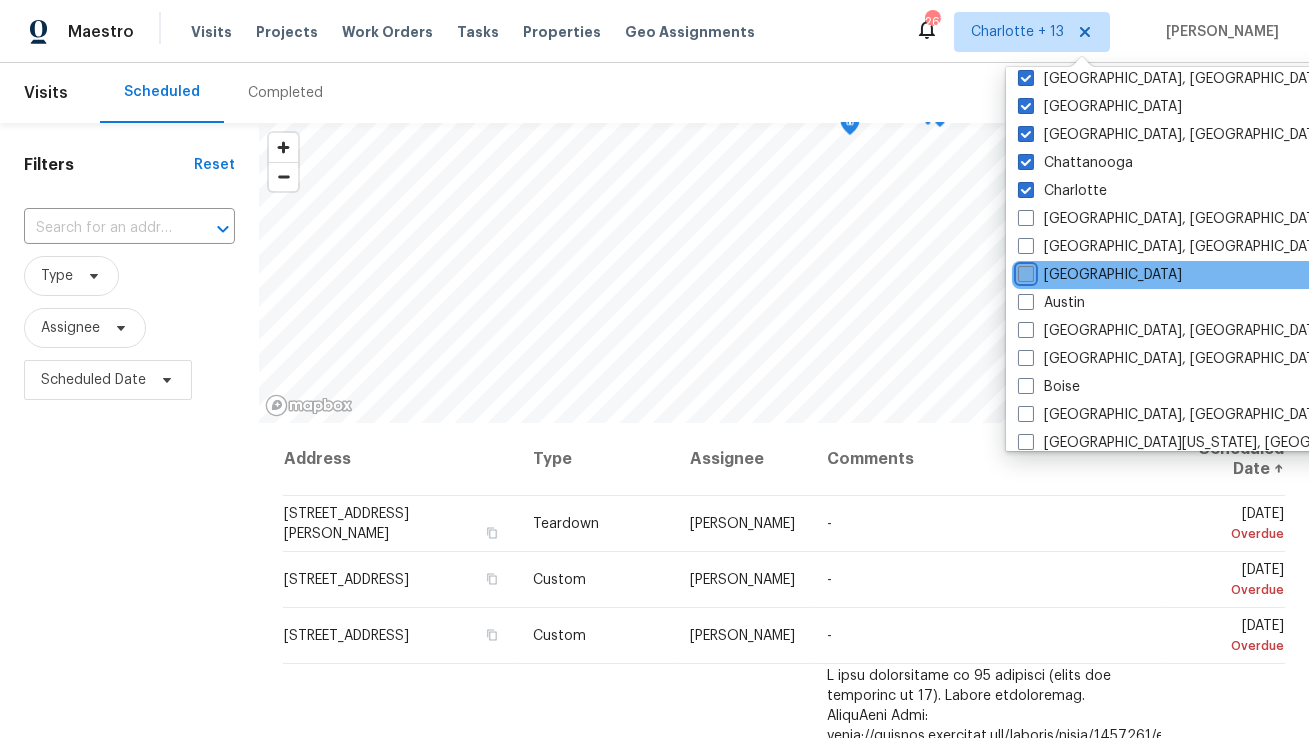 click on "[GEOGRAPHIC_DATA]" at bounding box center (1024, 271) 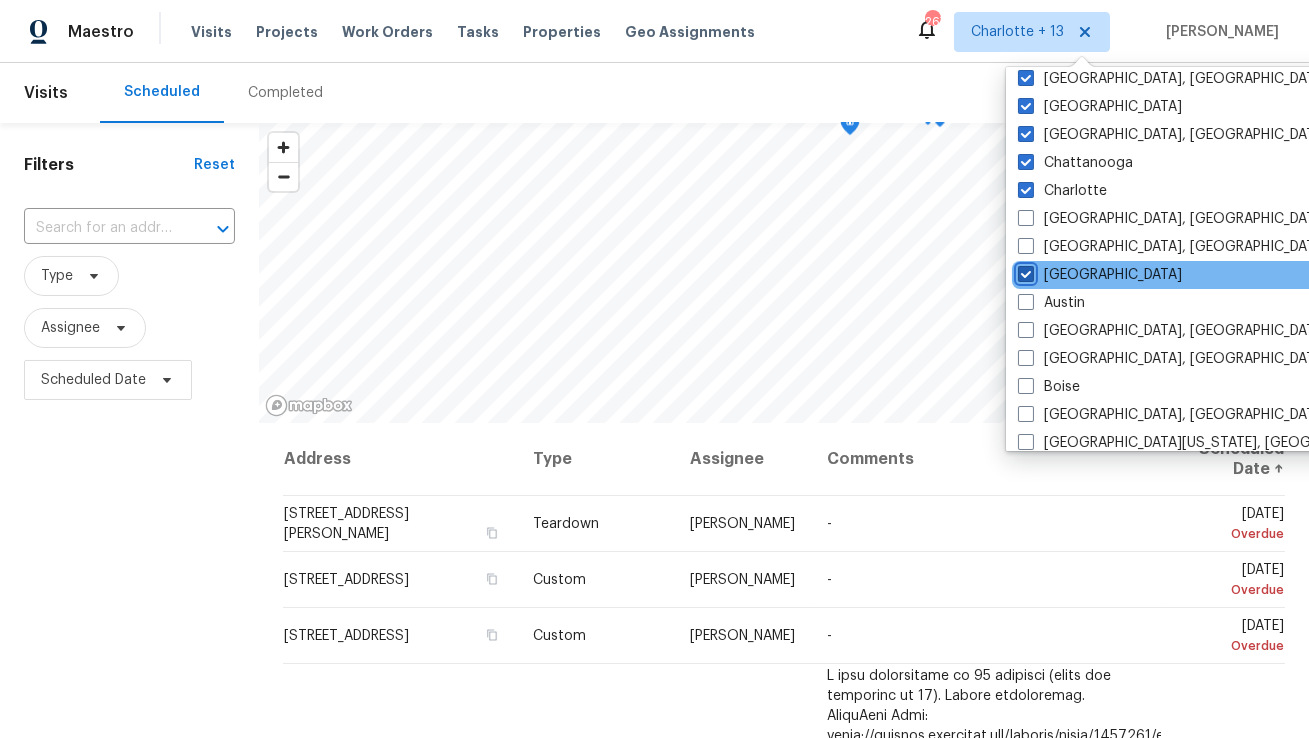 checkbox on "true" 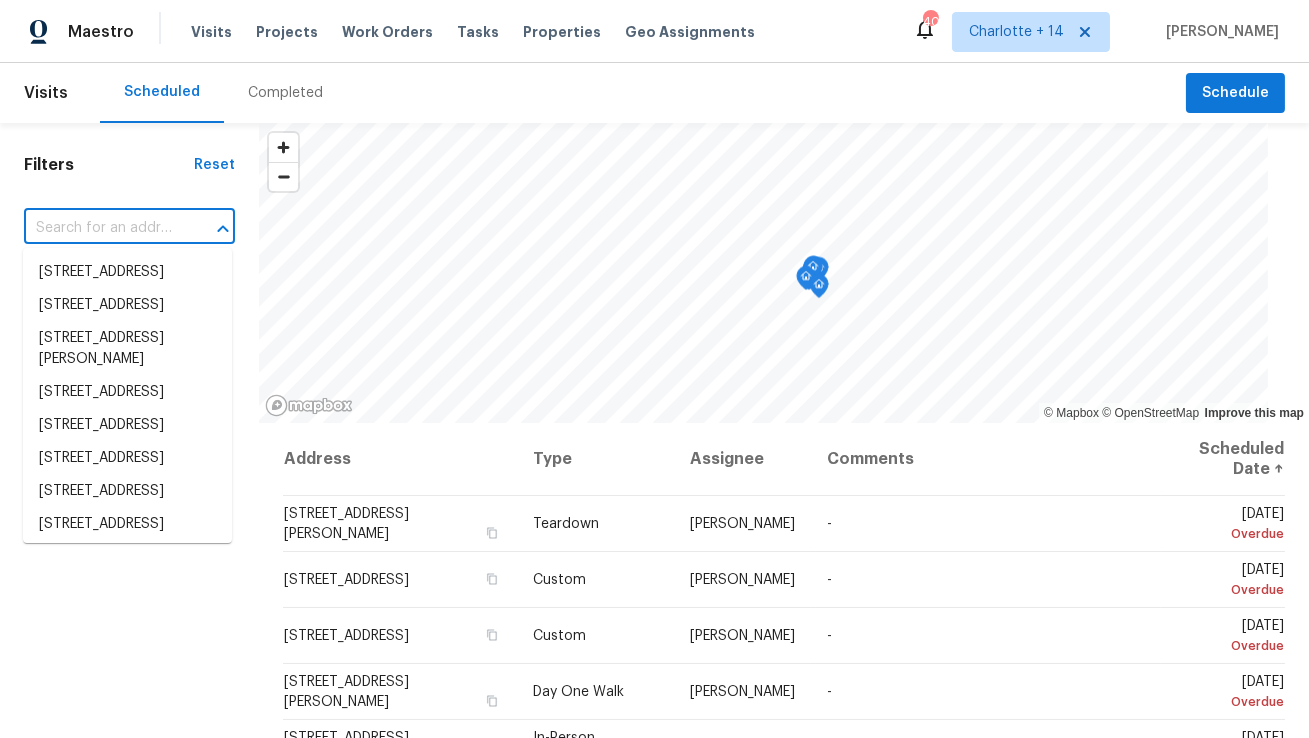 click at bounding box center (101, 228) 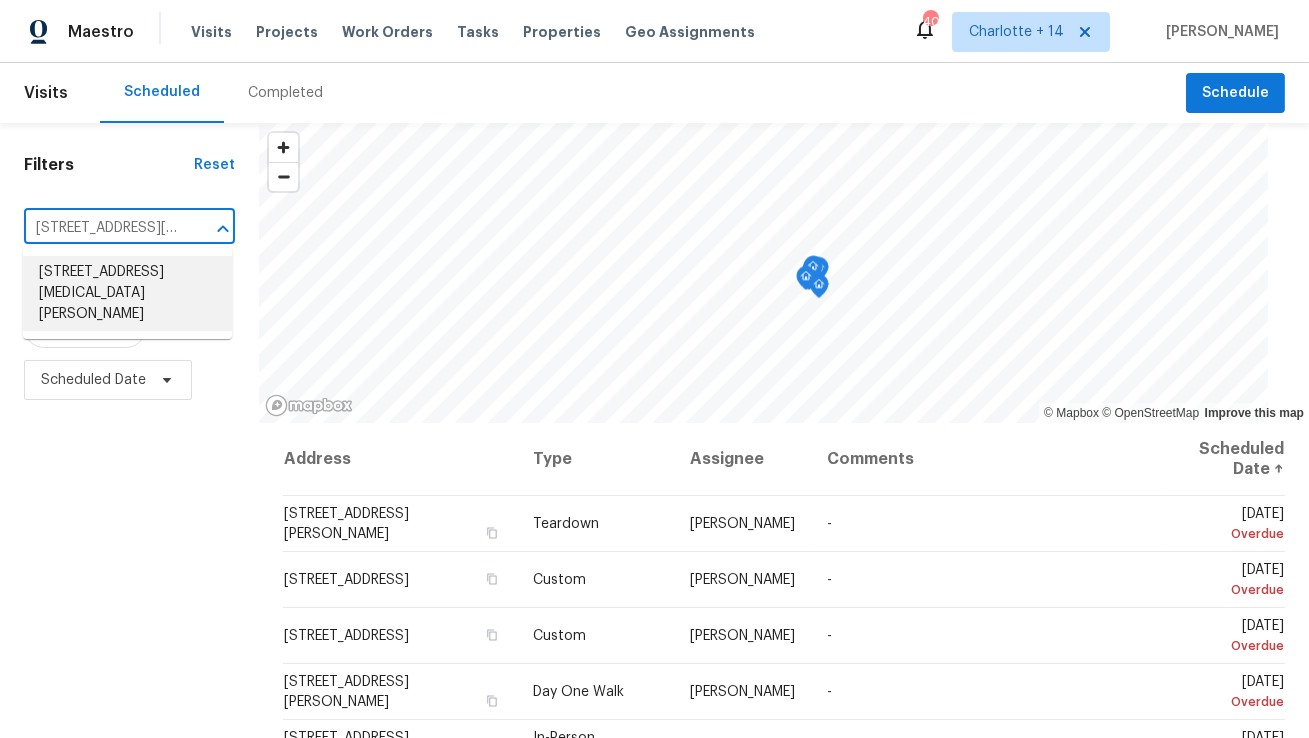 click on "[STREET_ADDRESS][MEDICAL_DATA][PERSON_NAME]" at bounding box center [127, 293] 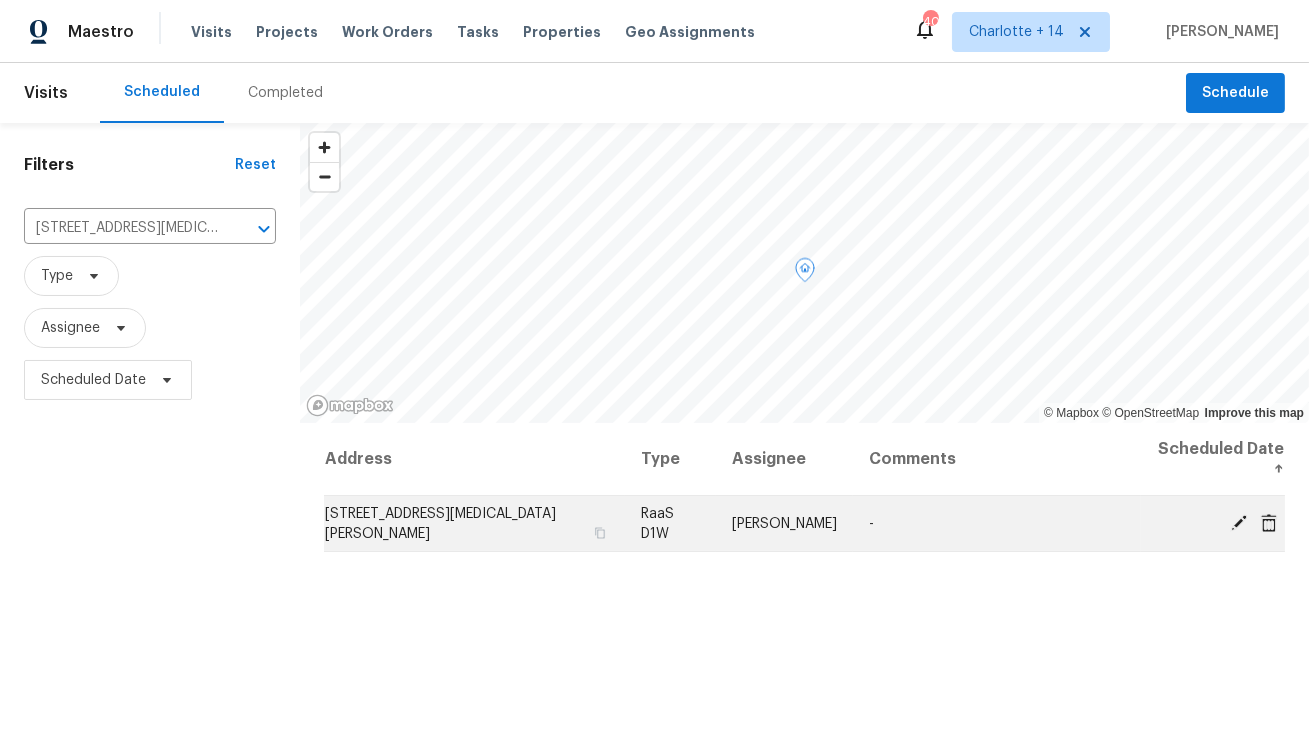 click on "[STREET_ADDRESS][MEDICAL_DATA][PERSON_NAME]" at bounding box center (474, 524) 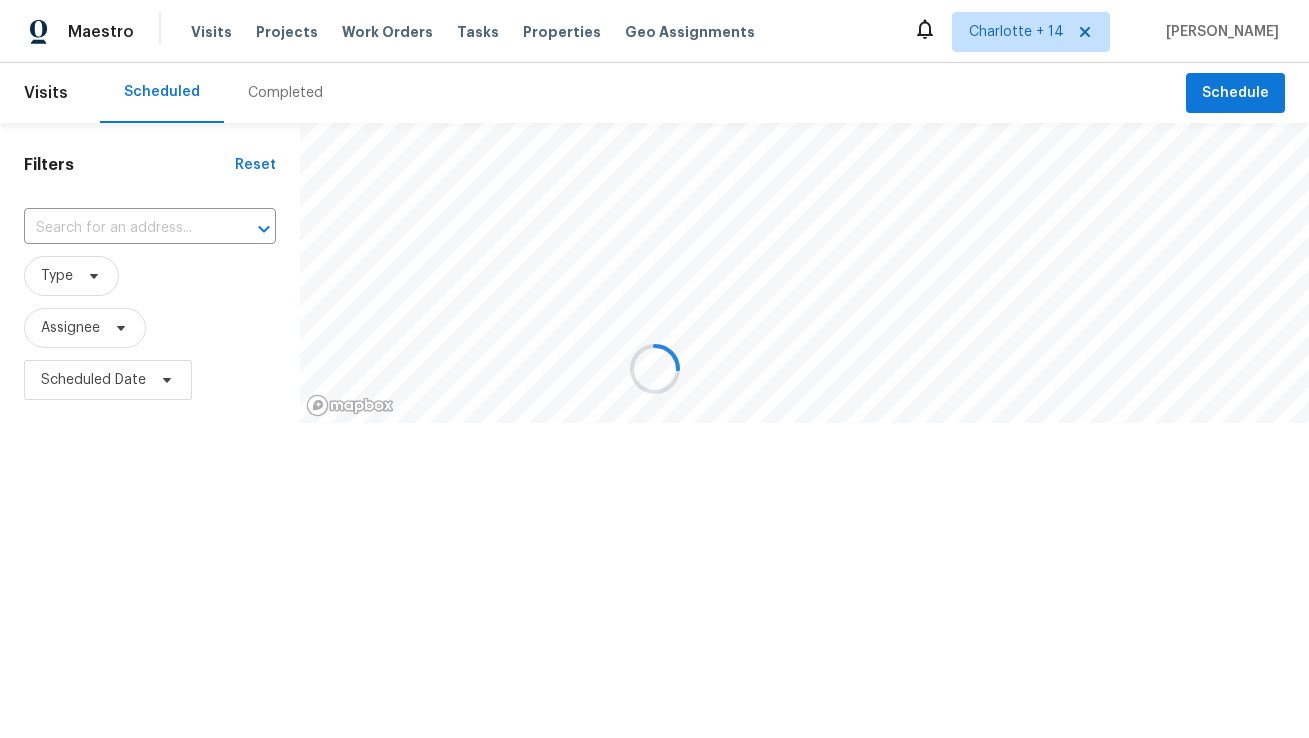 scroll, scrollTop: 0, scrollLeft: 0, axis: both 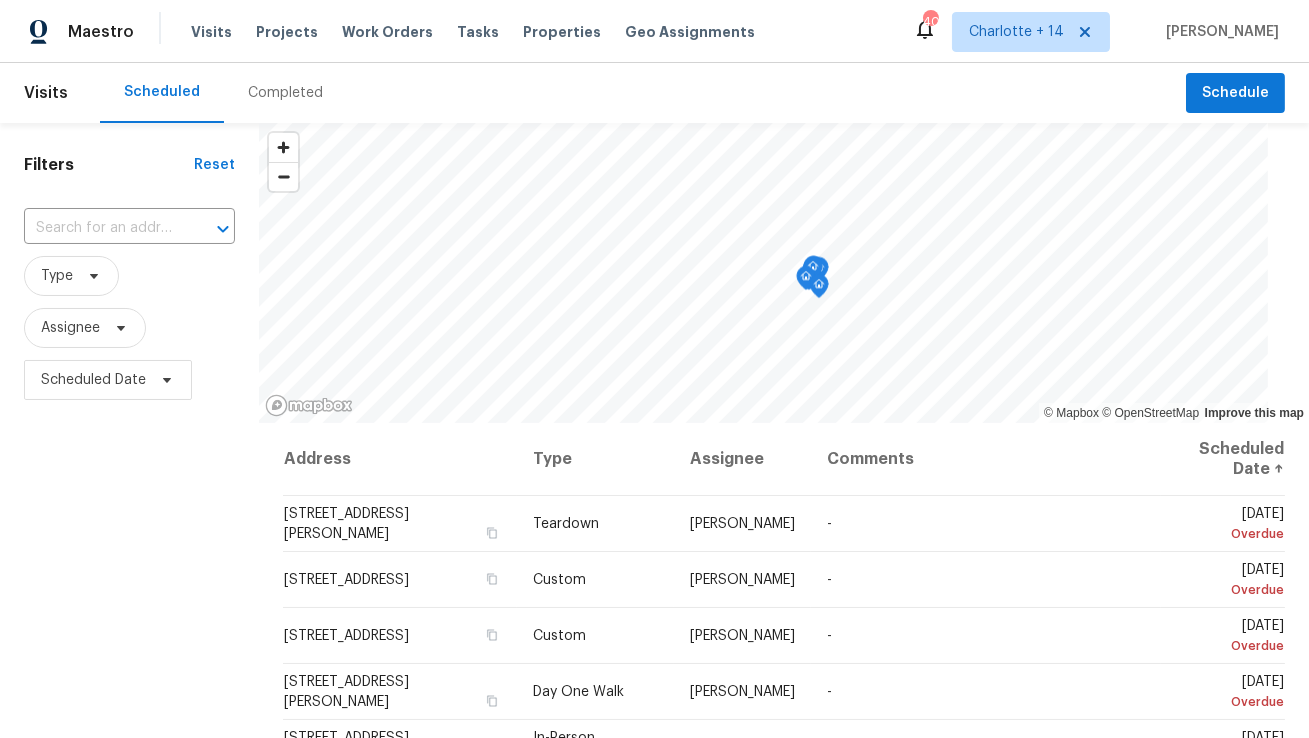 click at bounding box center [101, 228] 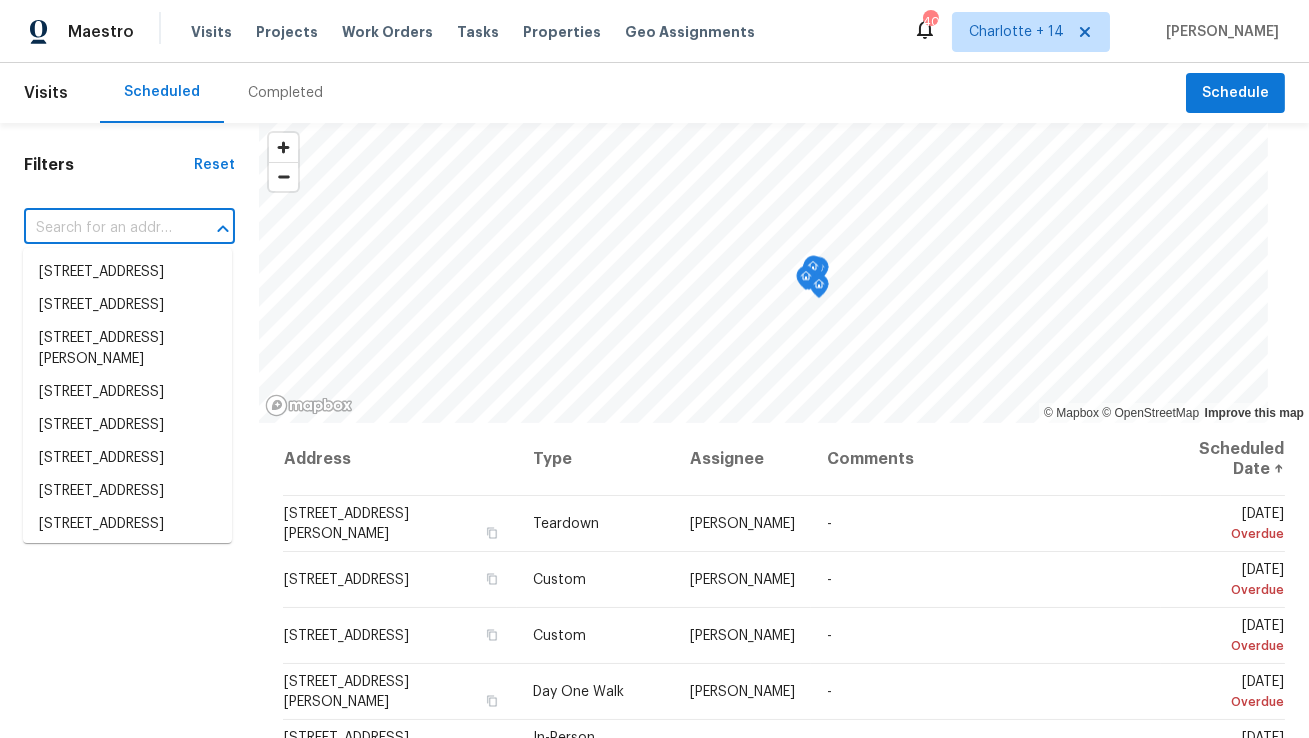 paste on "4547 Doral Dr SW" 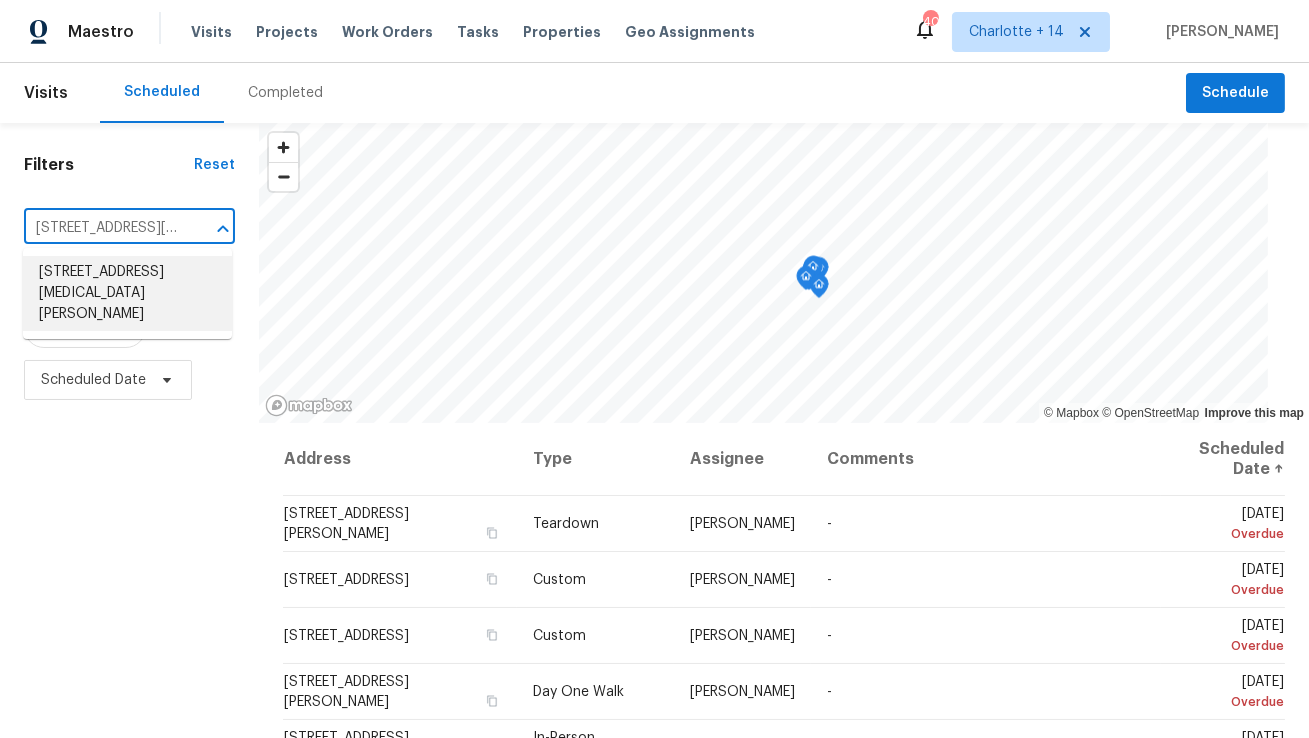 click on "4547 Doral Dr SW, Atlanta, GA 30331" at bounding box center [127, 293] 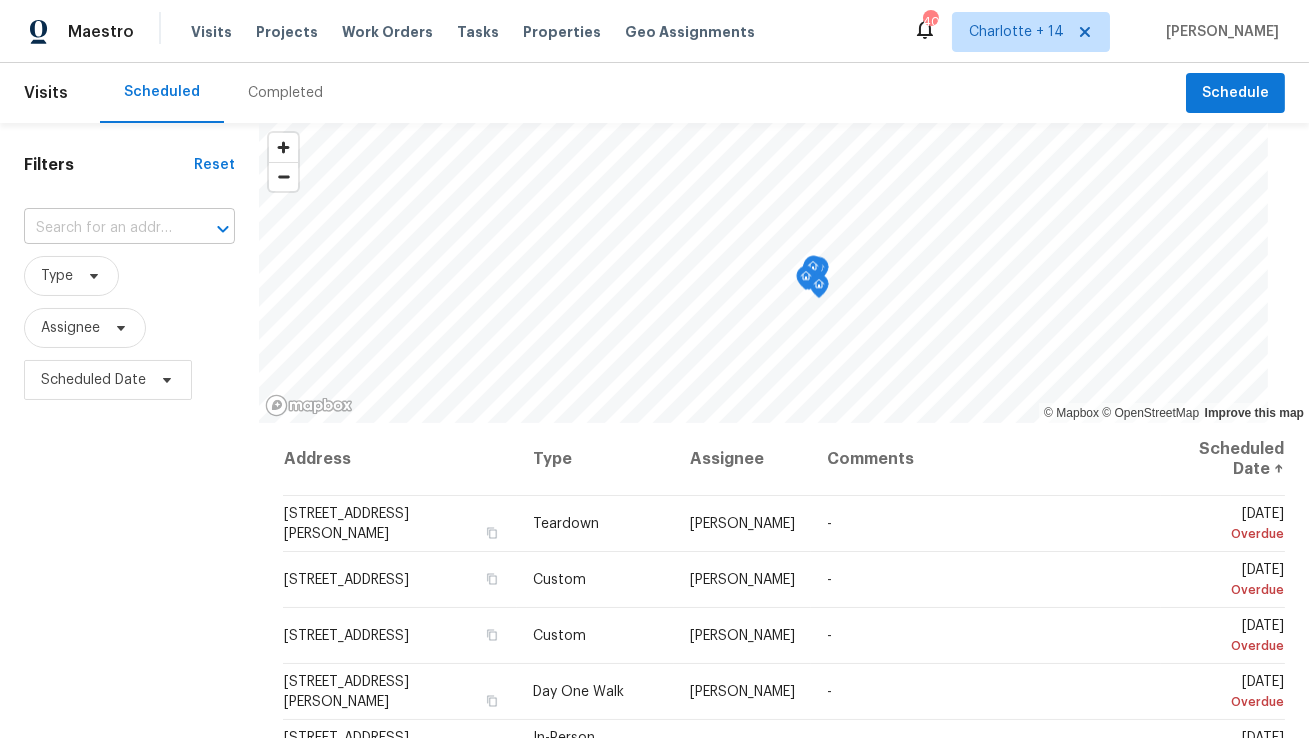 click at bounding box center [101, 228] 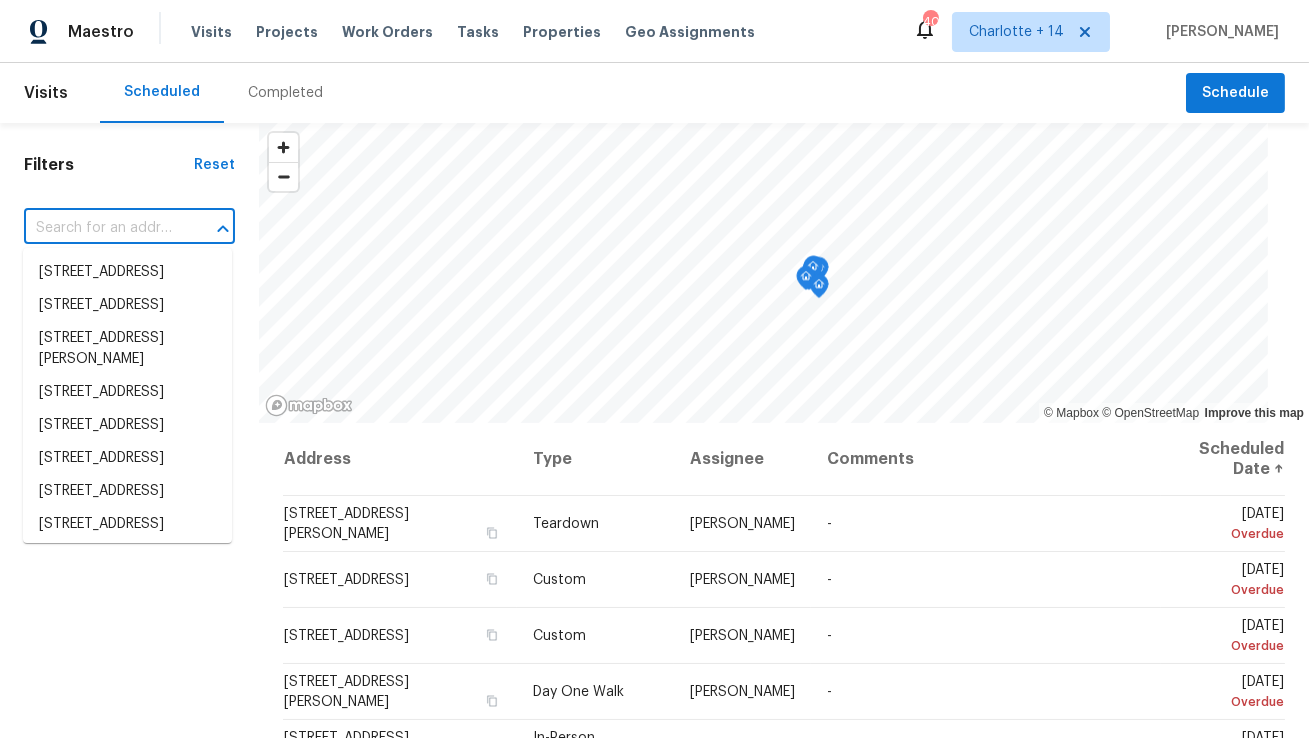 paste on "4547 Doral Dr SW" 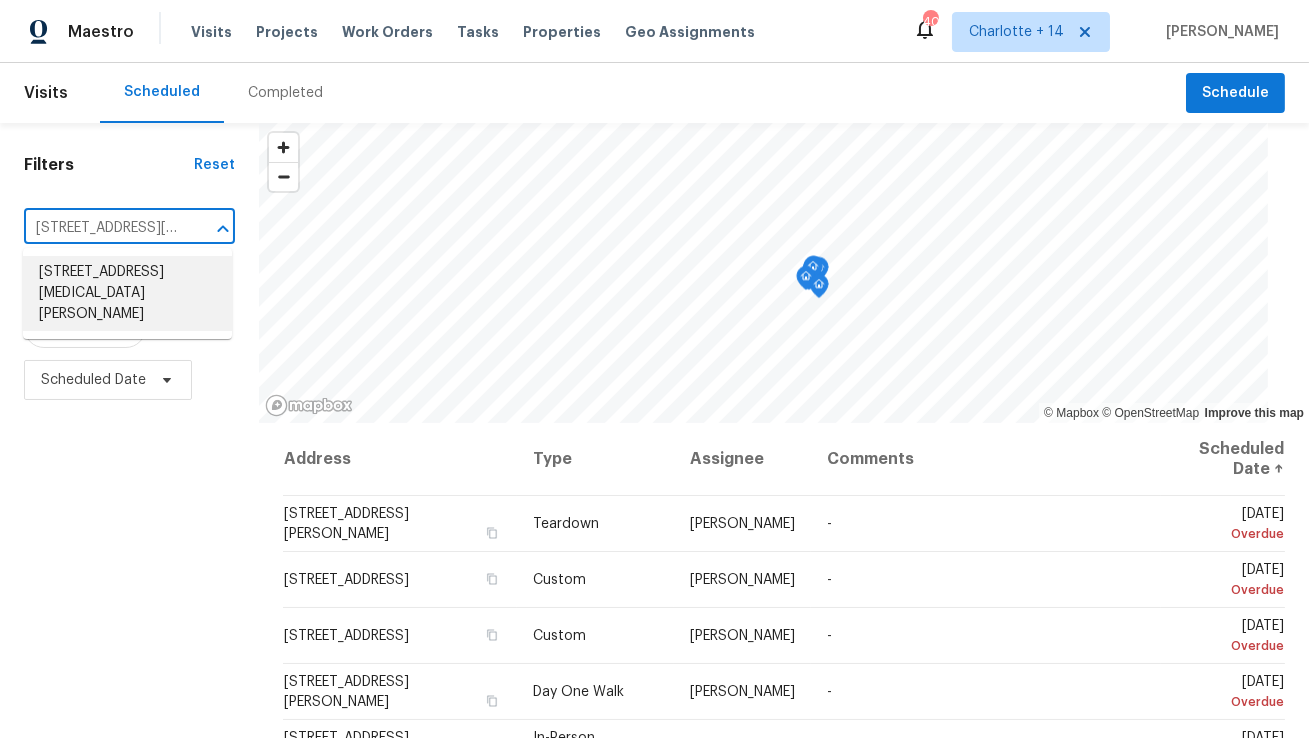 click on "4547 Doral Dr SW, Atlanta, GA 30331" at bounding box center [127, 293] 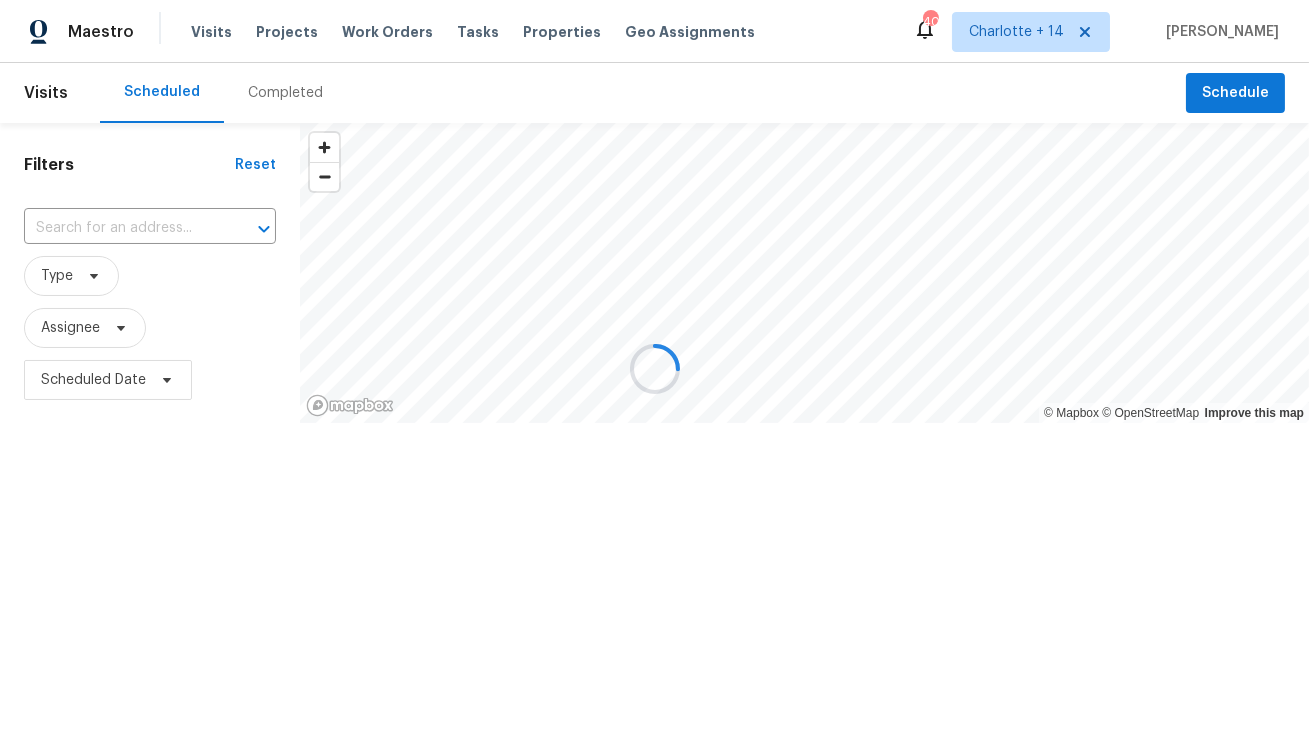 type on "4547 Doral Dr SW, Atlanta, GA 30331" 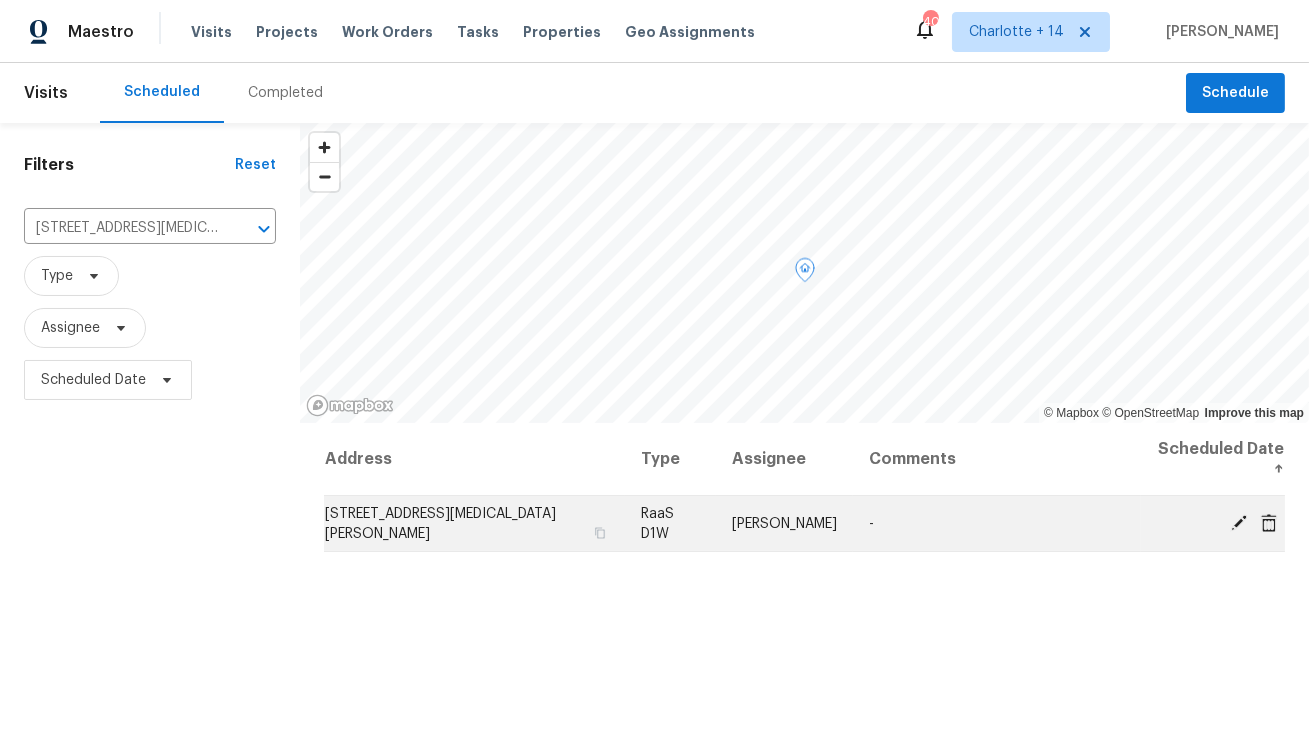 click 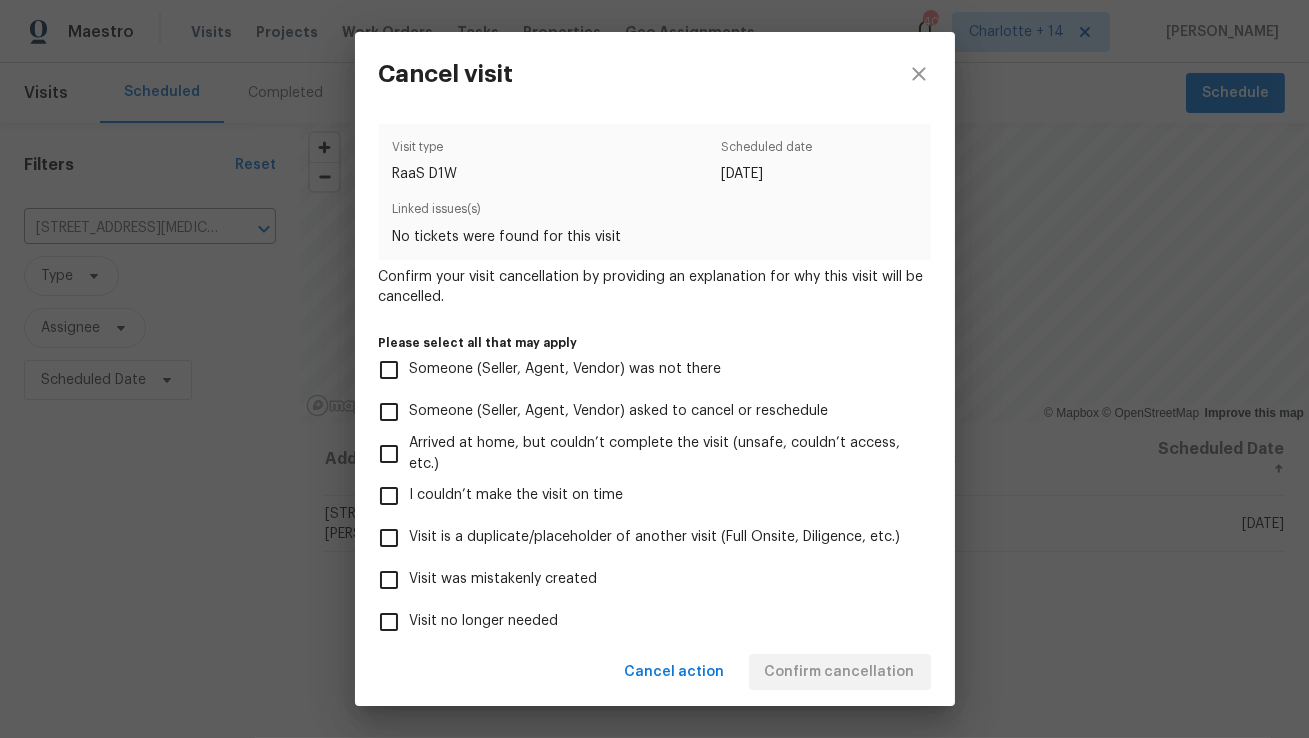 click on "Visit was mistakenly created" at bounding box center (504, 579) 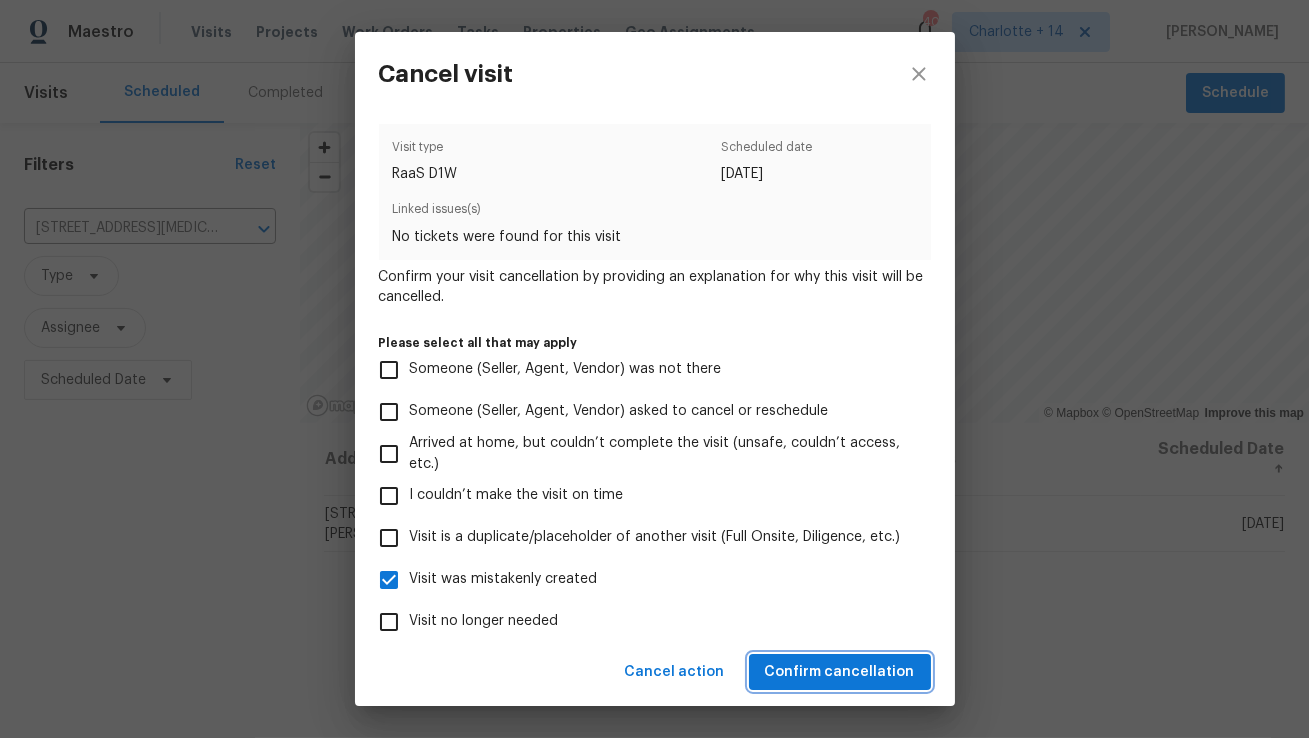 click on "Confirm cancellation" at bounding box center (840, 672) 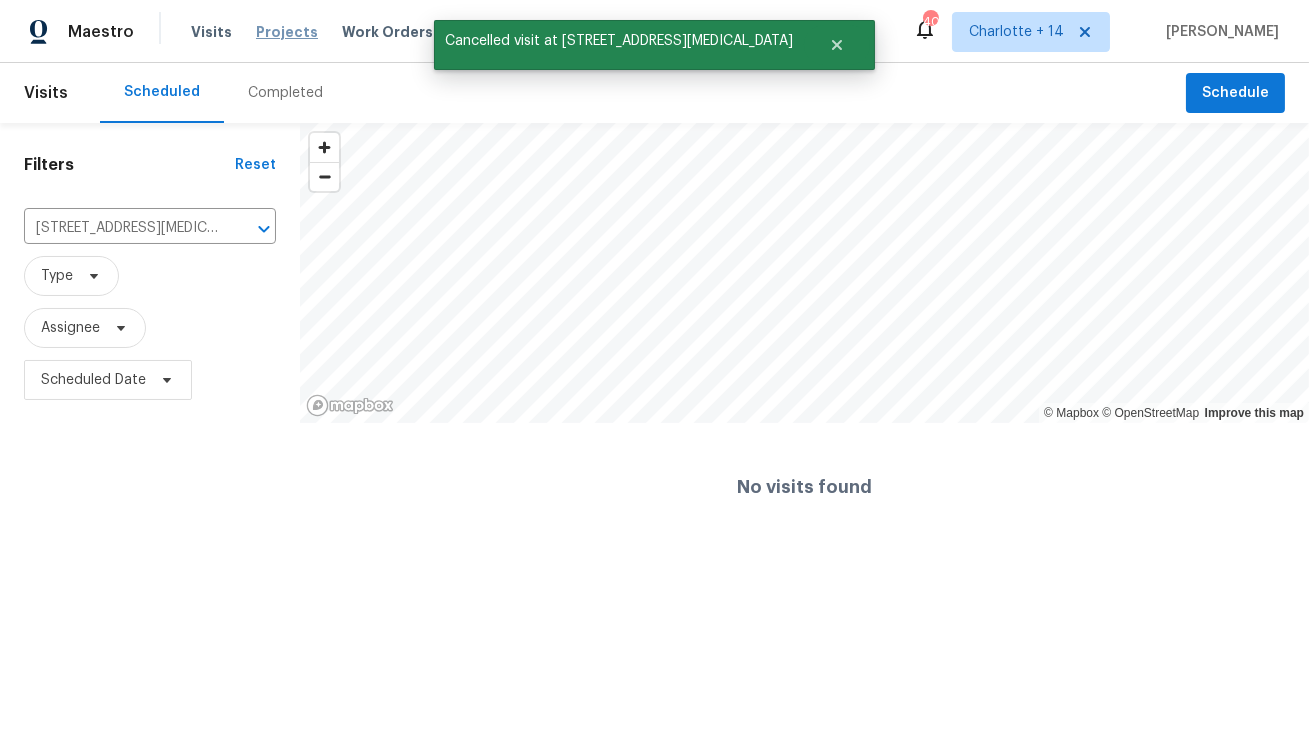 click on "Projects" at bounding box center [287, 32] 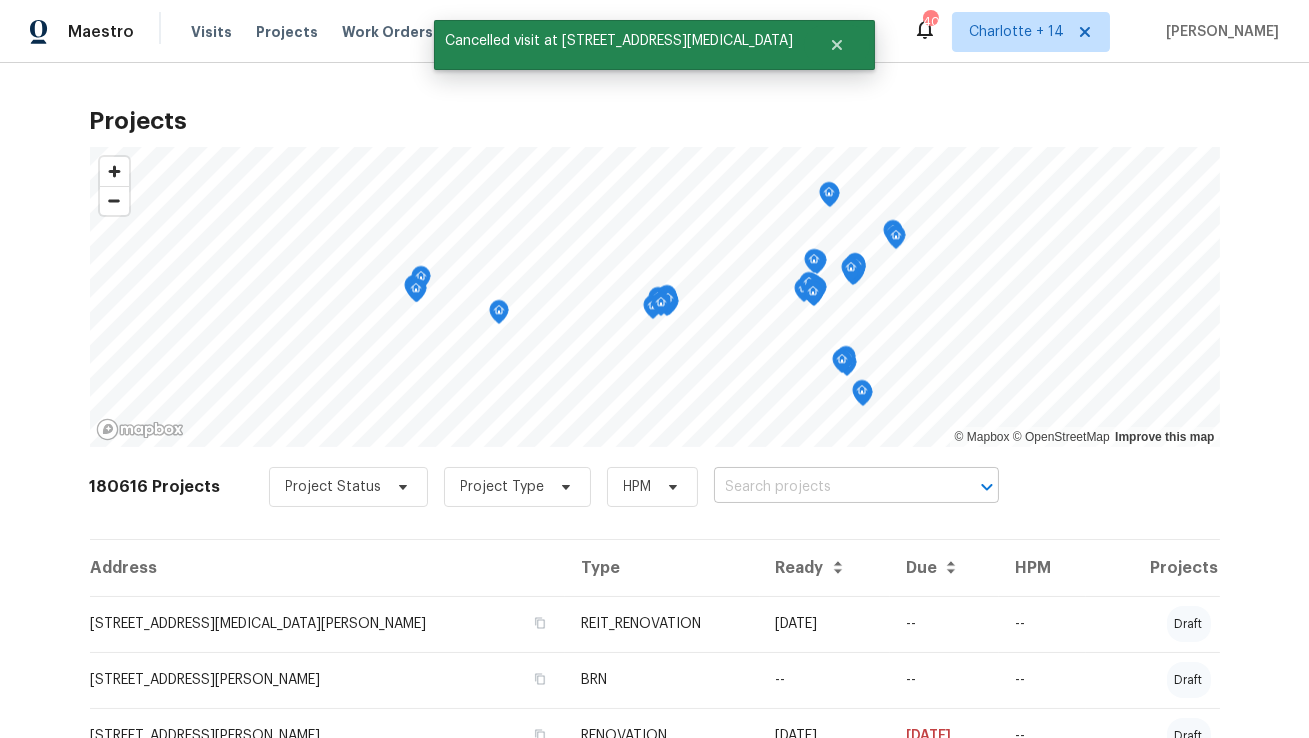 click at bounding box center (828, 487) 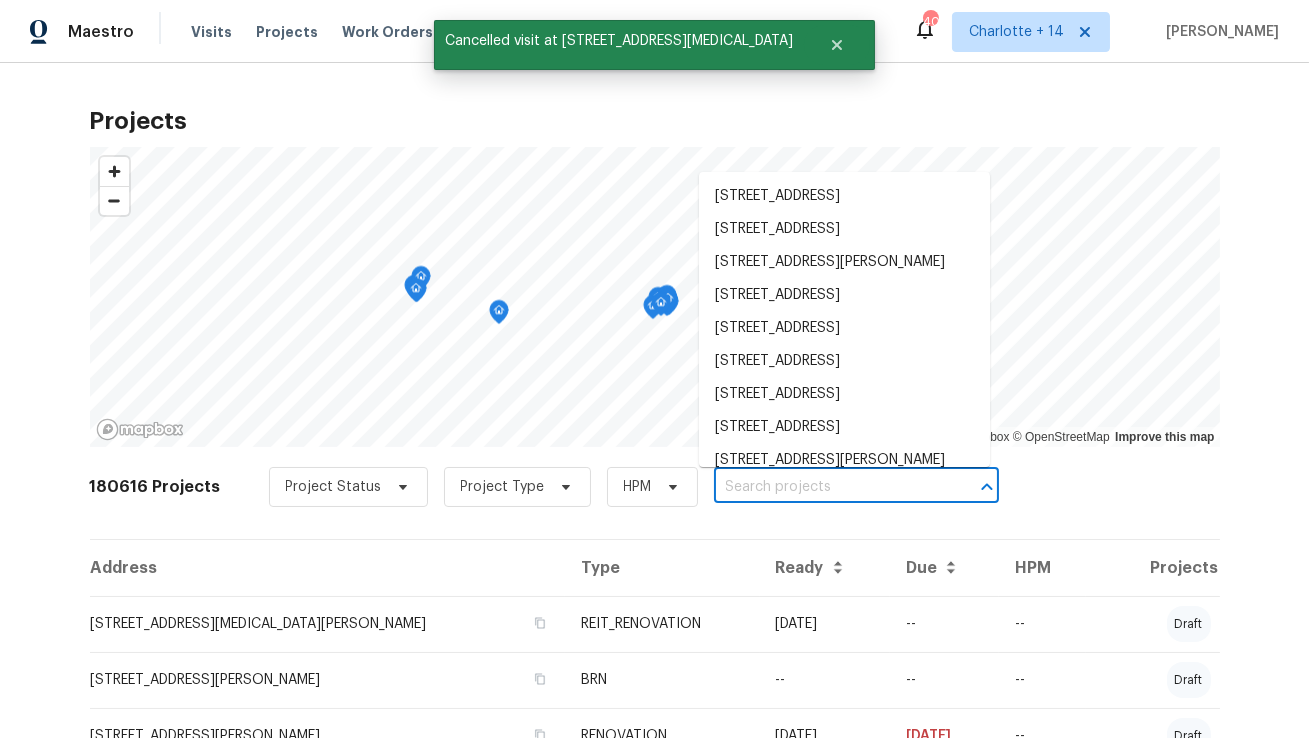 paste on "4547 Doral Dr SW" 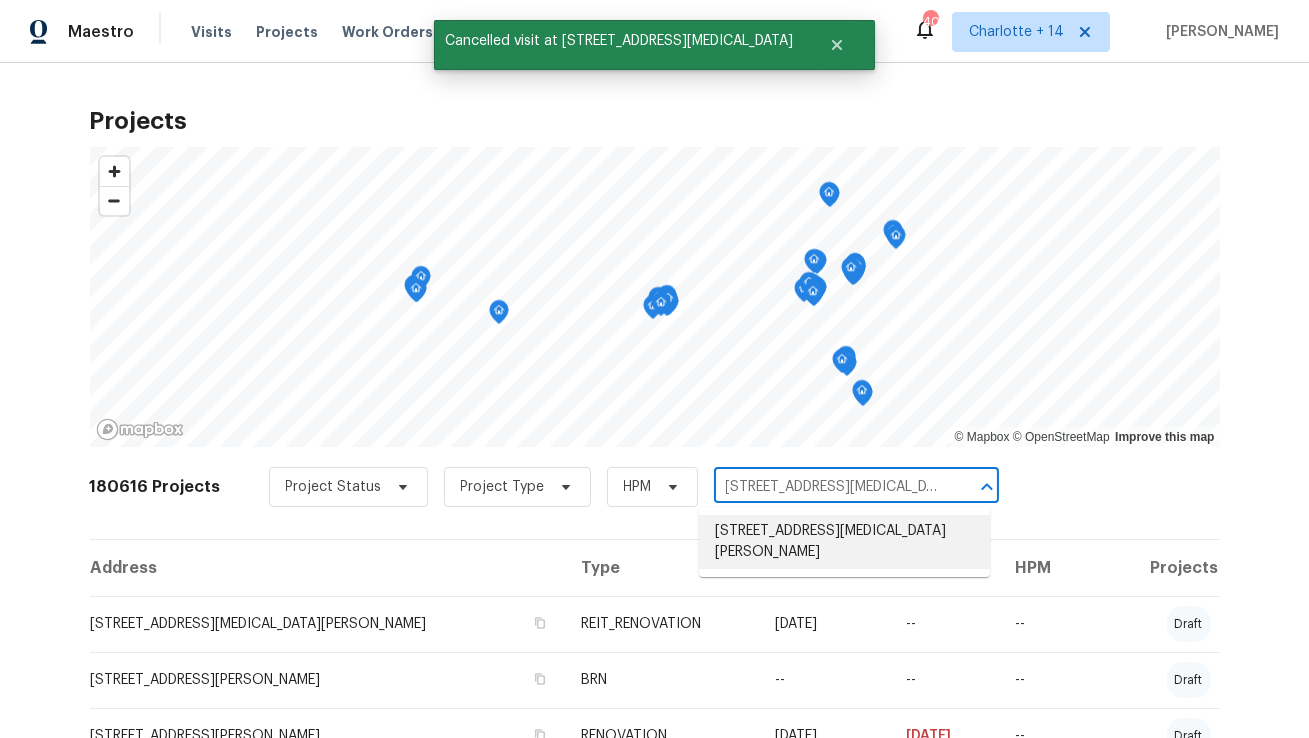 click on "[STREET_ADDRESS][MEDICAL_DATA][PERSON_NAME]" at bounding box center (844, 542) 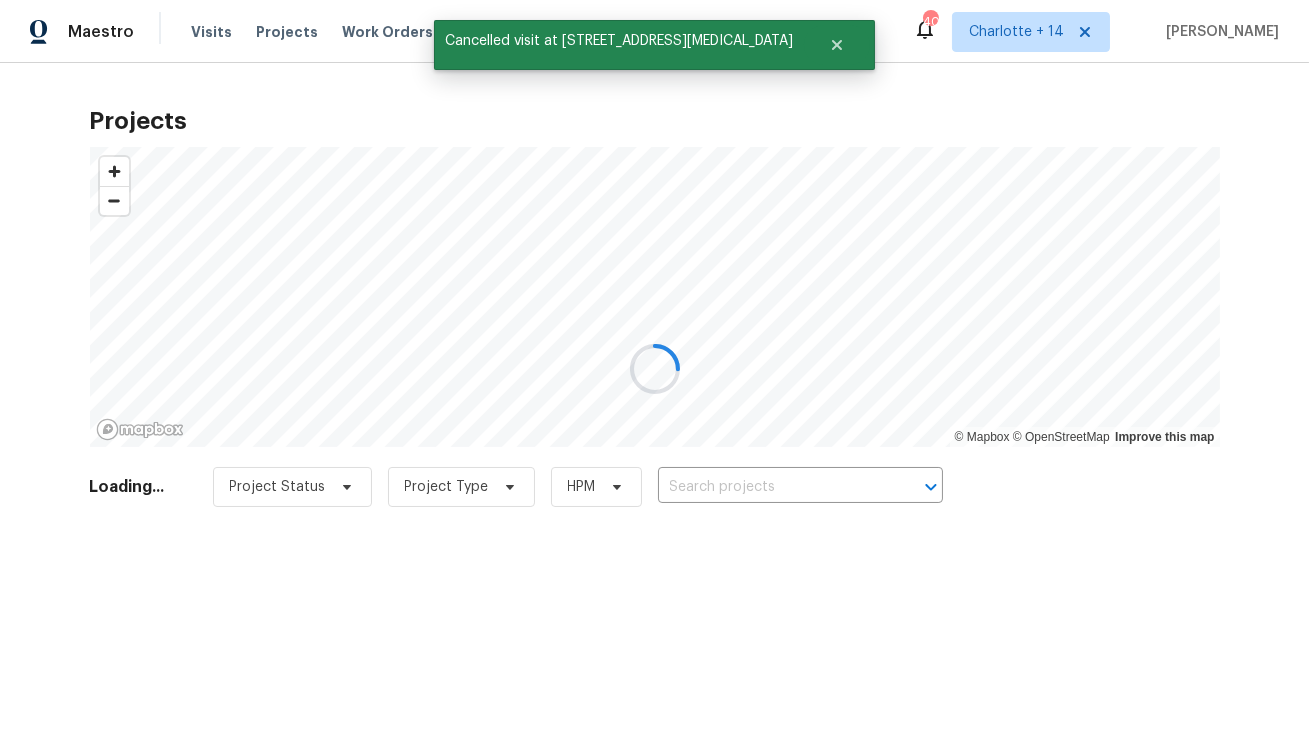 type on "[STREET_ADDRESS][MEDICAL_DATA][PERSON_NAME]" 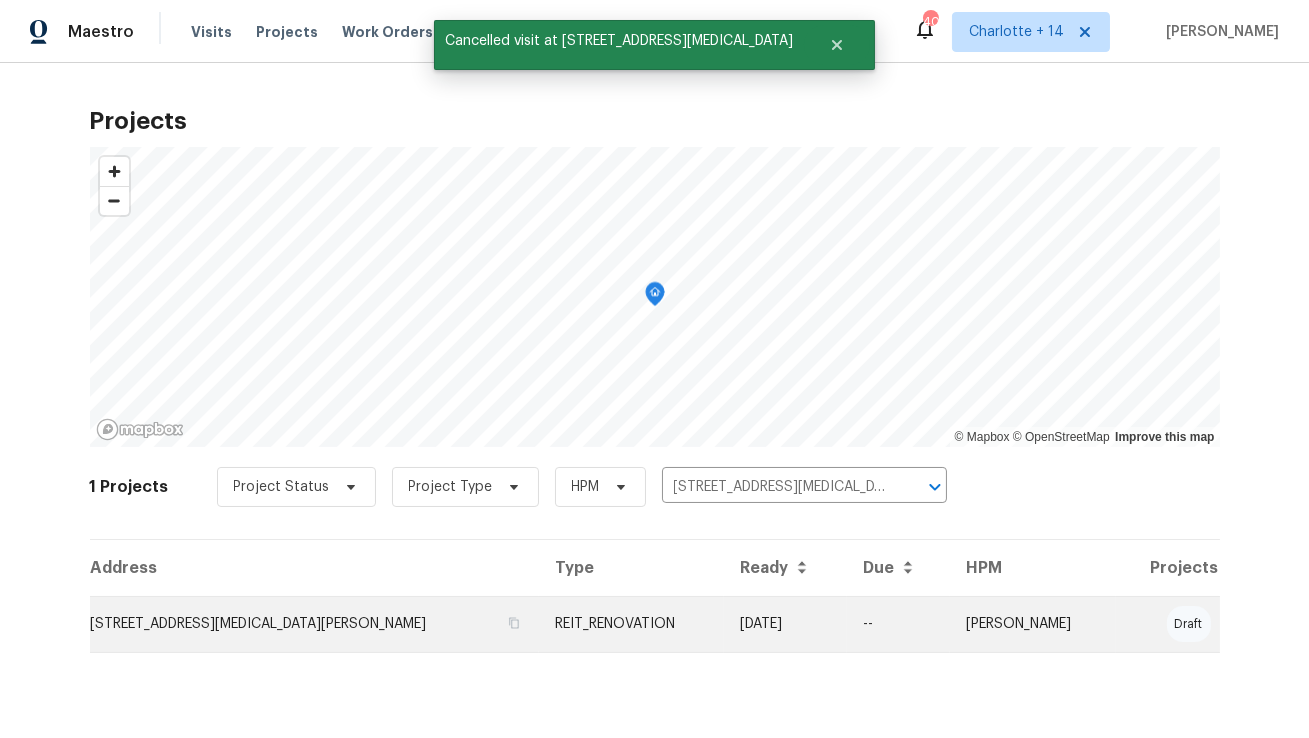 click on "[STREET_ADDRESS][MEDICAL_DATA][PERSON_NAME]" at bounding box center (315, 624) 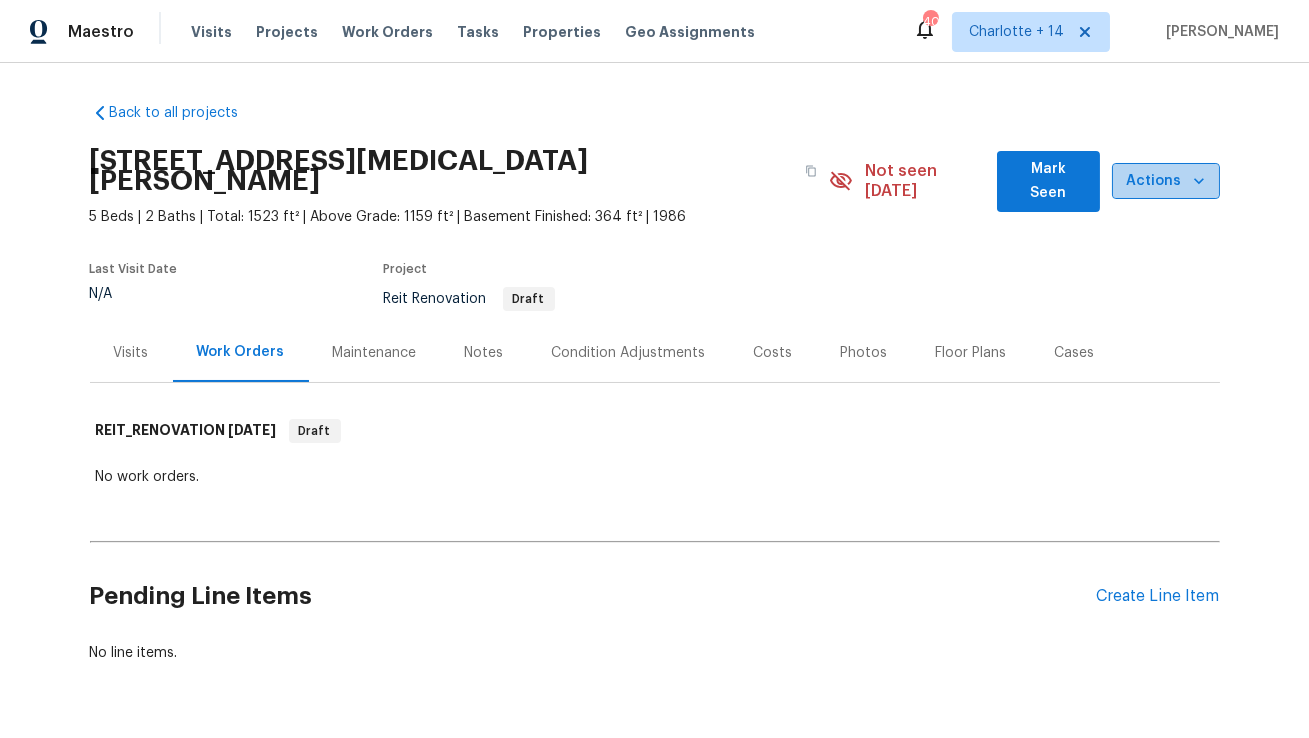 click on "Actions" at bounding box center [1166, 181] 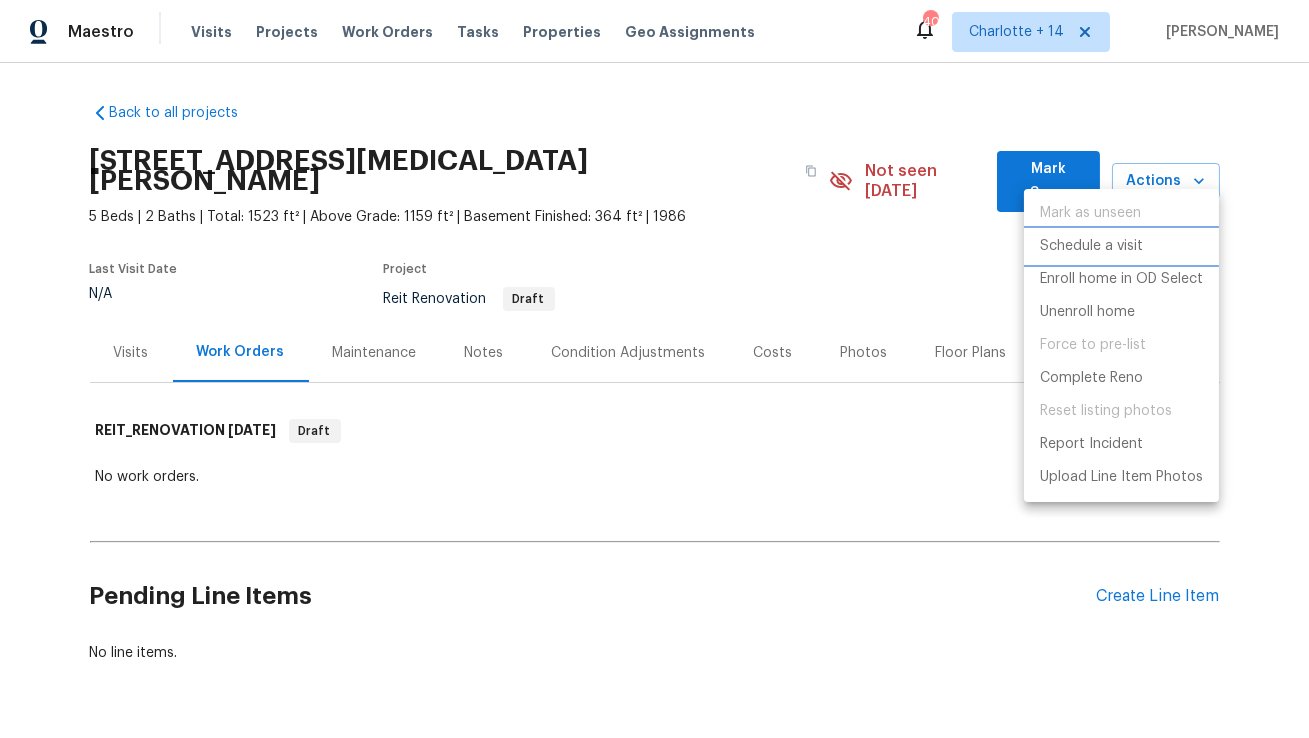 click on "Schedule a visit" at bounding box center (1091, 246) 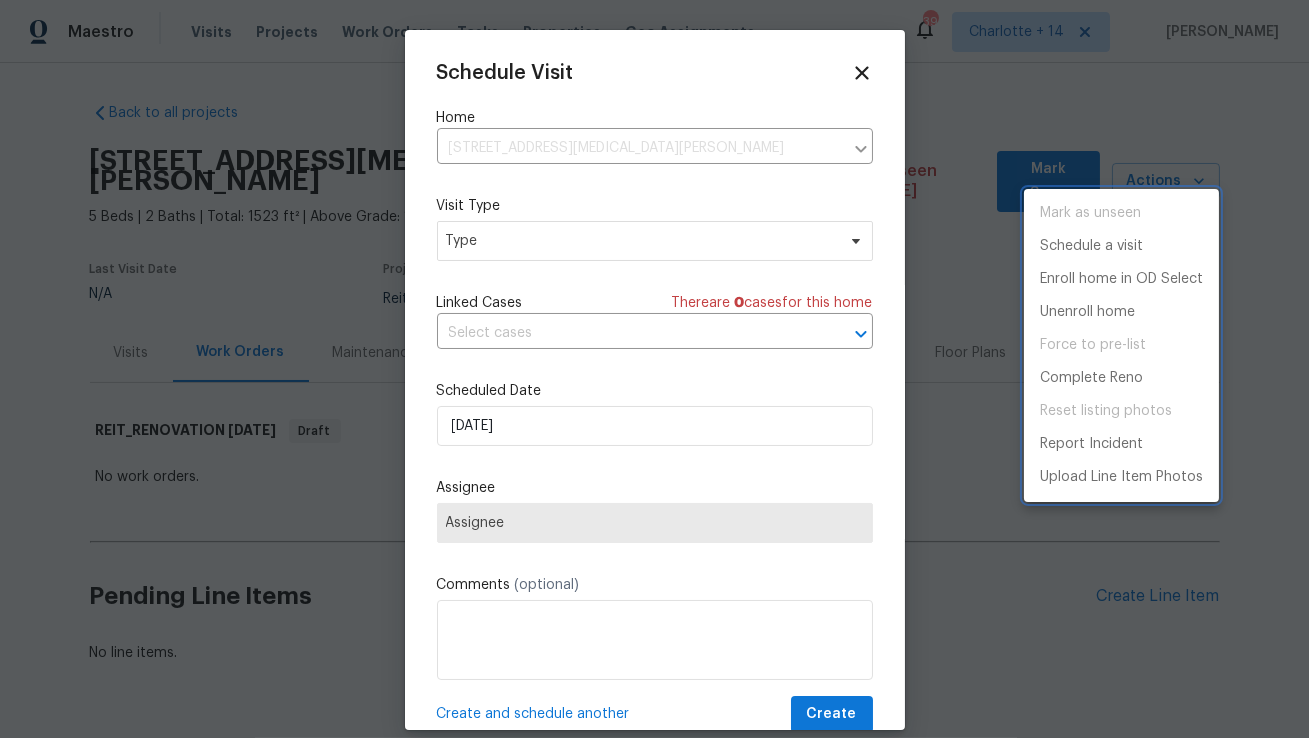 drag, startPoint x: 547, startPoint y: 243, endPoint x: 534, endPoint y: 246, distance: 13.341664 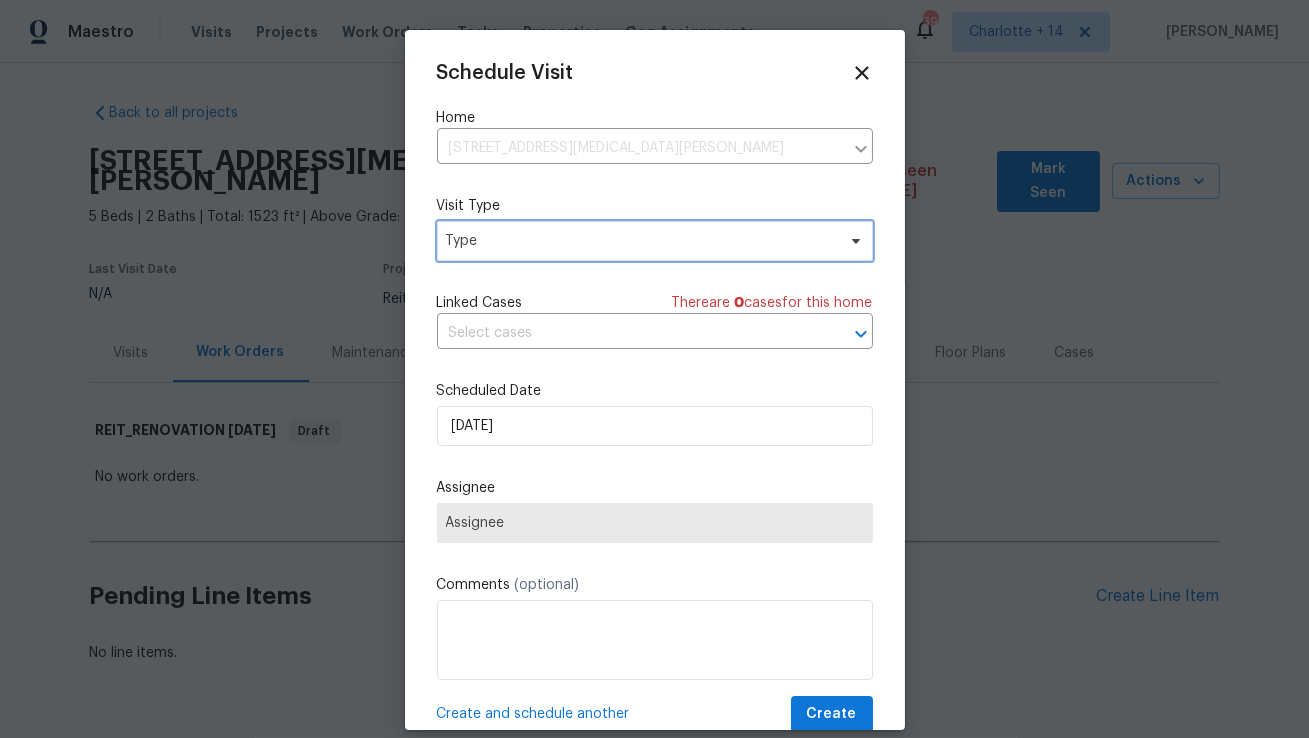 click on "Type" at bounding box center [640, 241] 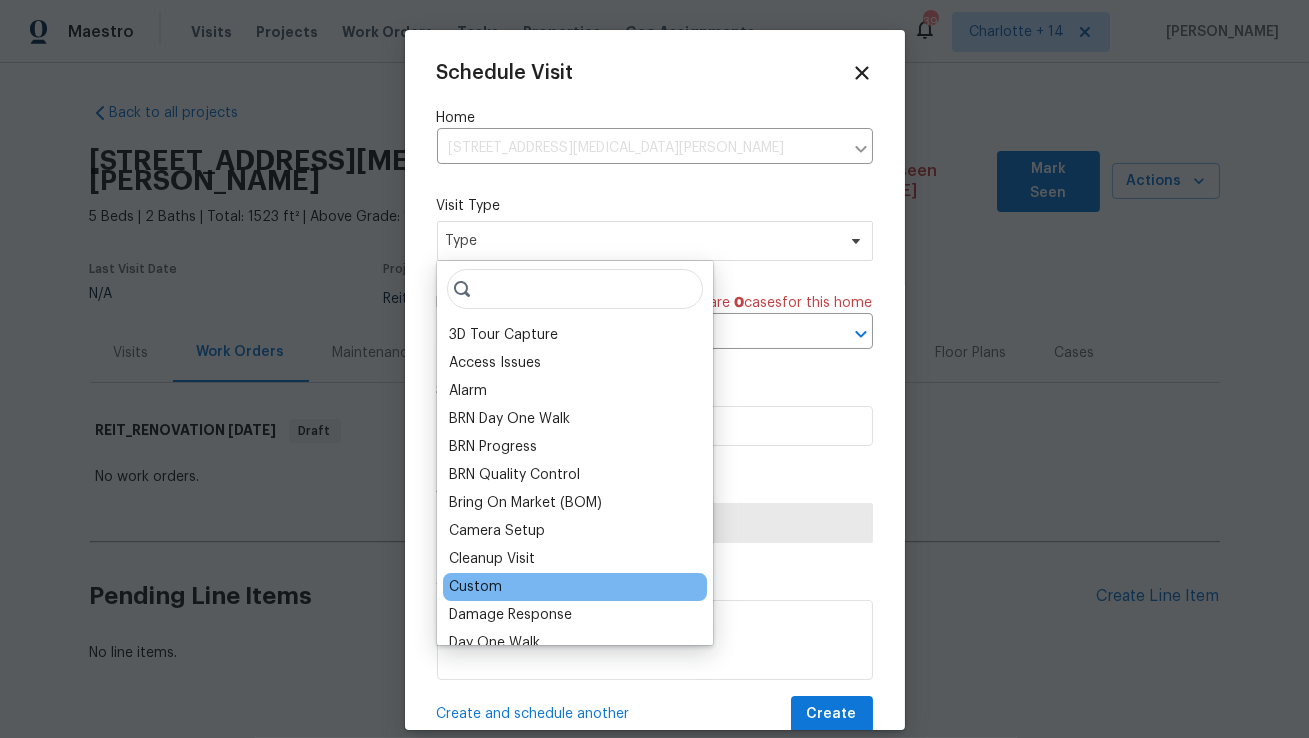 click on "Custom" at bounding box center (475, 587) 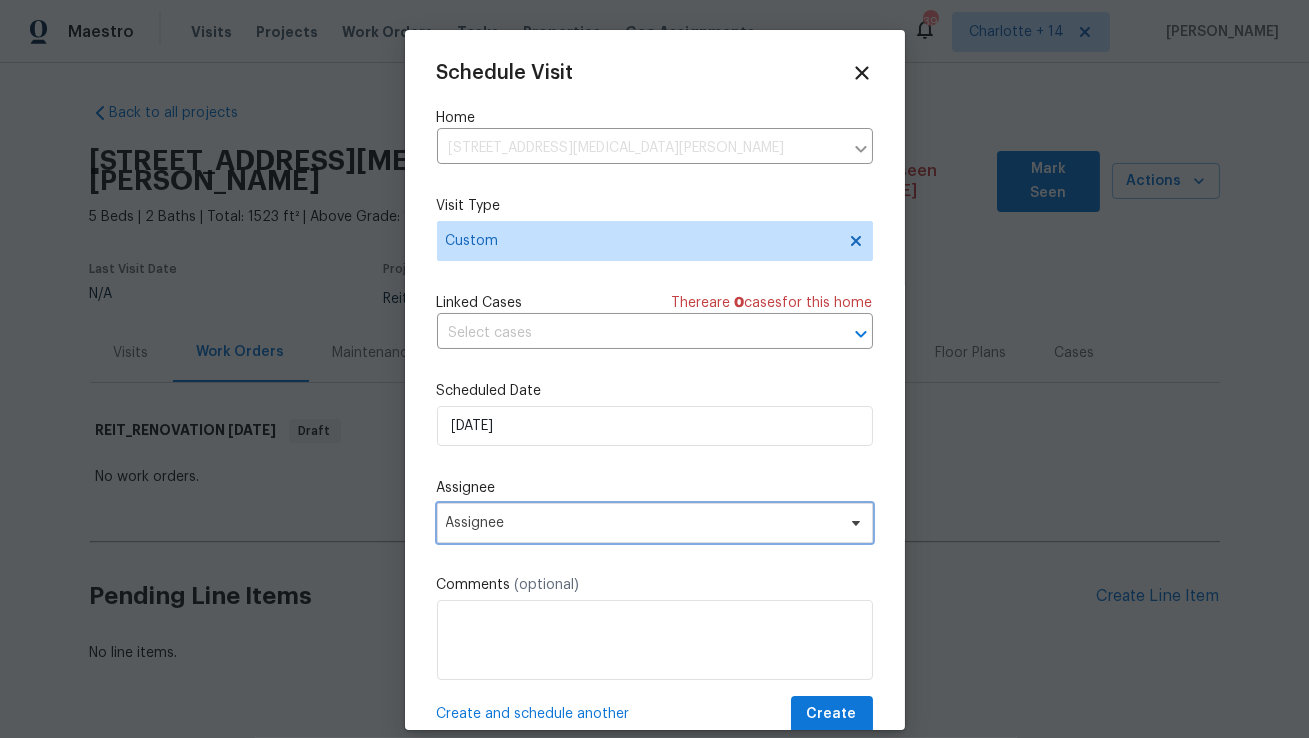 click on "Assignee" at bounding box center [655, 523] 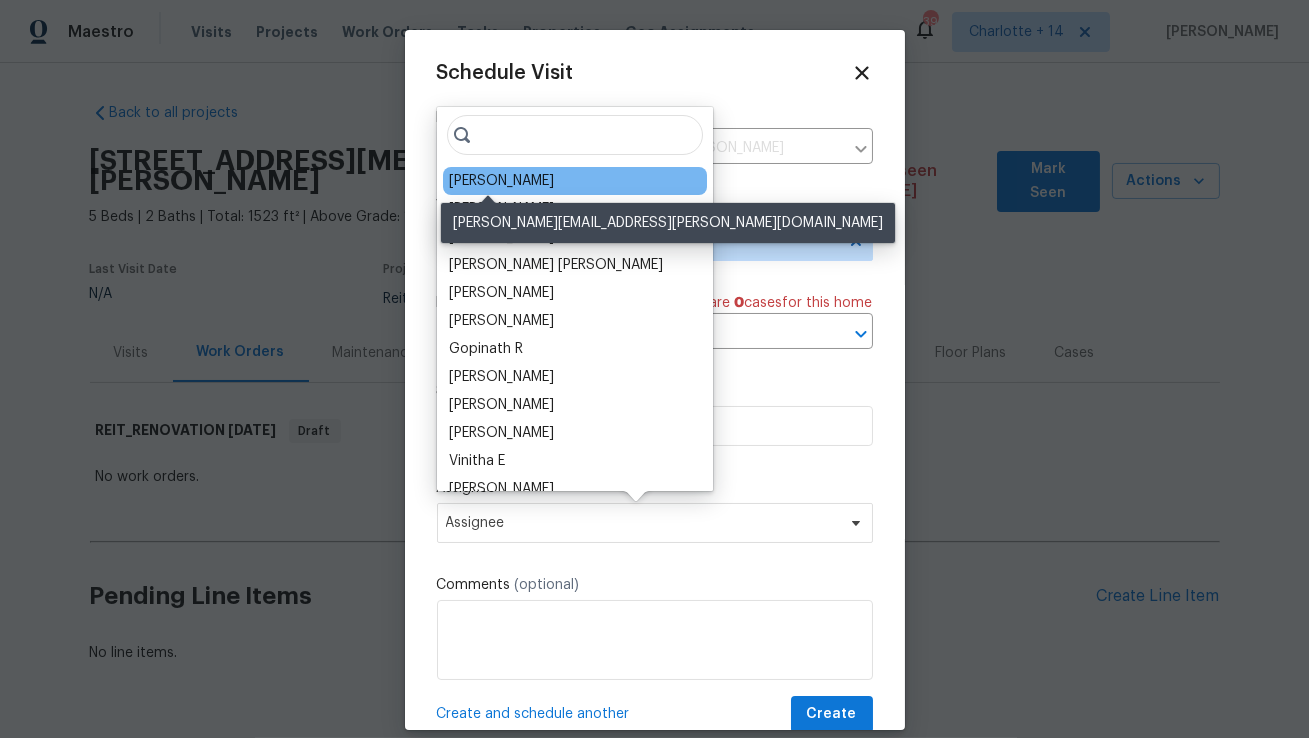 click on "[PERSON_NAME]" at bounding box center (501, 181) 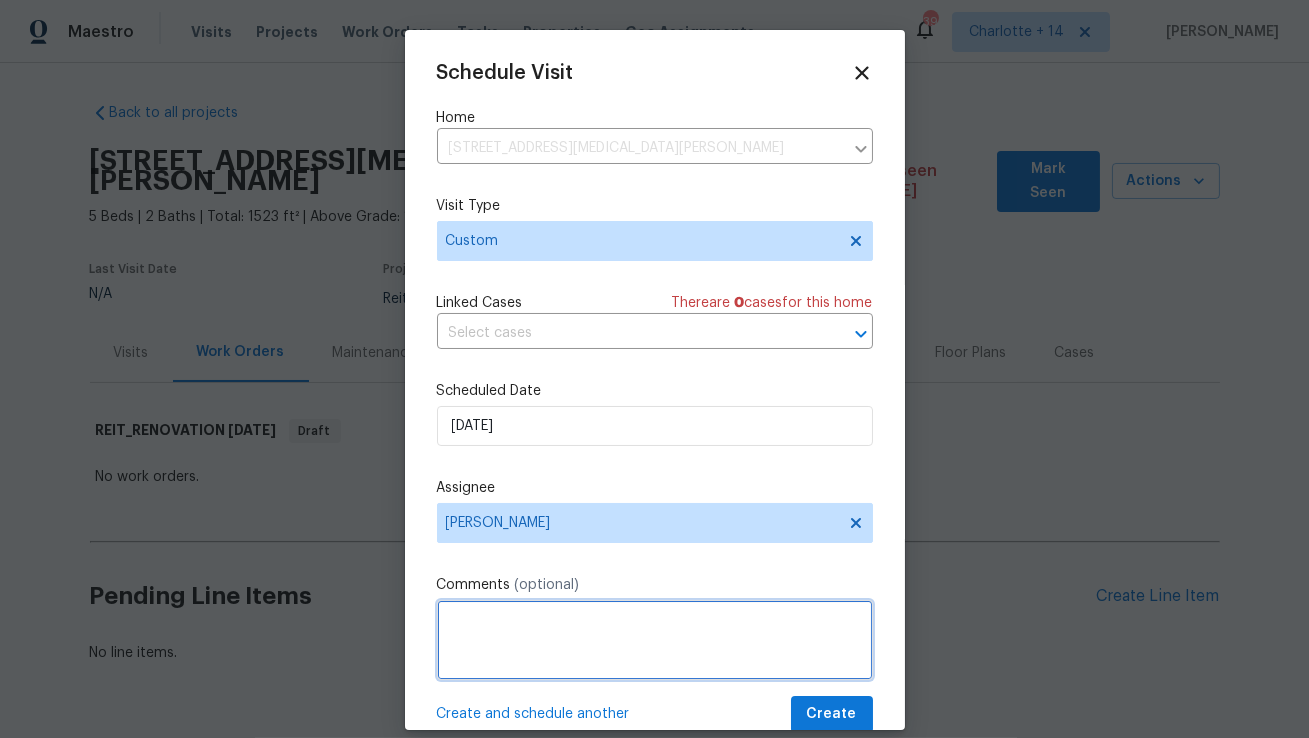 click at bounding box center [655, 640] 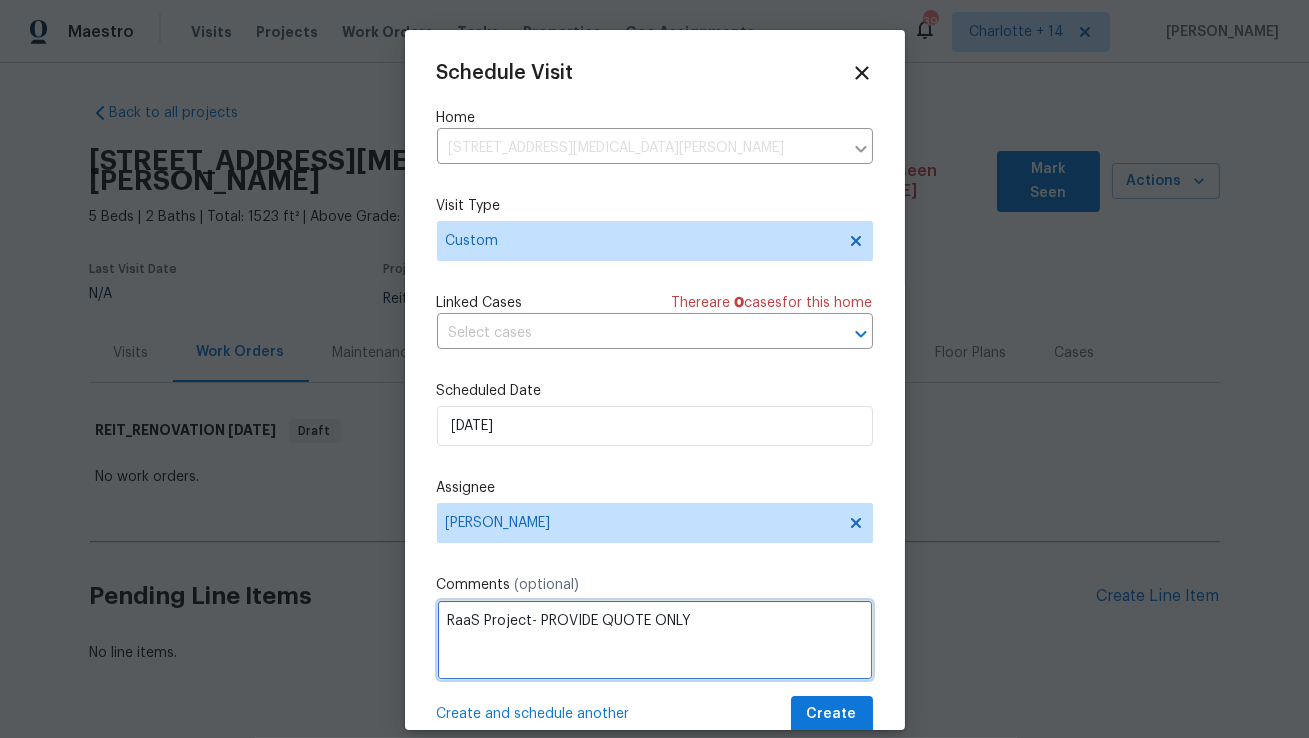 paste on "The AC at this home appears to not be working." 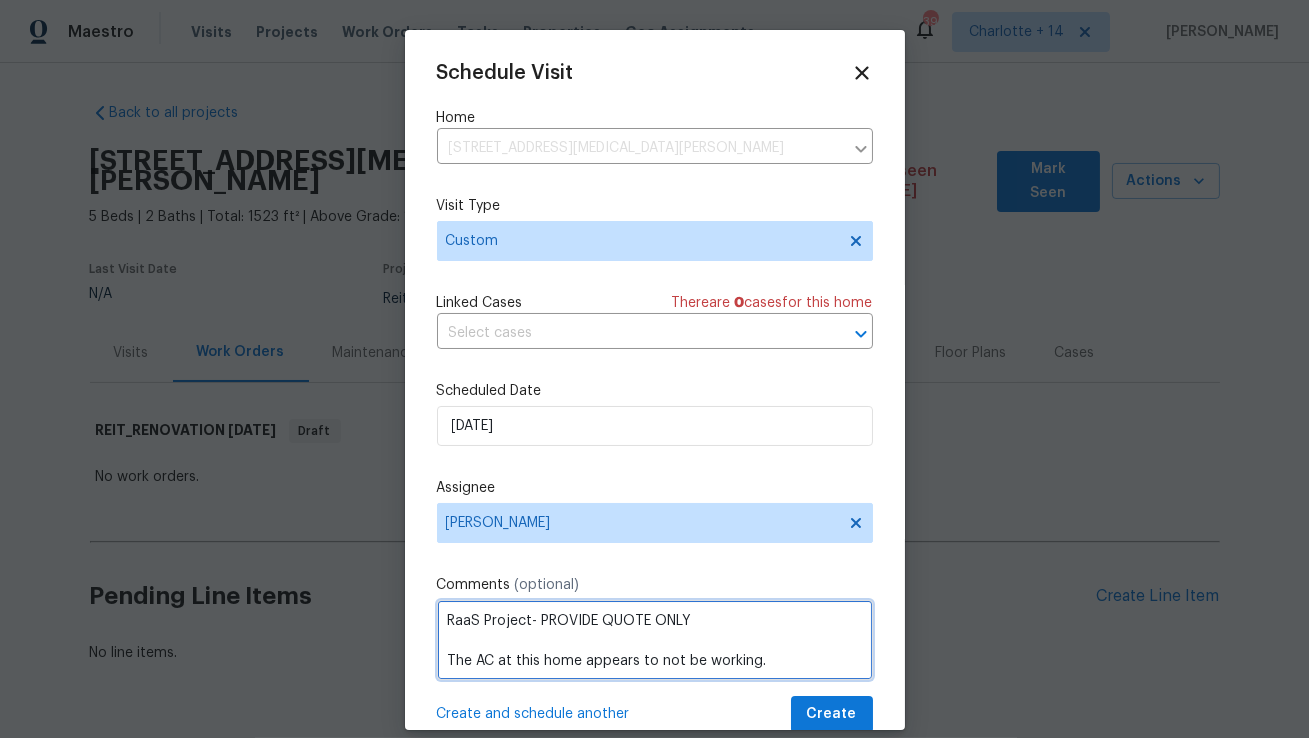 scroll, scrollTop: 37, scrollLeft: 0, axis: vertical 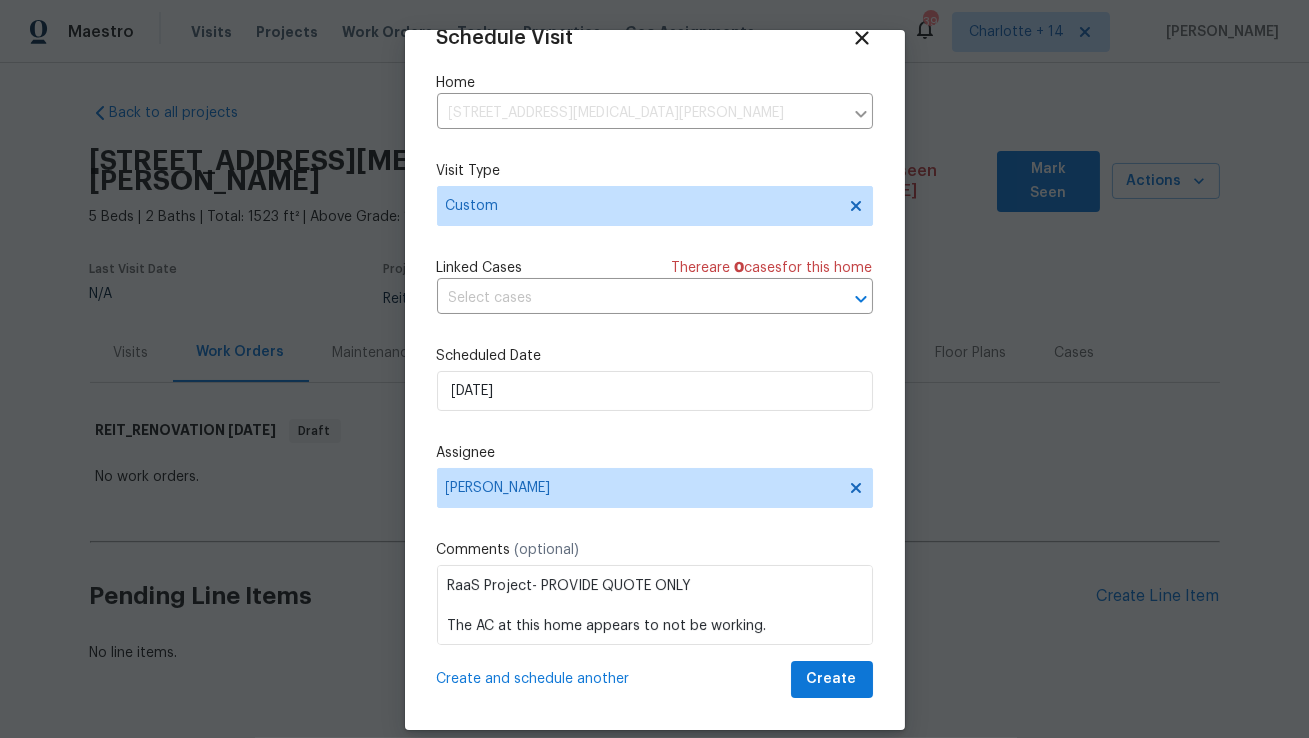 click on "Create and schedule another Create" at bounding box center (655, 679) 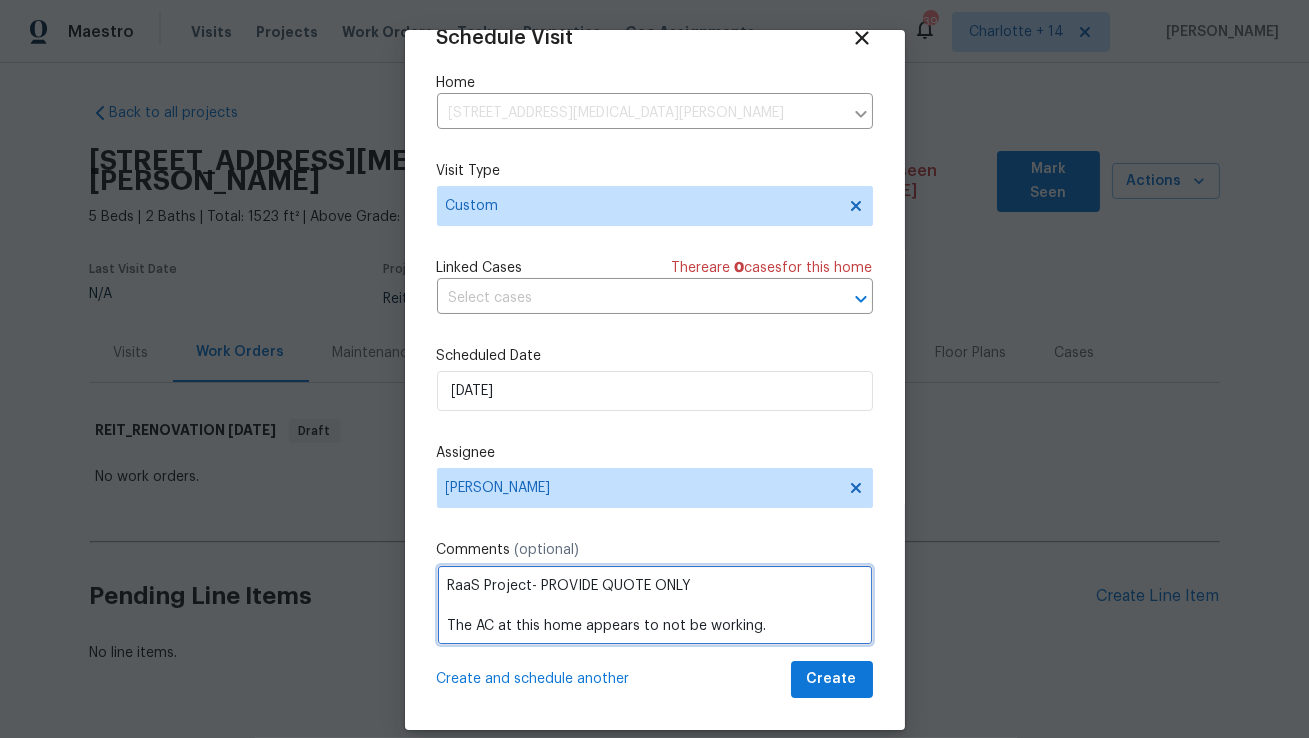 click on "RaaS Project- PROVIDE QUOTE ONLY
The AC at this home appears to not be working." at bounding box center (655, 605) 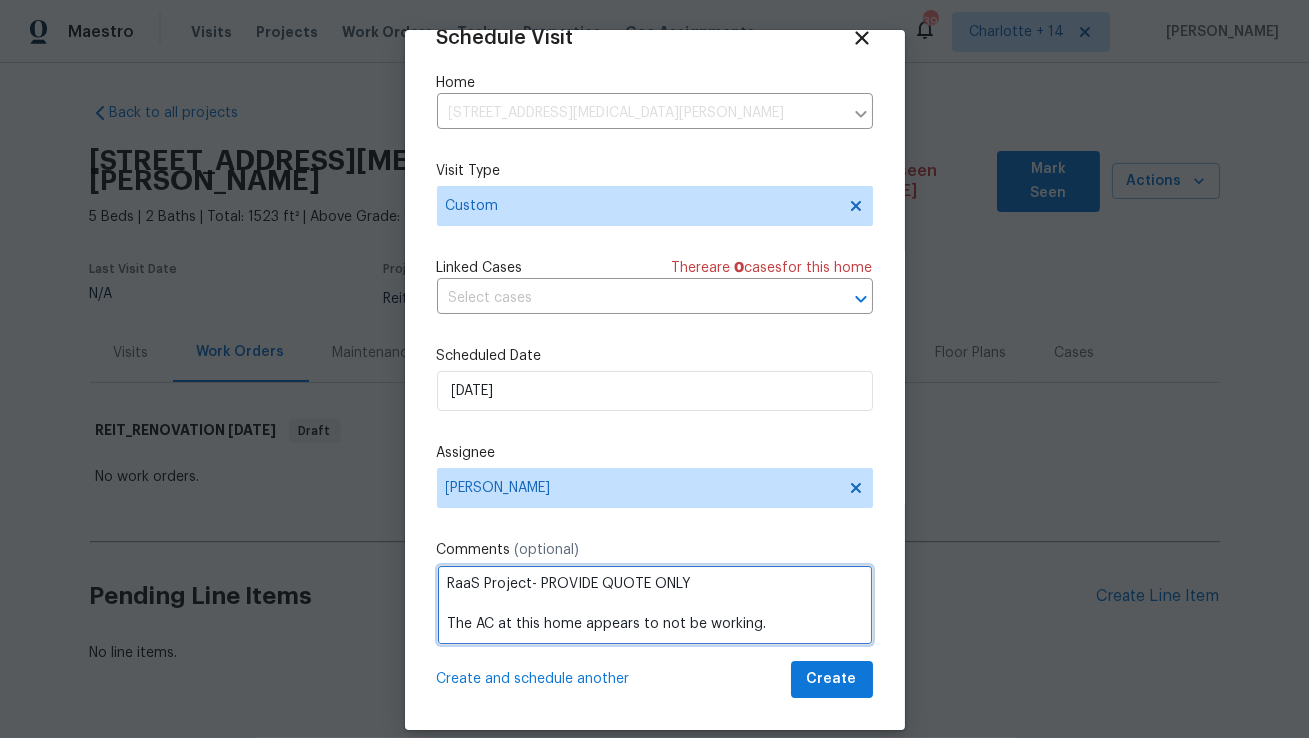 paste on "Access instructions: igloo: 19141850 Combobox: 3236" 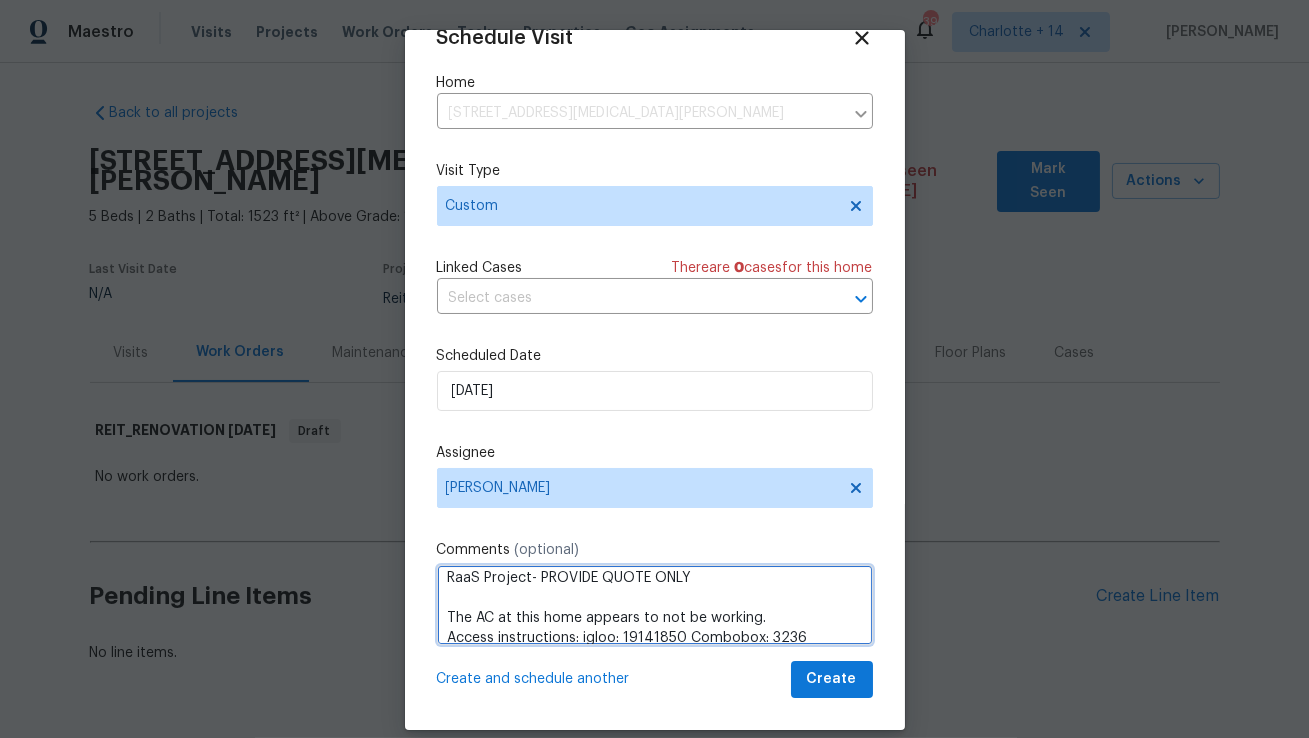 type on "RaaS Project- PROVIDE QUOTE ONLY
The AC at this home appears to not be working.
Access instructions: igloo: 19141850 Combobox: 3236" 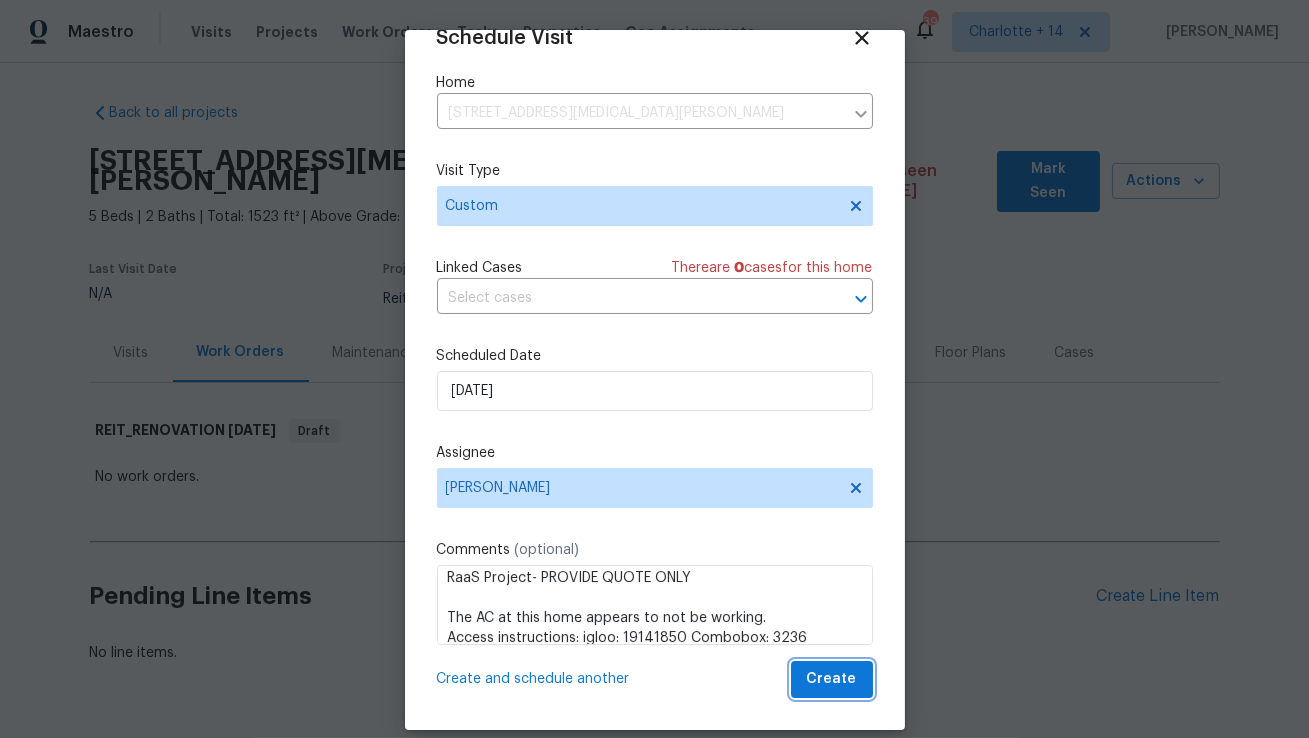 click on "Create" at bounding box center [832, 679] 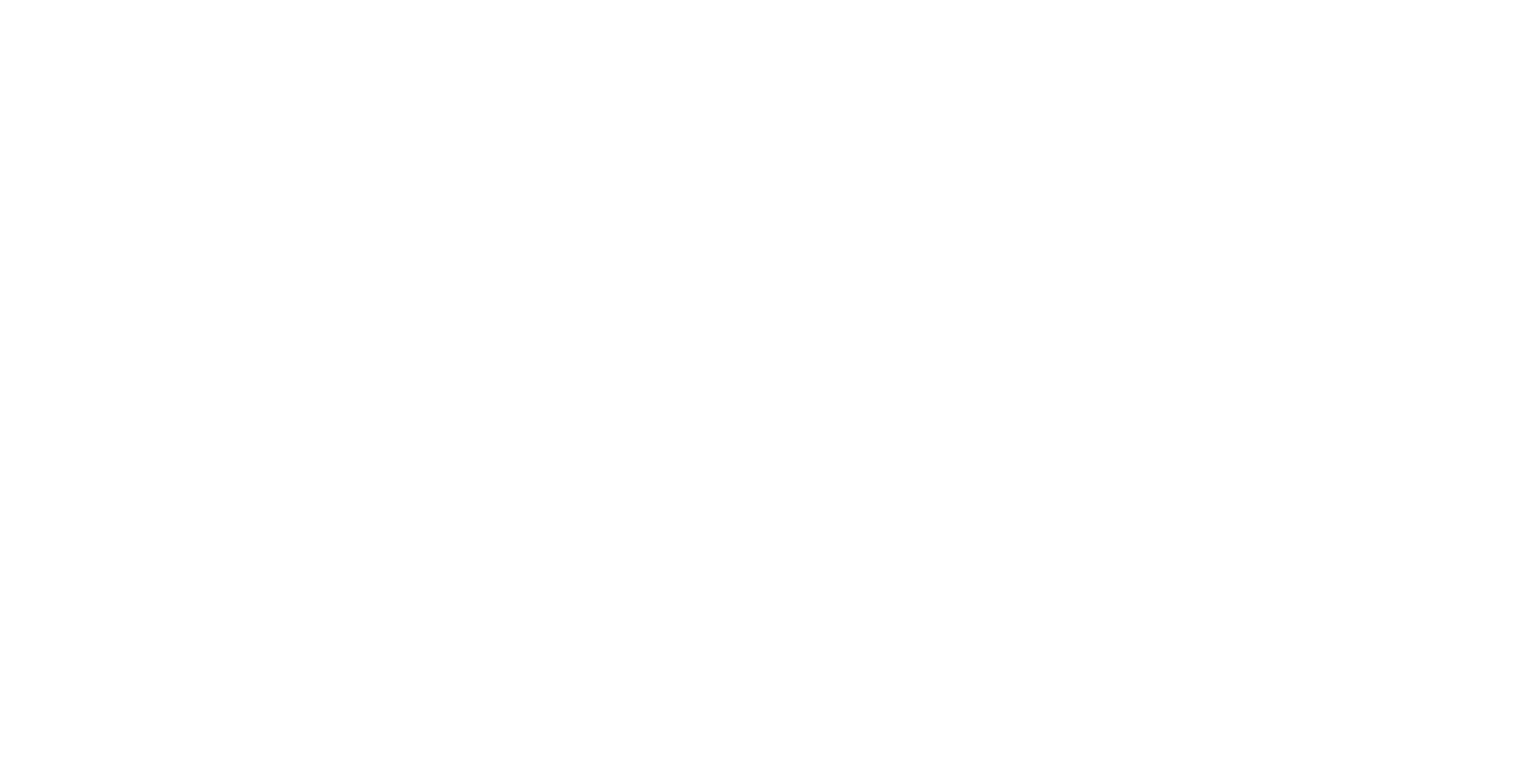 scroll, scrollTop: 0, scrollLeft: 0, axis: both 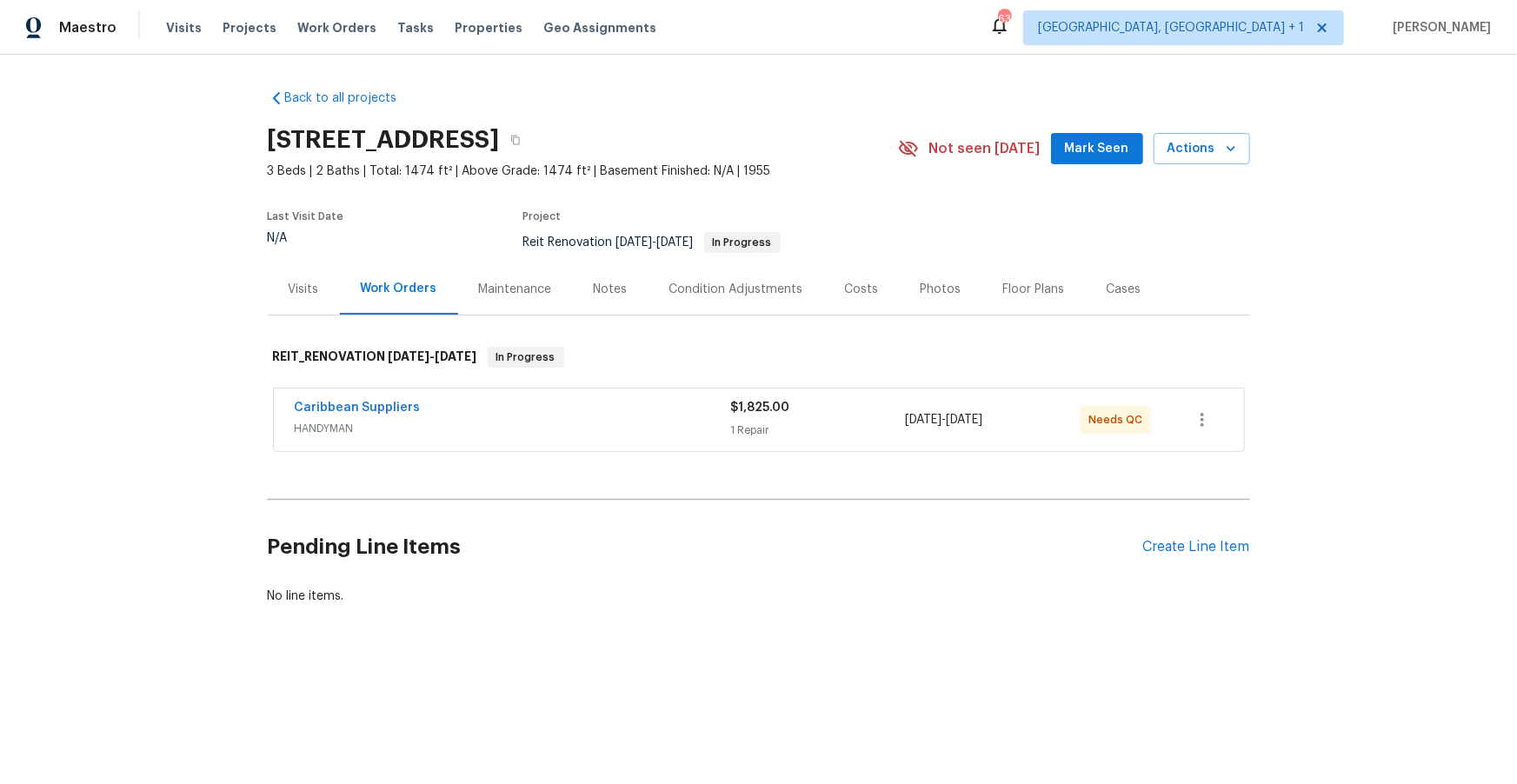 click on "HANDYMAN" at bounding box center (513, 429) 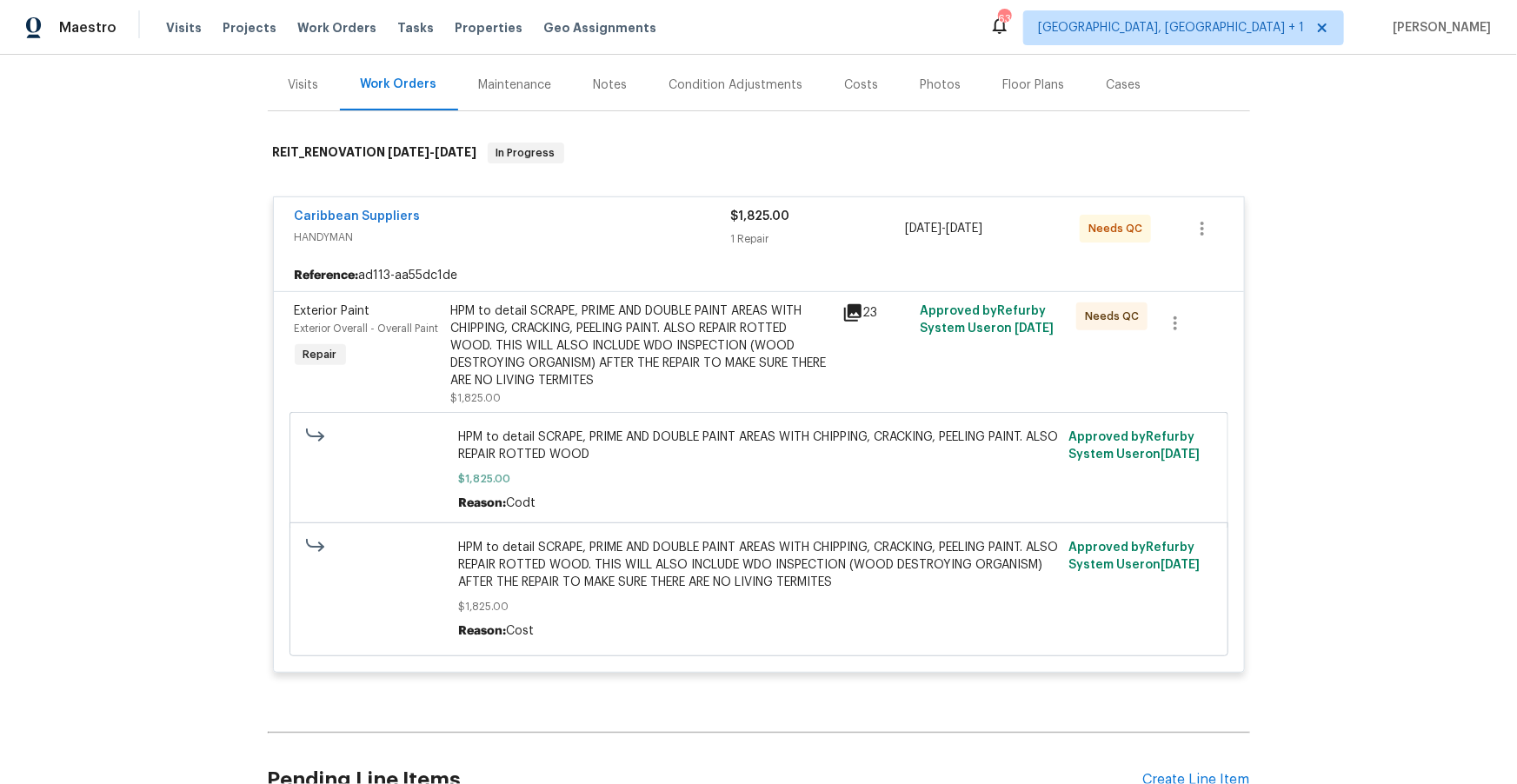 scroll, scrollTop: 204, scrollLeft: 0, axis: vertical 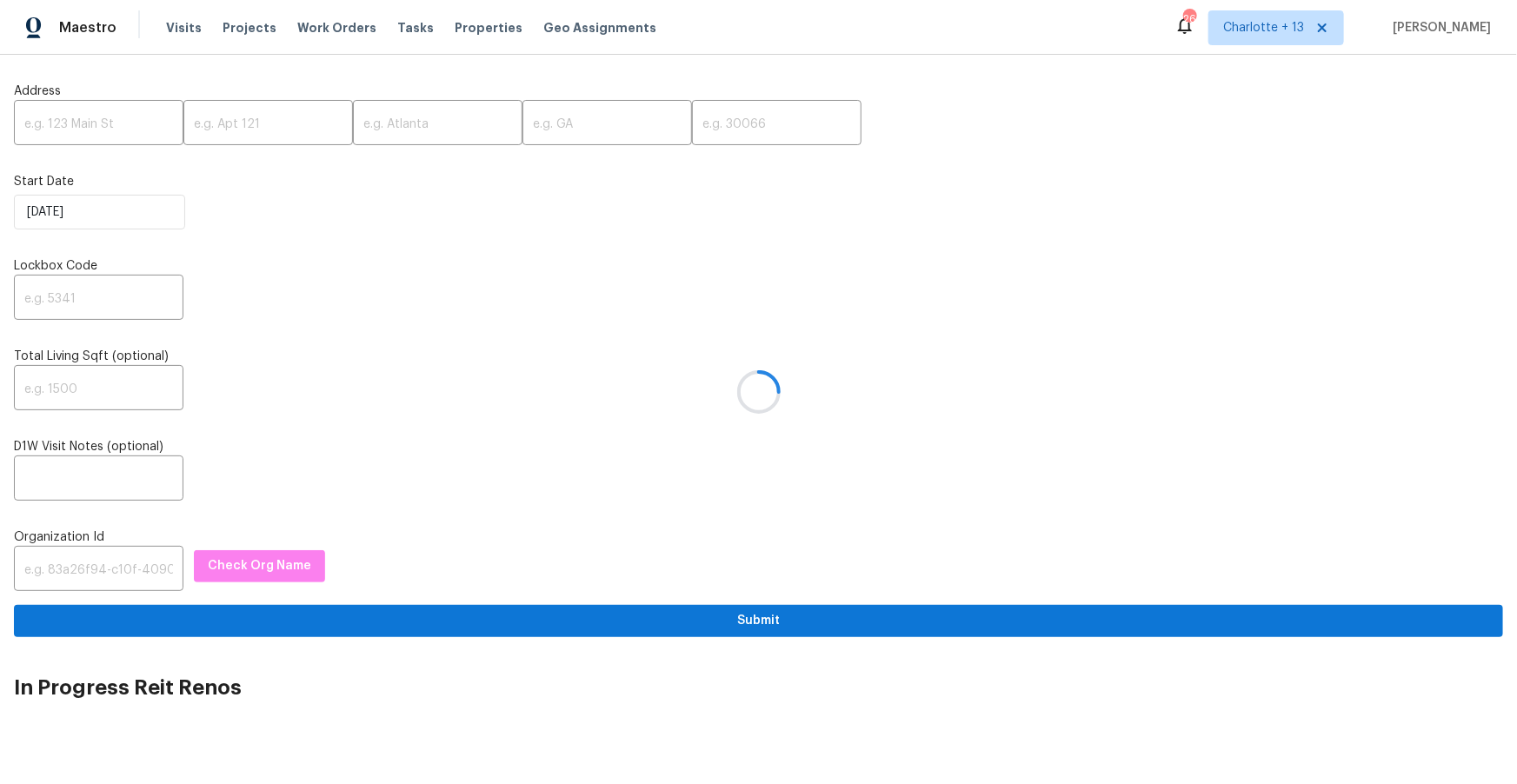 click at bounding box center [758, 392] 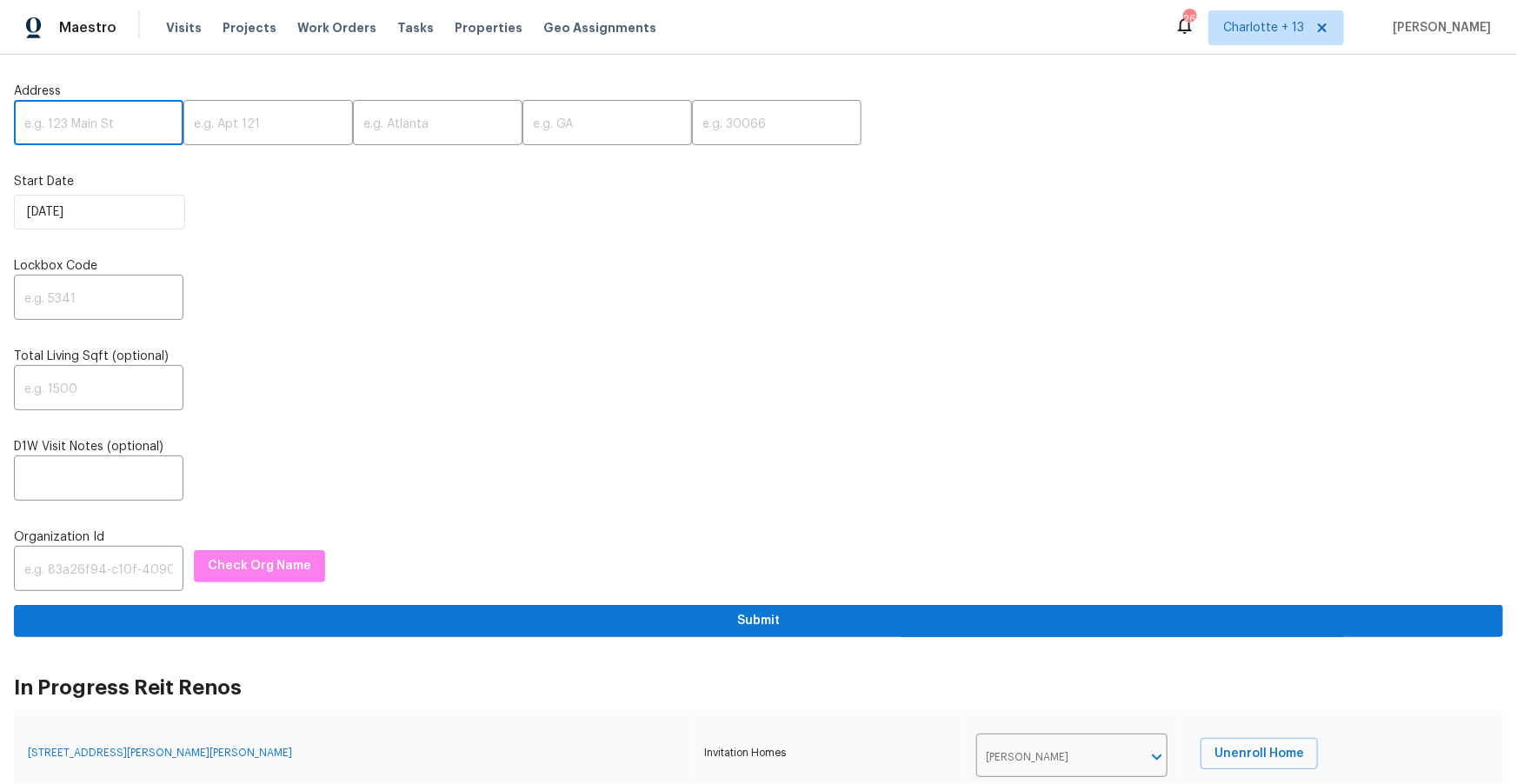 click at bounding box center [98, 124] 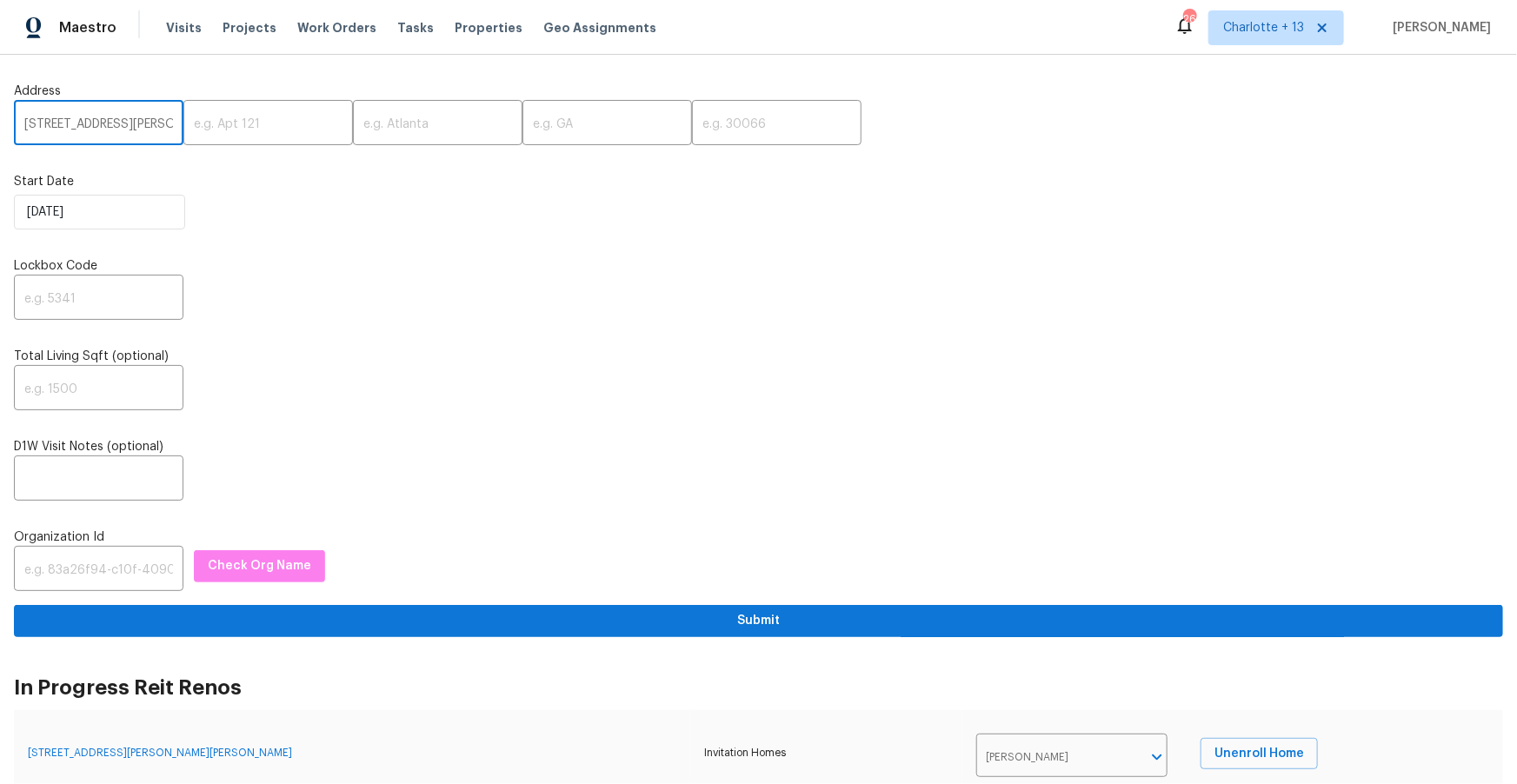 scroll, scrollTop: 0, scrollLeft: 87, axis: horizontal 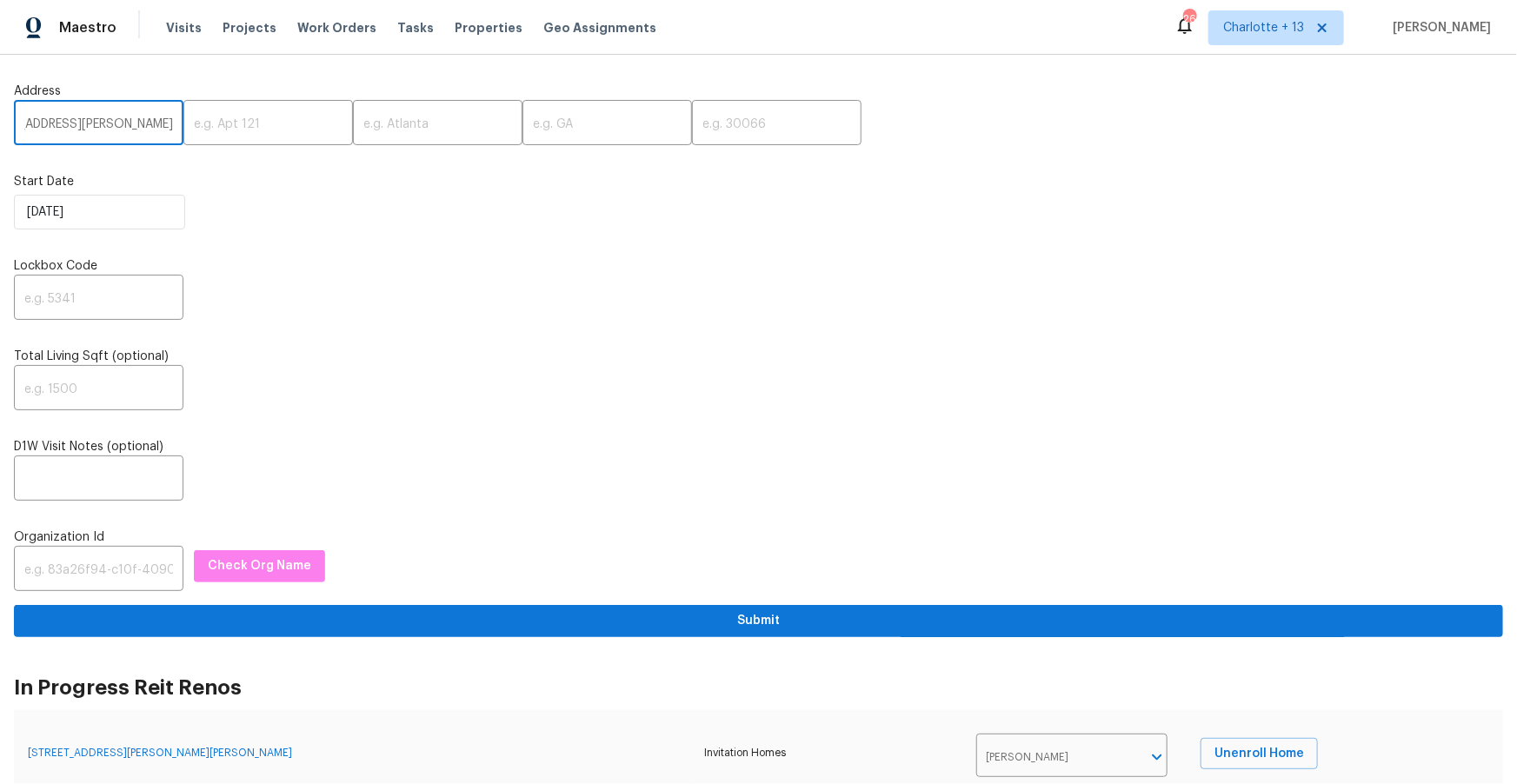 click on "[STREET_ADDRESS][PERSON_NAME]" at bounding box center (98, 124) 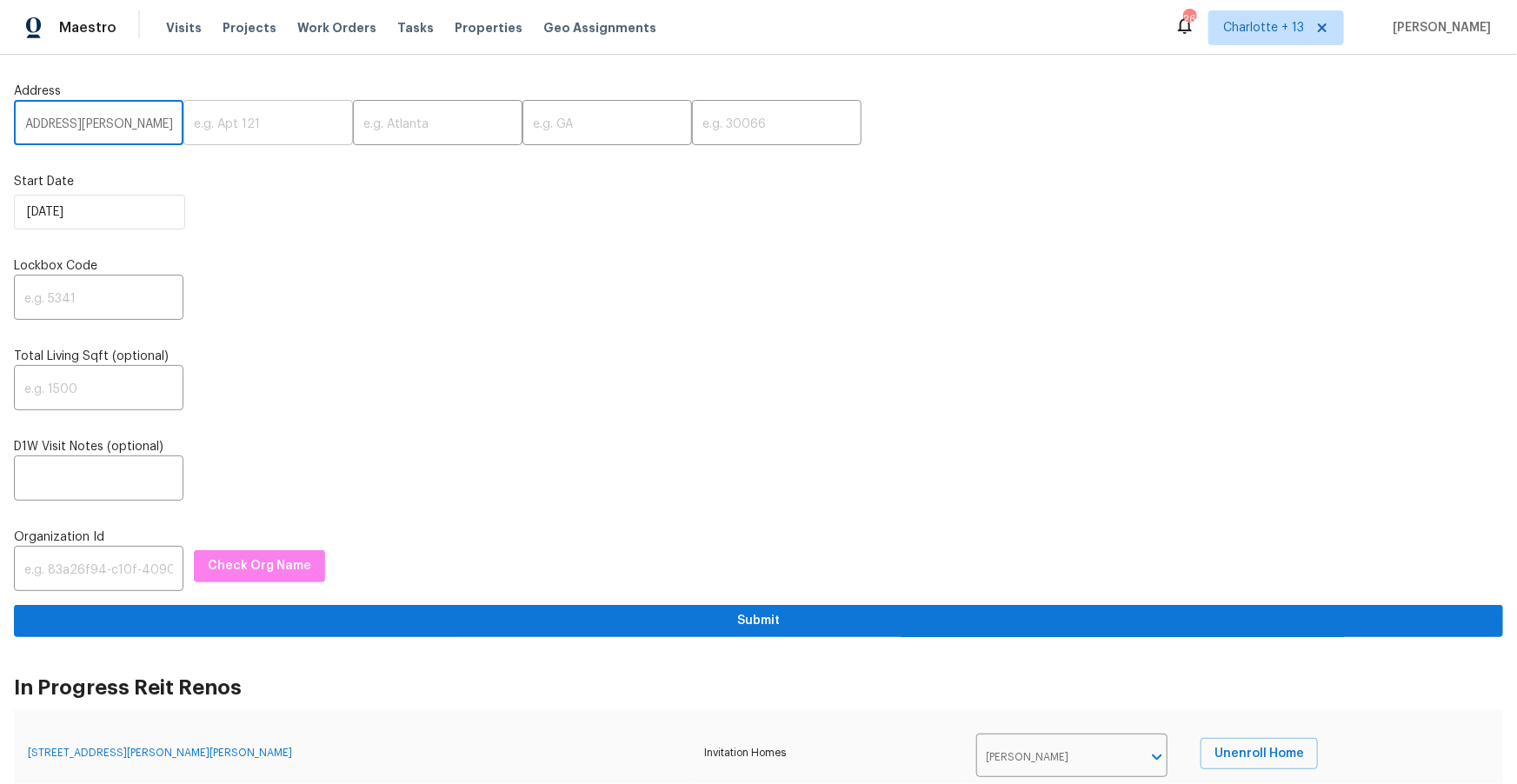 scroll, scrollTop: 0, scrollLeft: 48, axis: horizontal 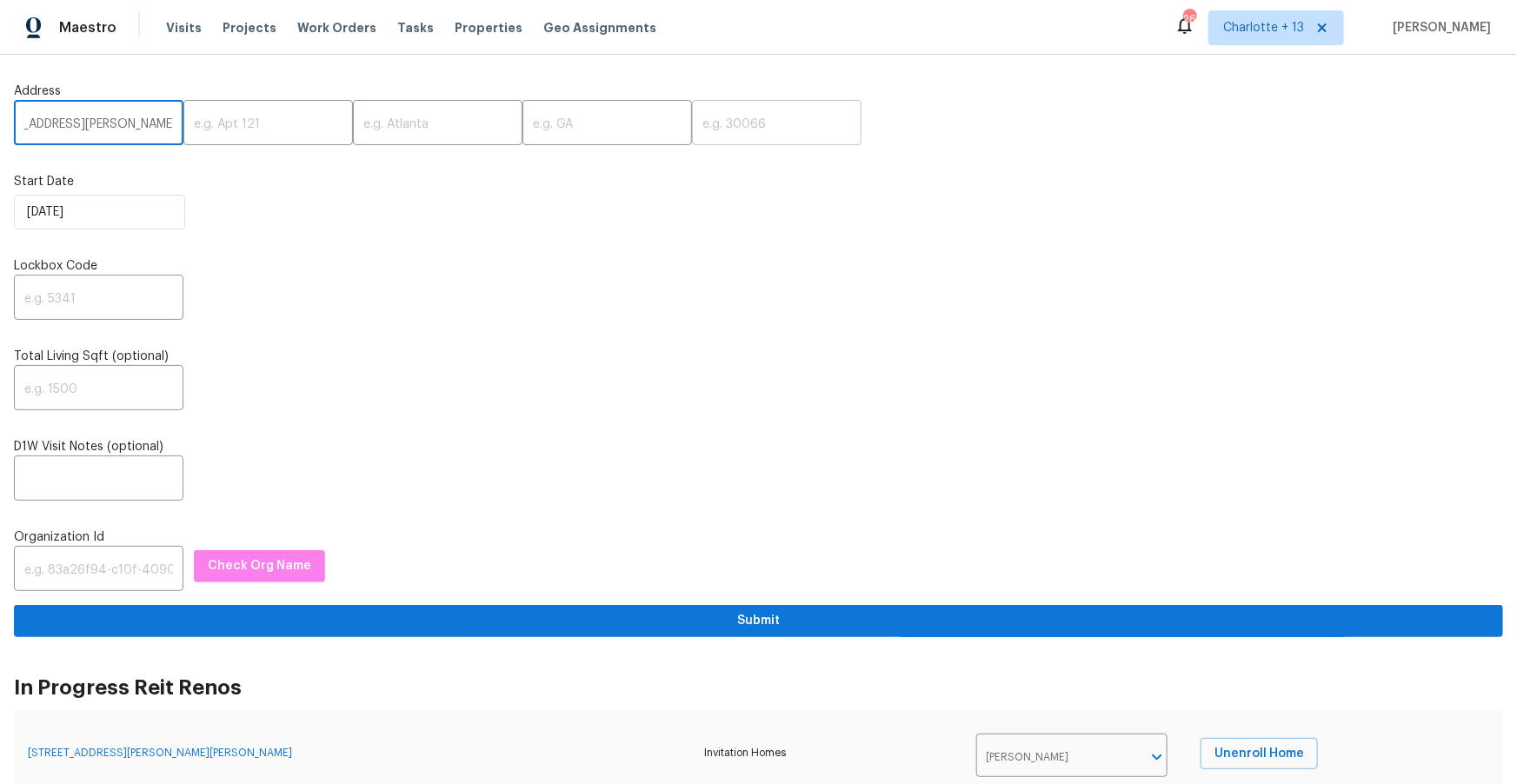 type on "[STREET_ADDRESS][PERSON_NAME]" 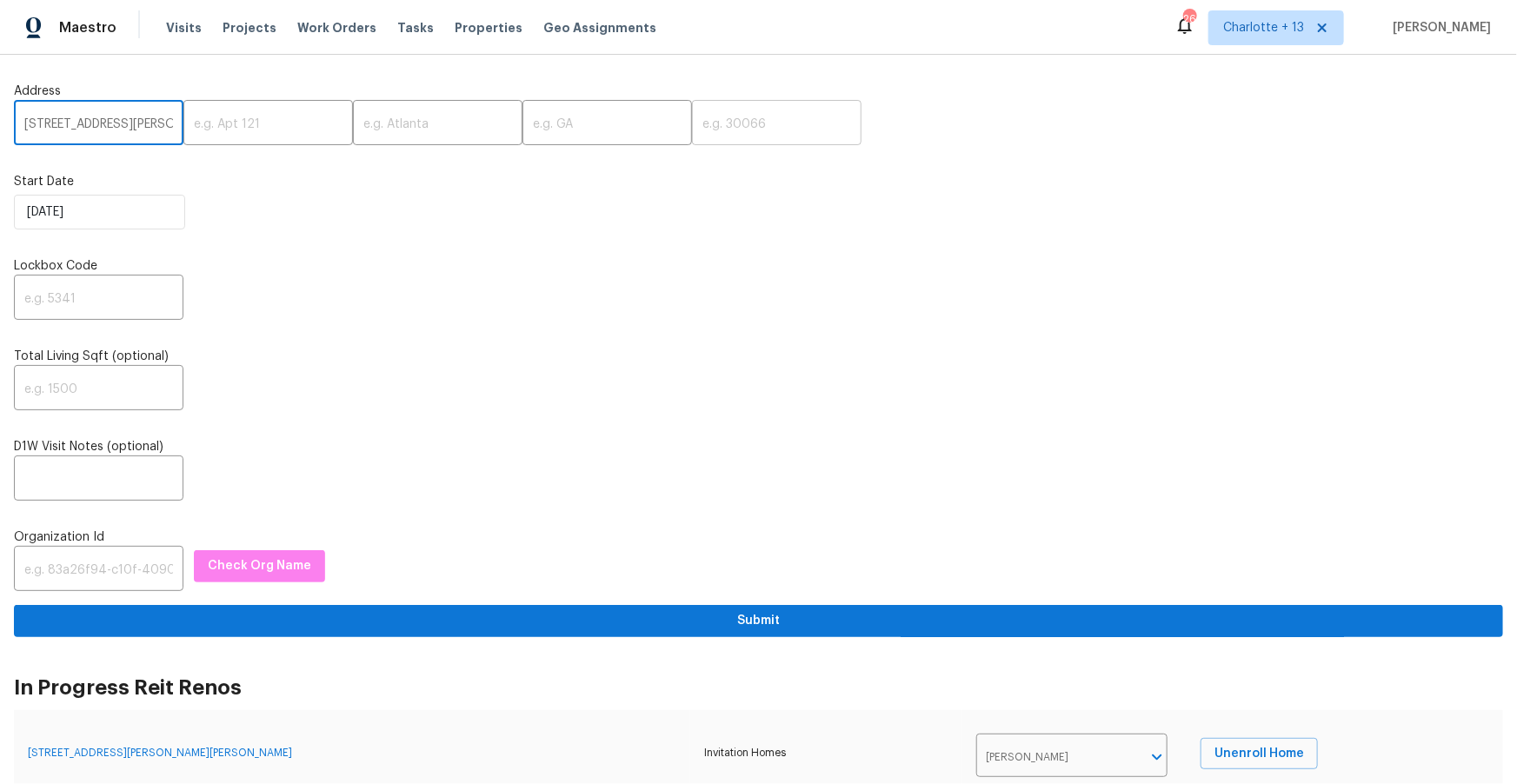 click at bounding box center (776, 124) 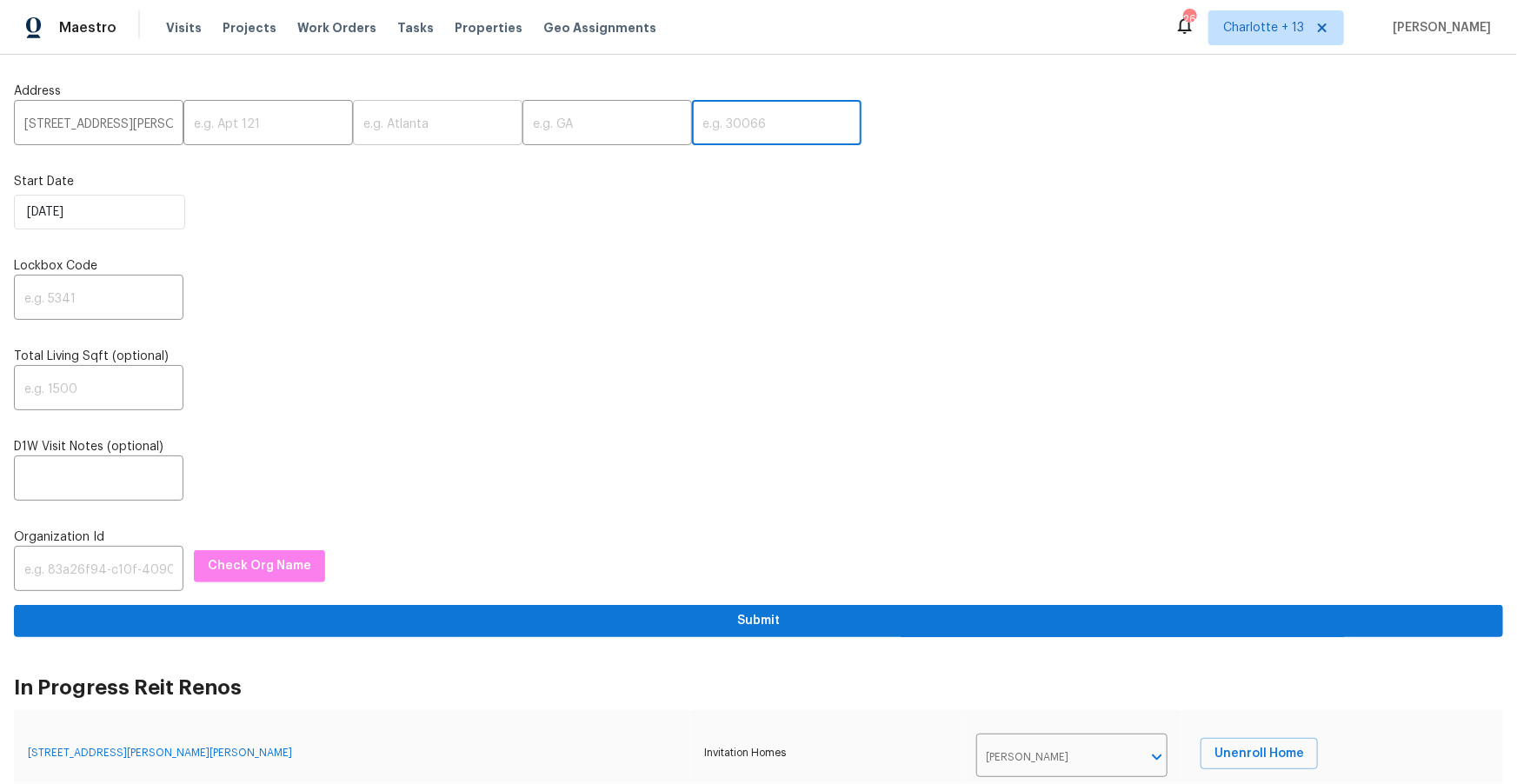 paste on "30310" 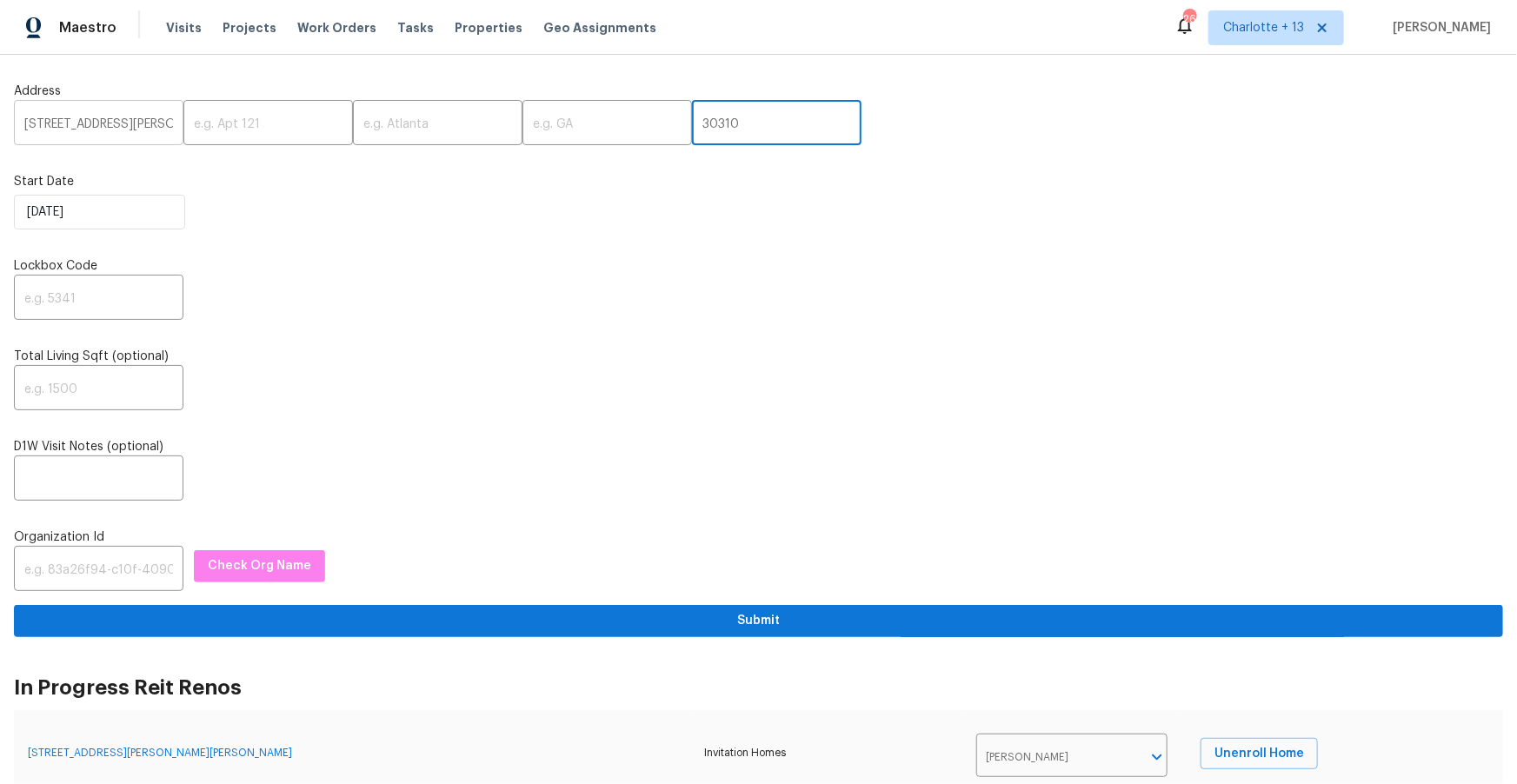 type on "30310" 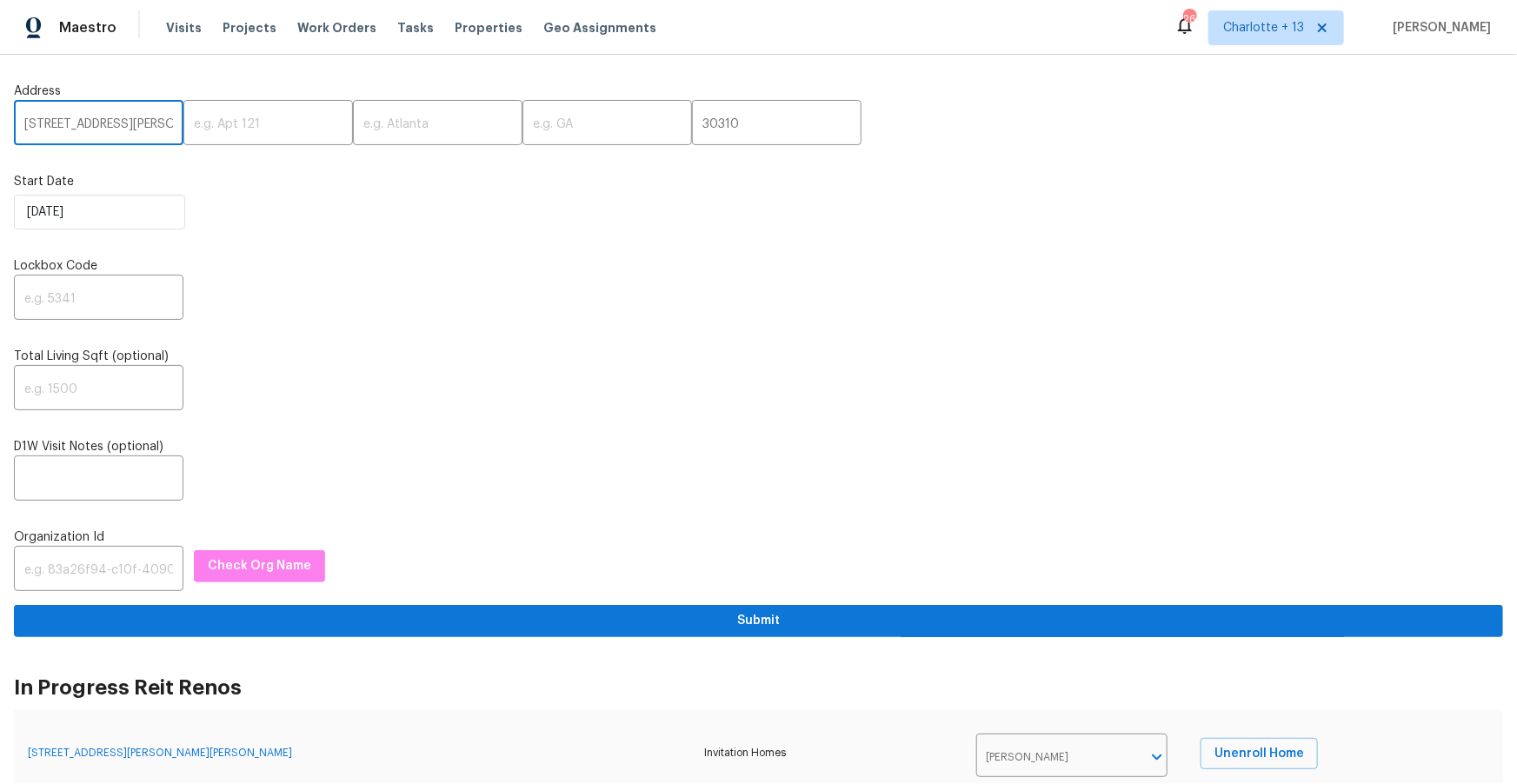 click on "[STREET_ADDRESS][PERSON_NAME]" at bounding box center [98, 124] 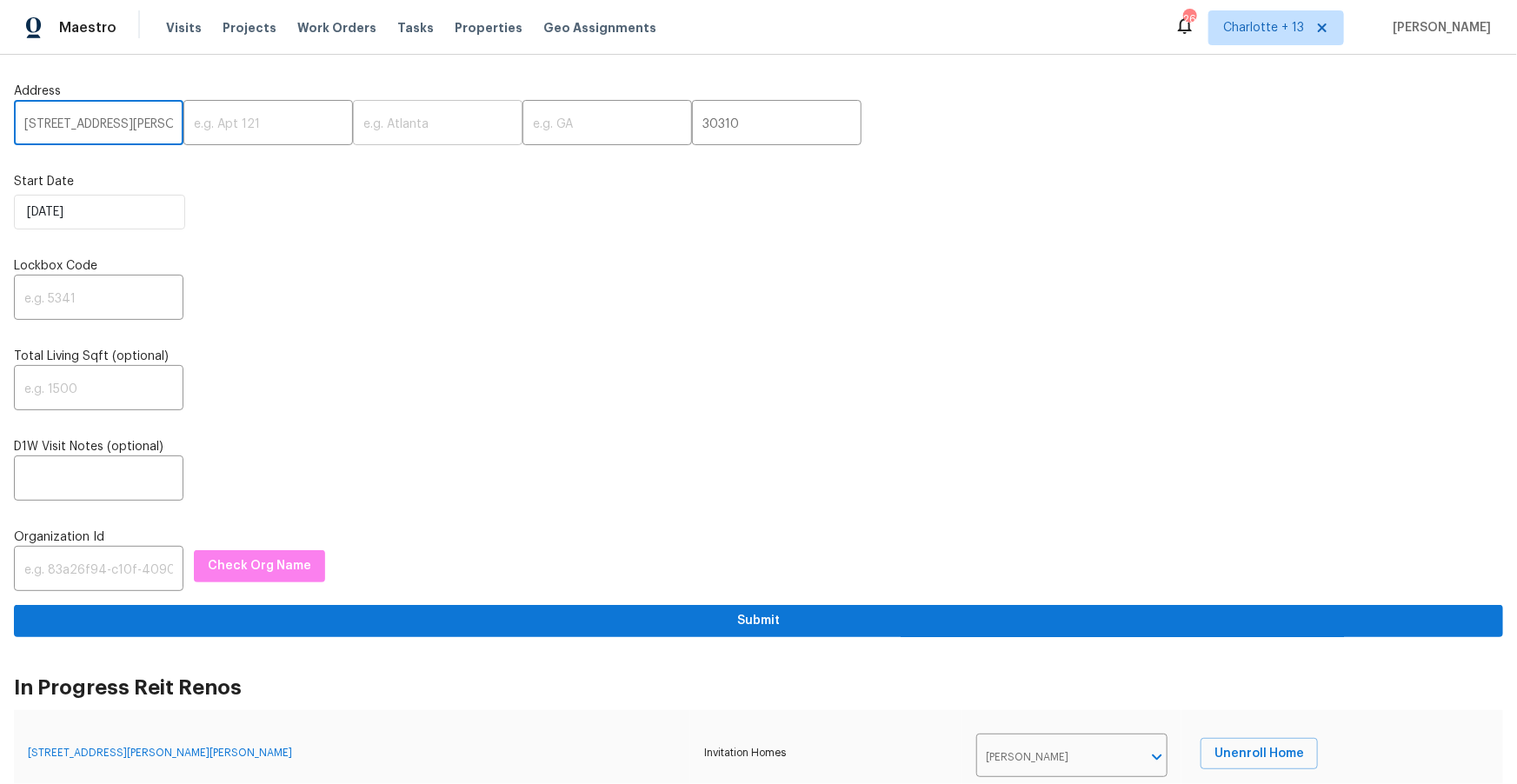 type on "[STREET_ADDRESS][PERSON_NAME]" 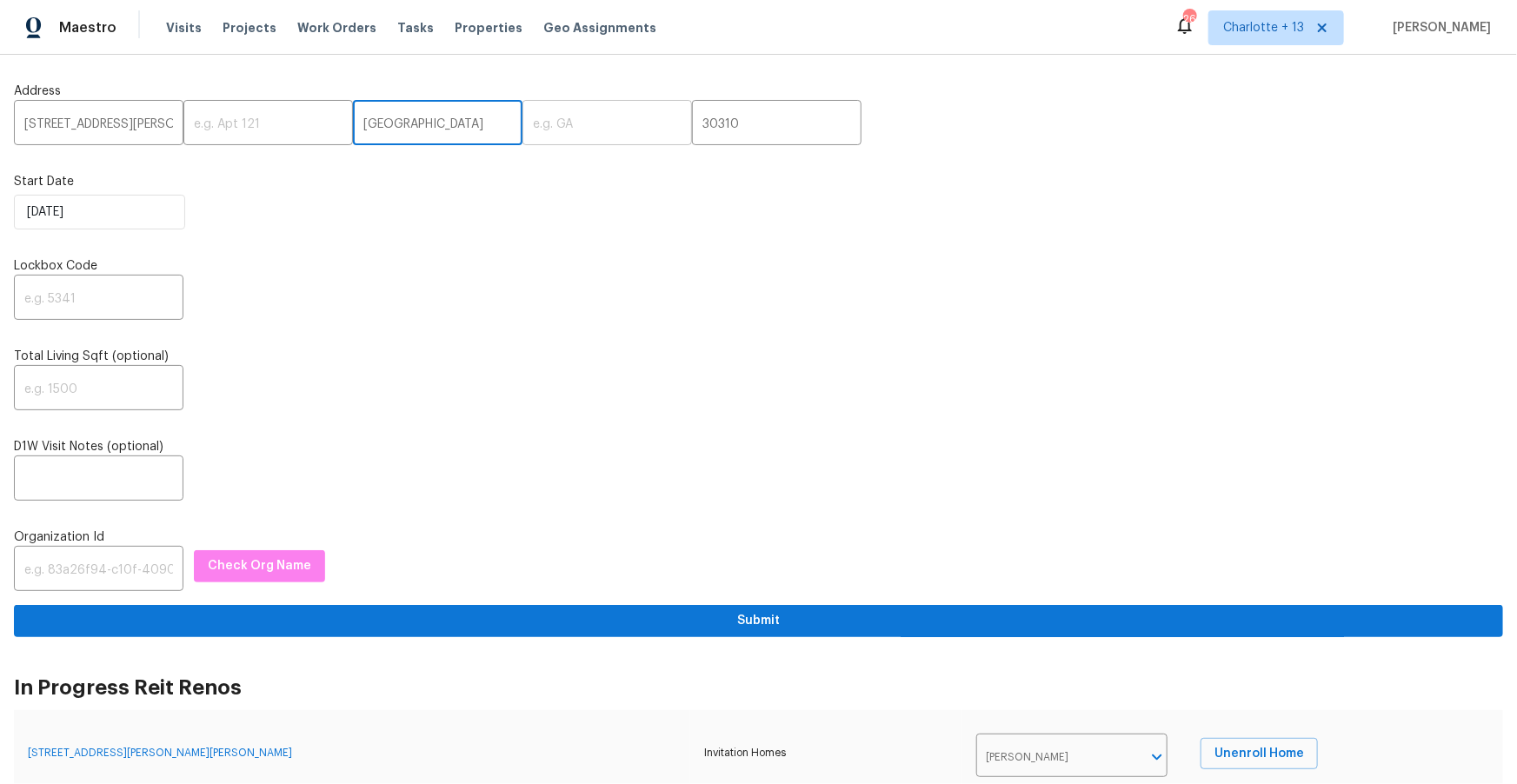 type on "[GEOGRAPHIC_DATA]" 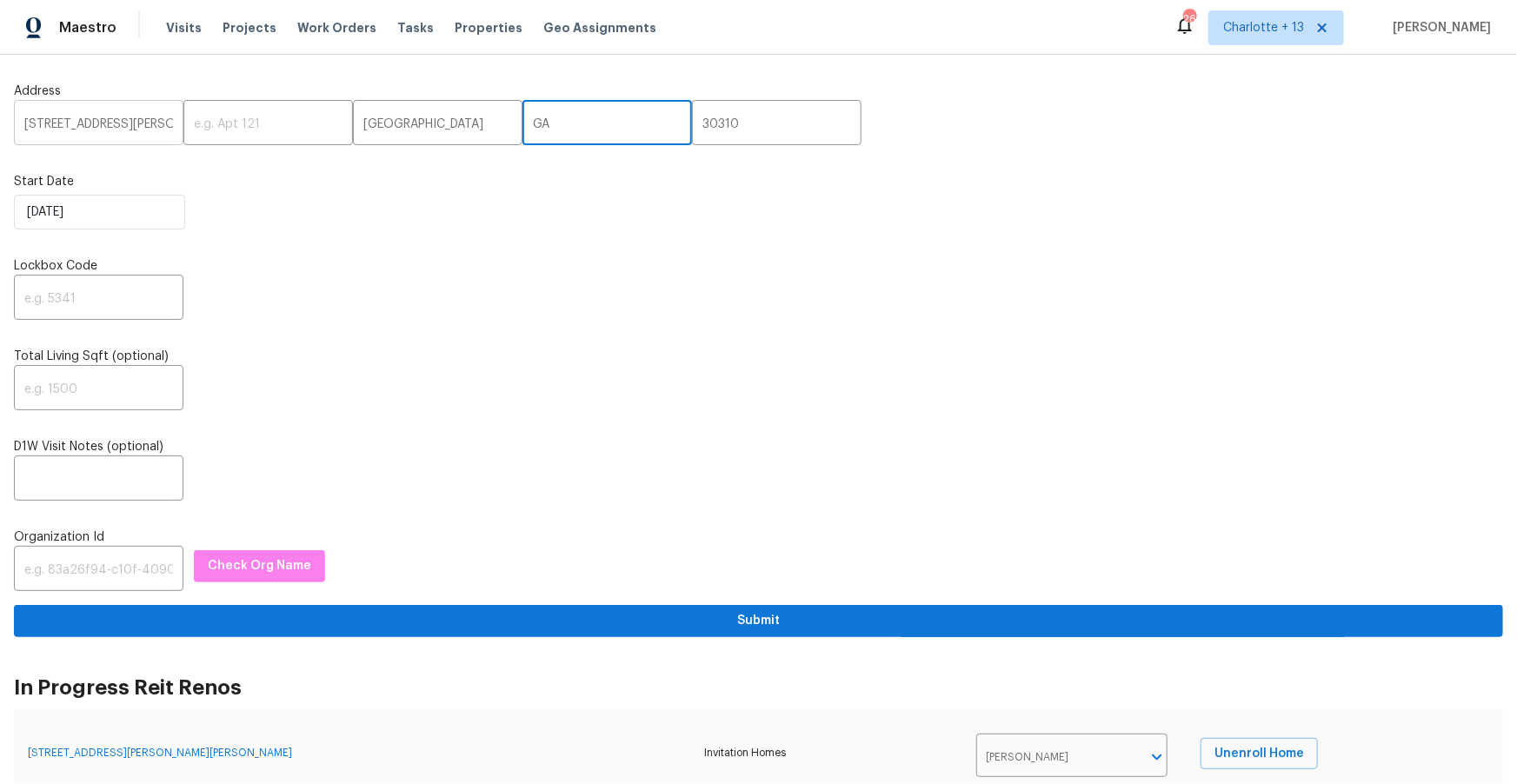 type on "GA" 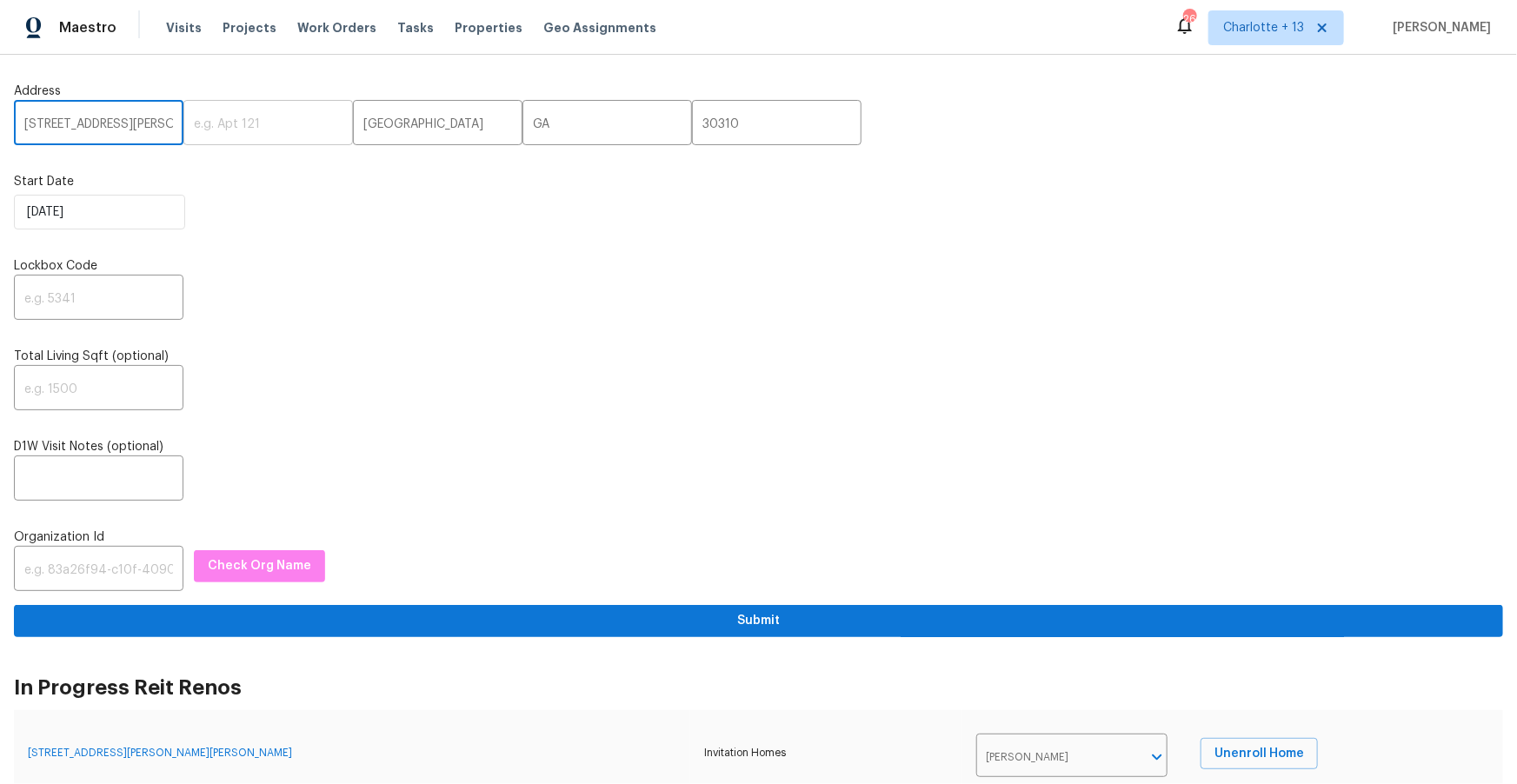 scroll, scrollTop: 0, scrollLeft: 4, axis: horizontal 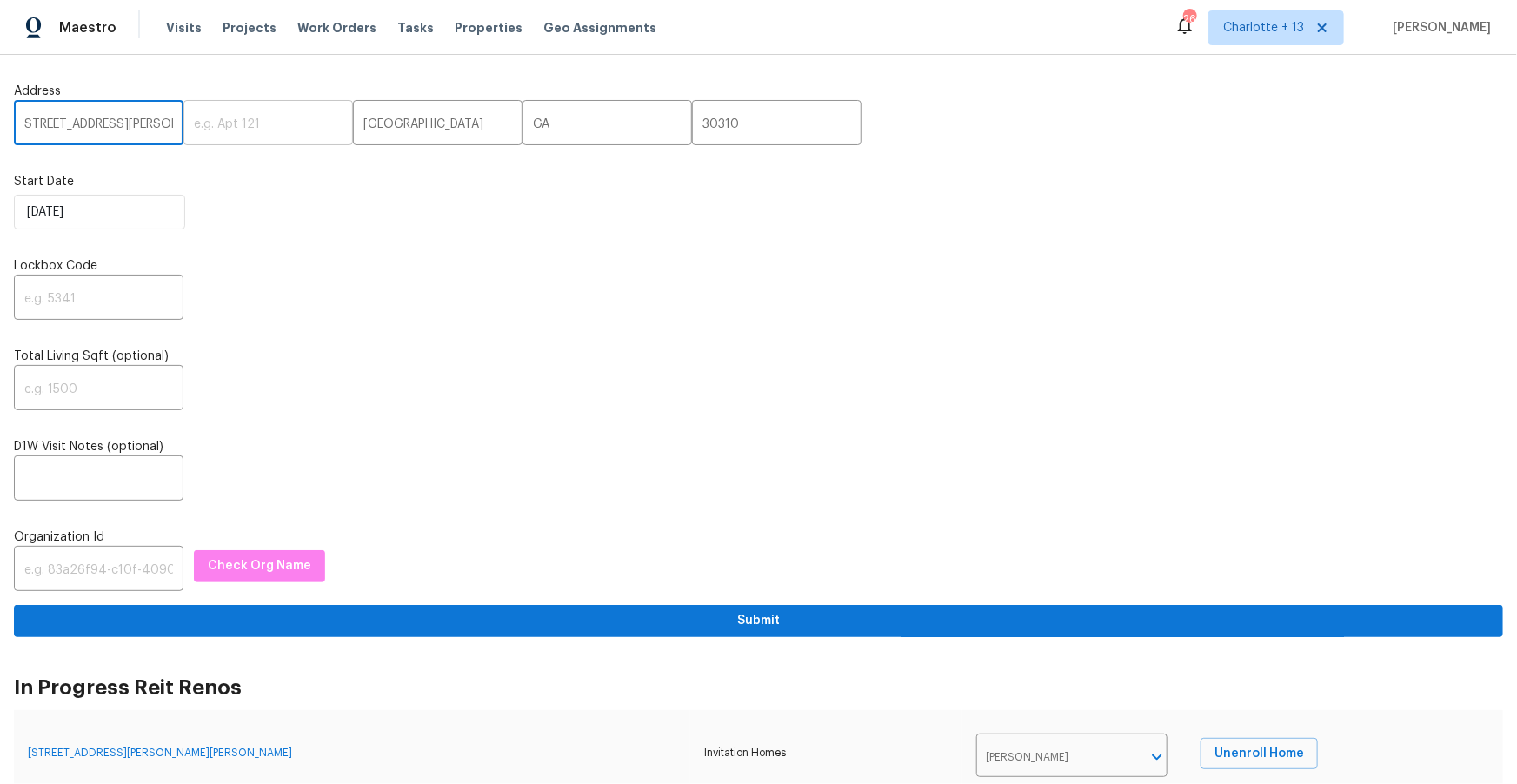 drag, startPoint x: 134, startPoint y: 131, endPoint x: 248, endPoint y: 133, distance: 114.01754 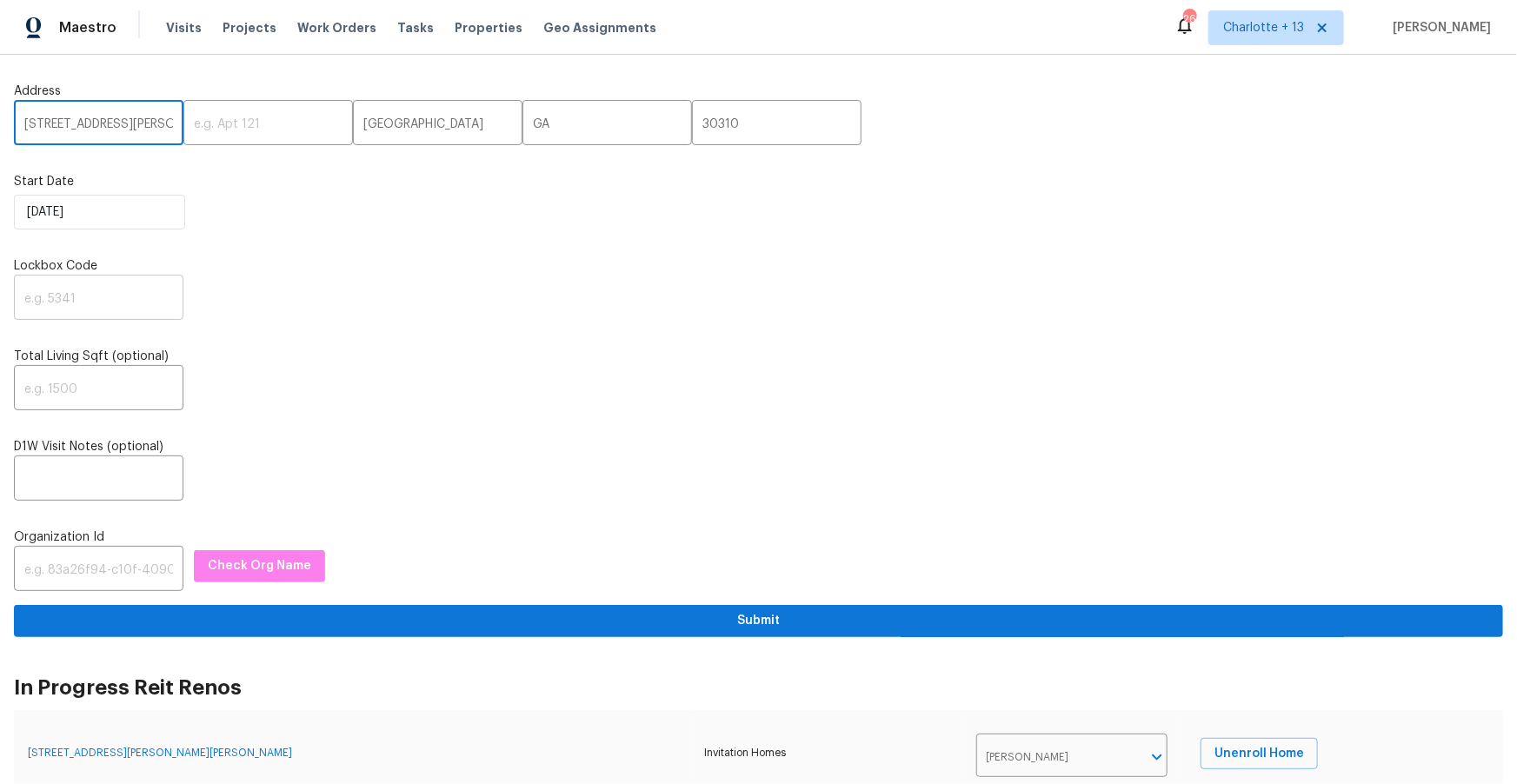 type on "[STREET_ADDRESS][PERSON_NAME]" 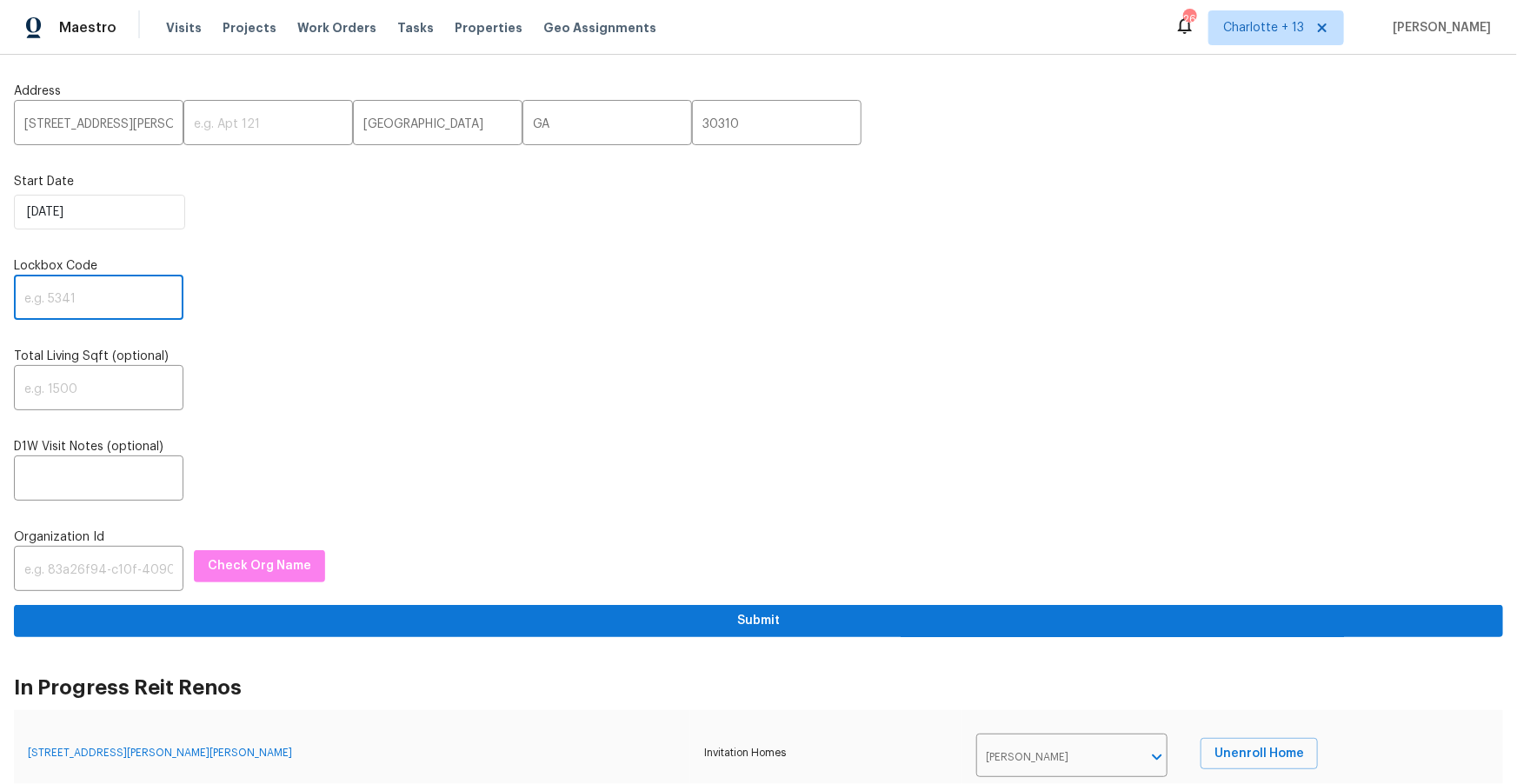 click at bounding box center (98, 299) 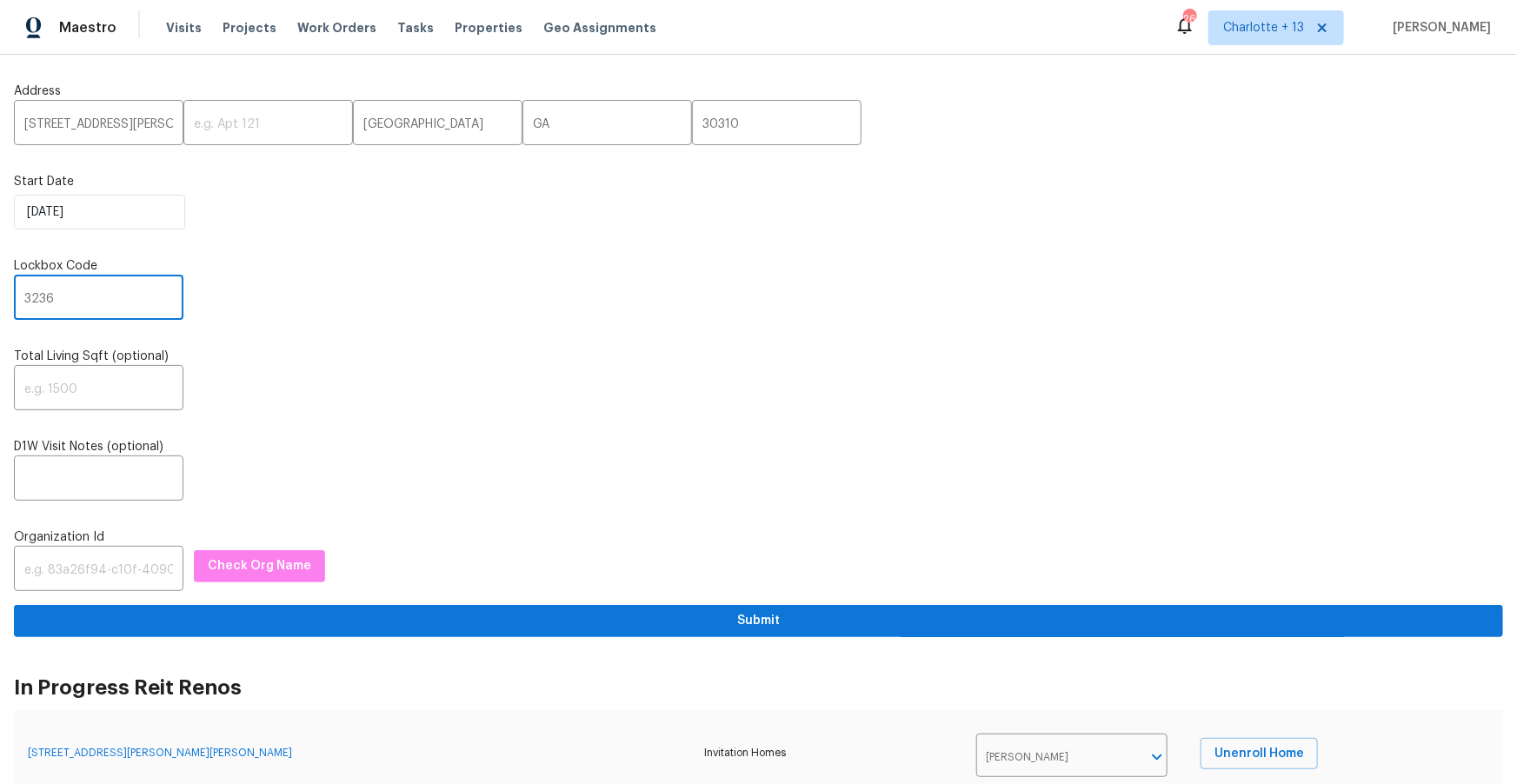 type on "3236" 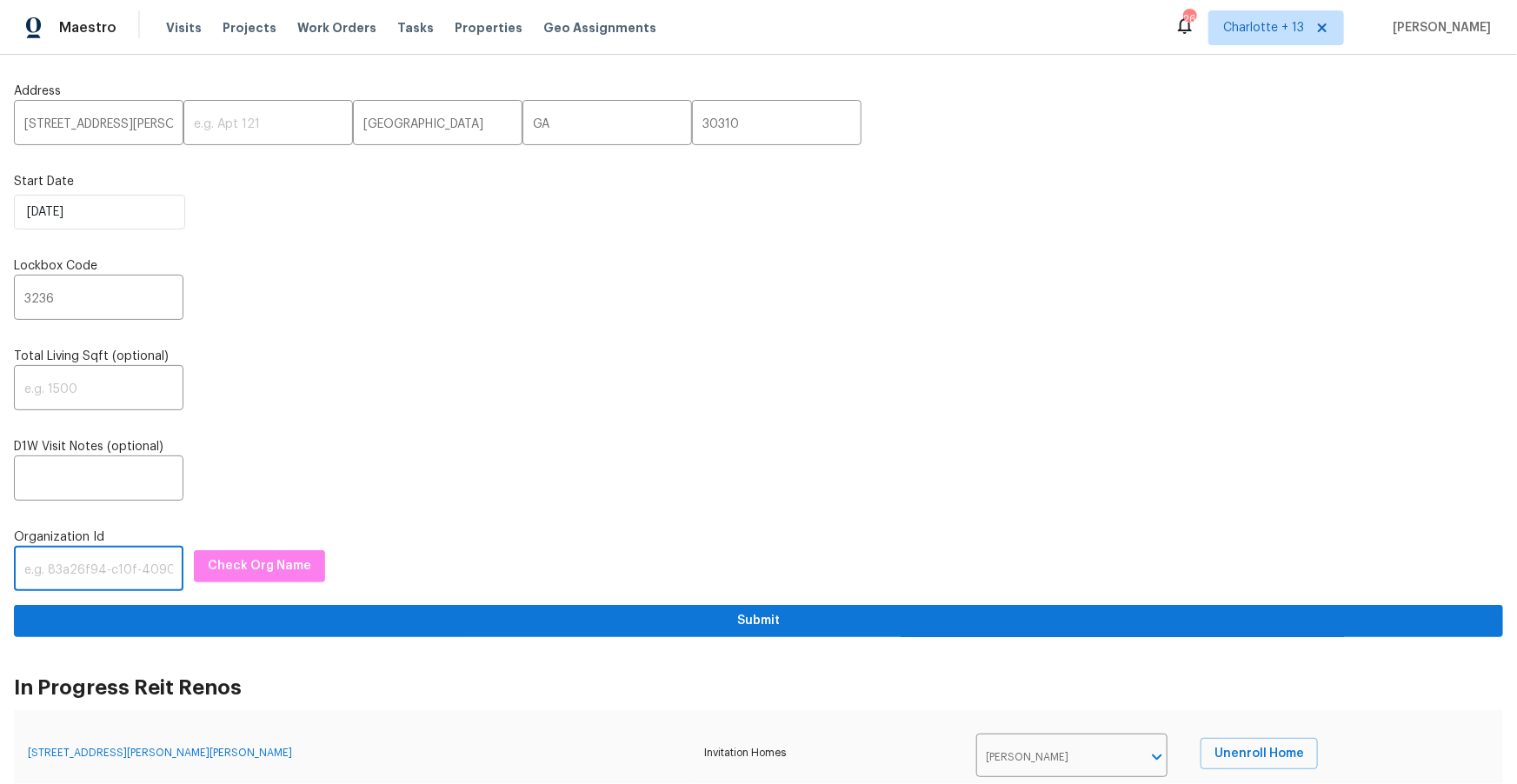 click at bounding box center (98, 570) 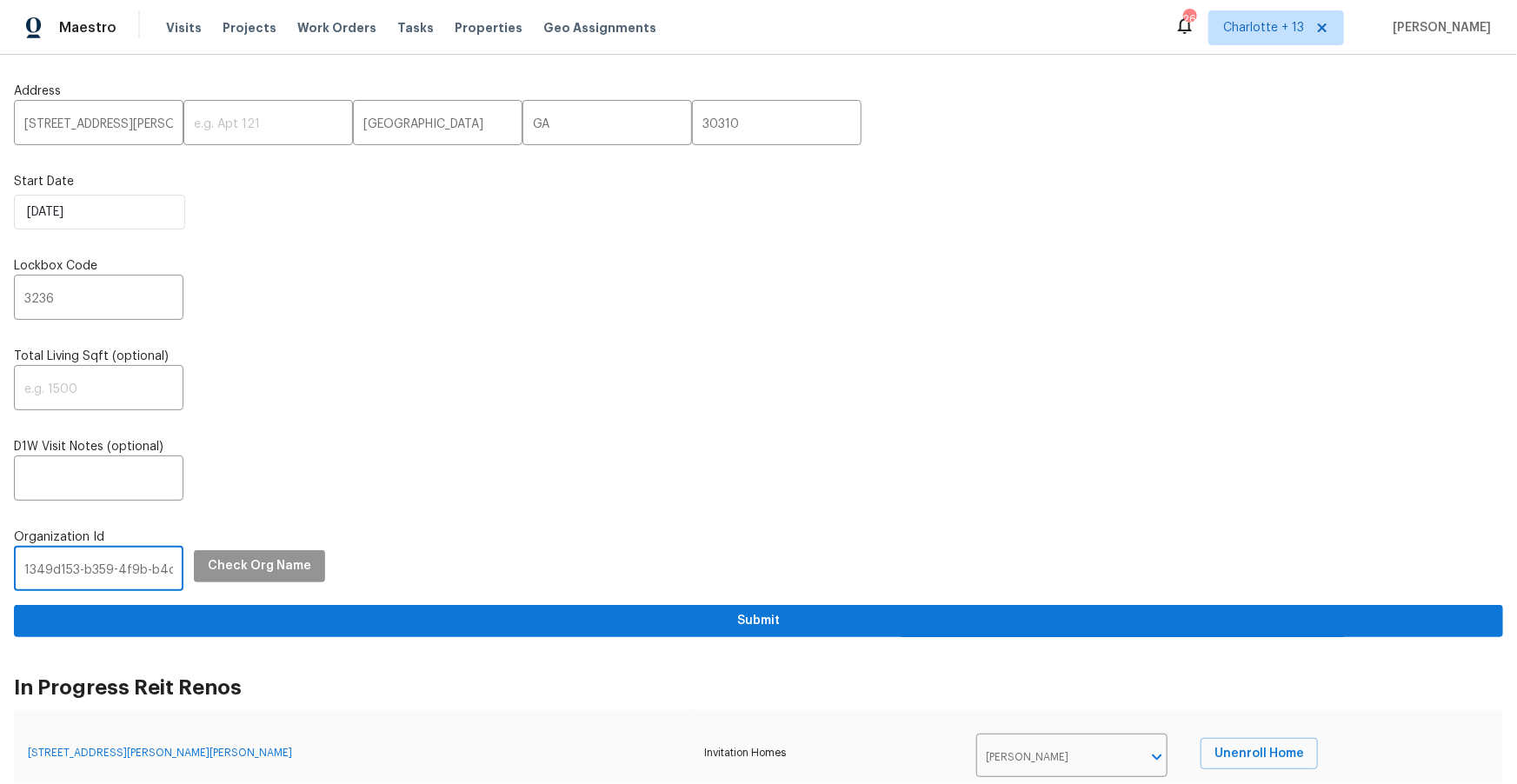 scroll, scrollTop: 0, scrollLeft: 102, axis: horizontal 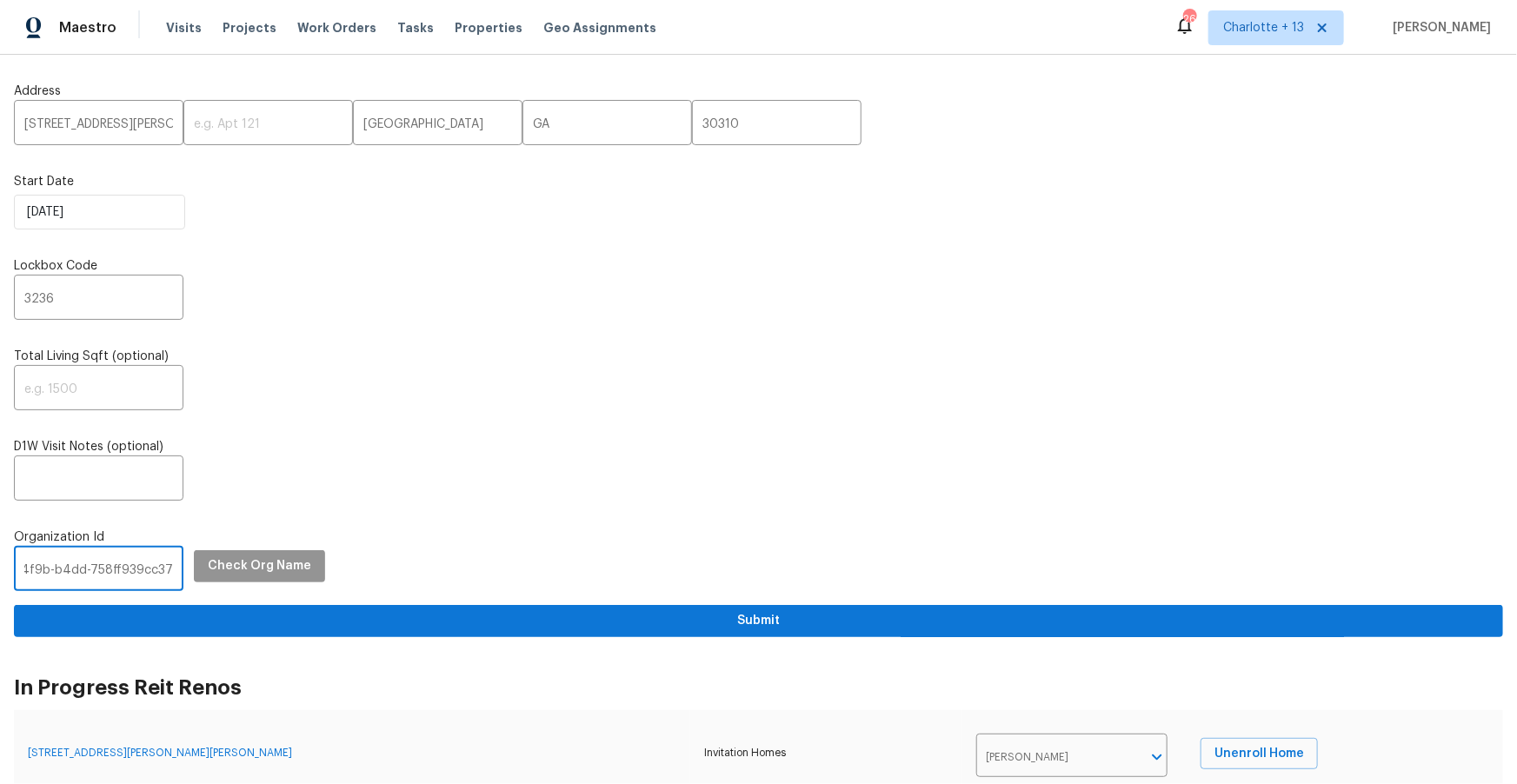 type on "1349d153-b359-4f9b-b4dd-758ff939cc37" 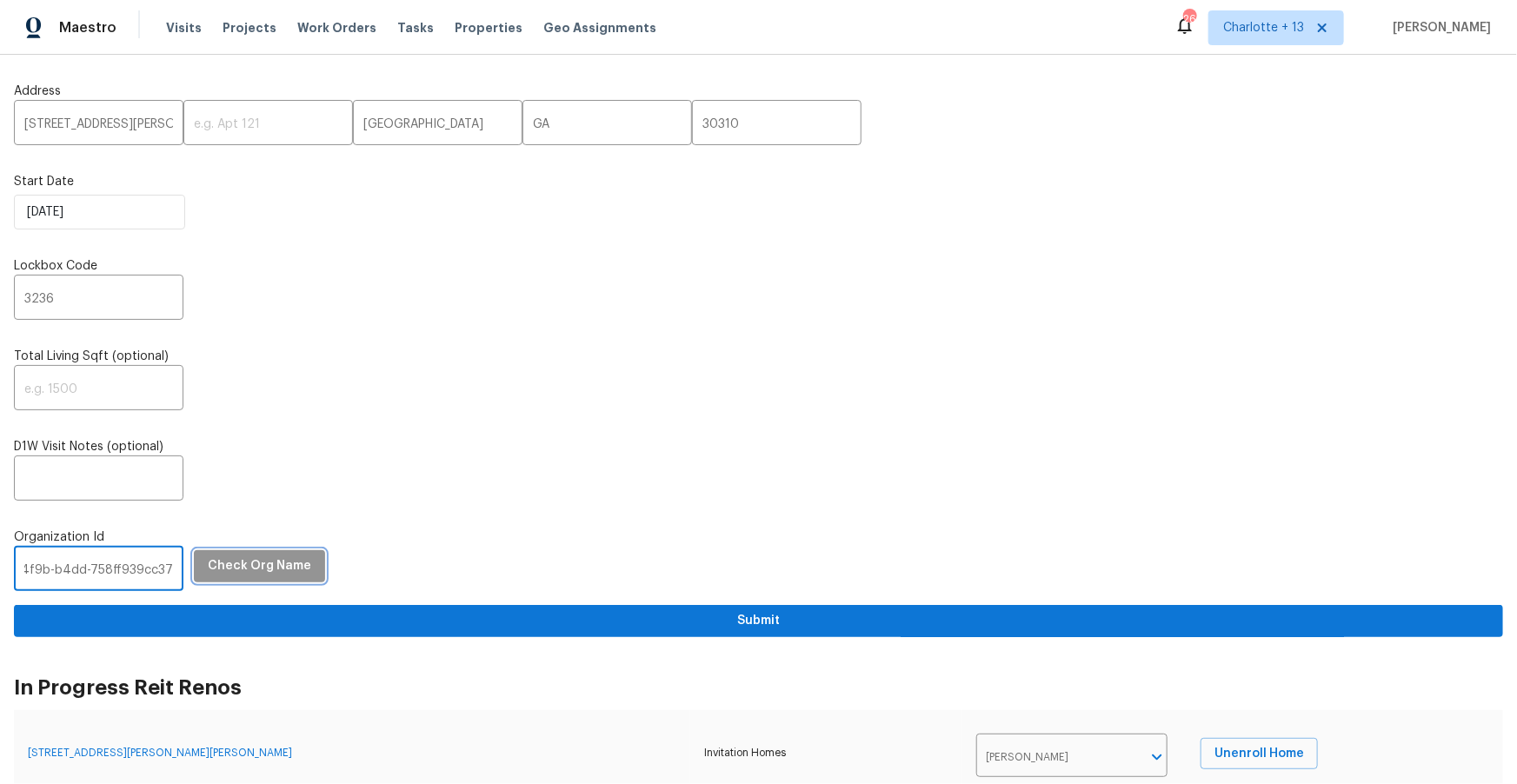 scroll, scrollTop: 0, scrollLeft: 0, axis: both 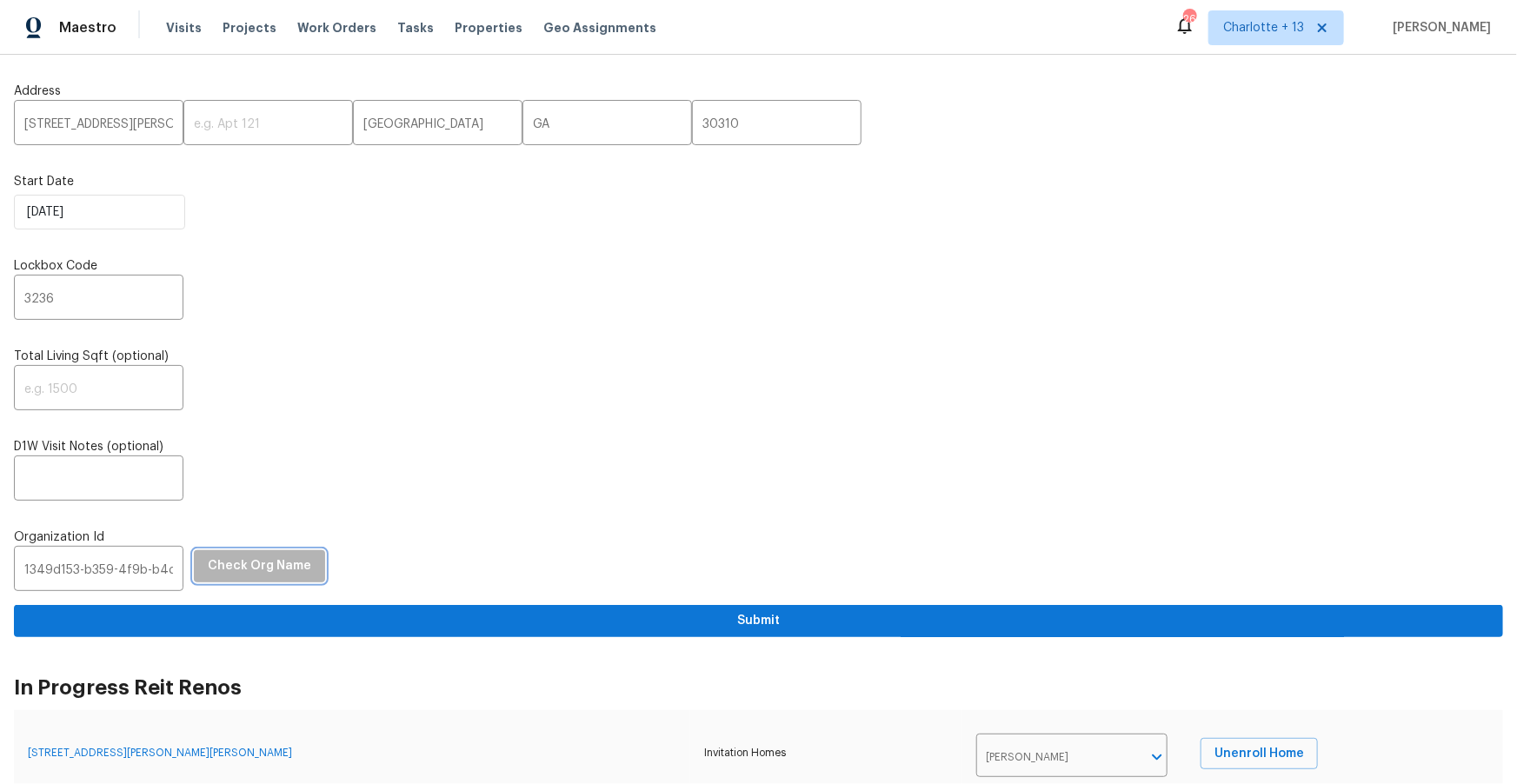 click on "Check Org Name" at bounding box center [259, 566] 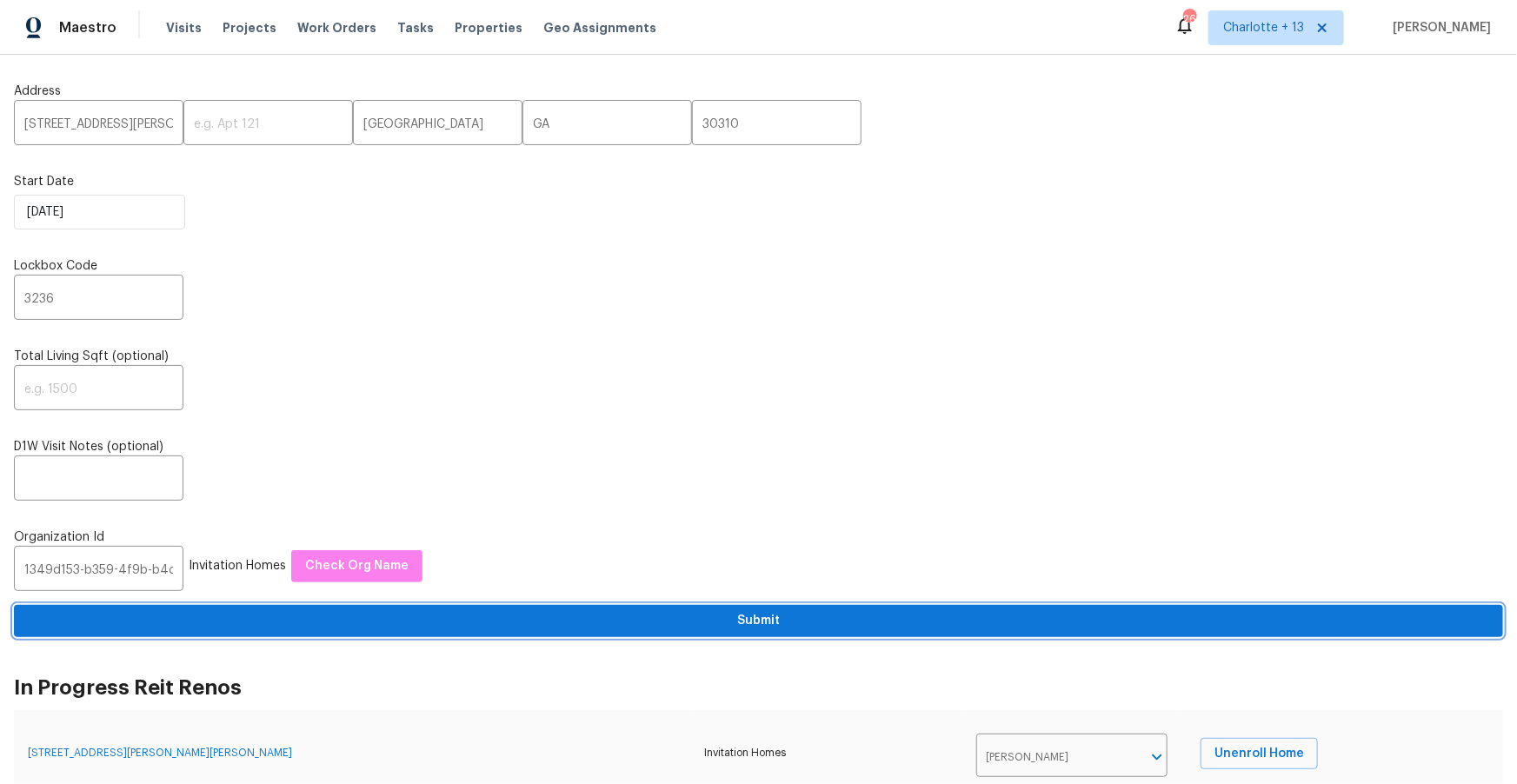click on "Submit" at bounding box center (758, 621) 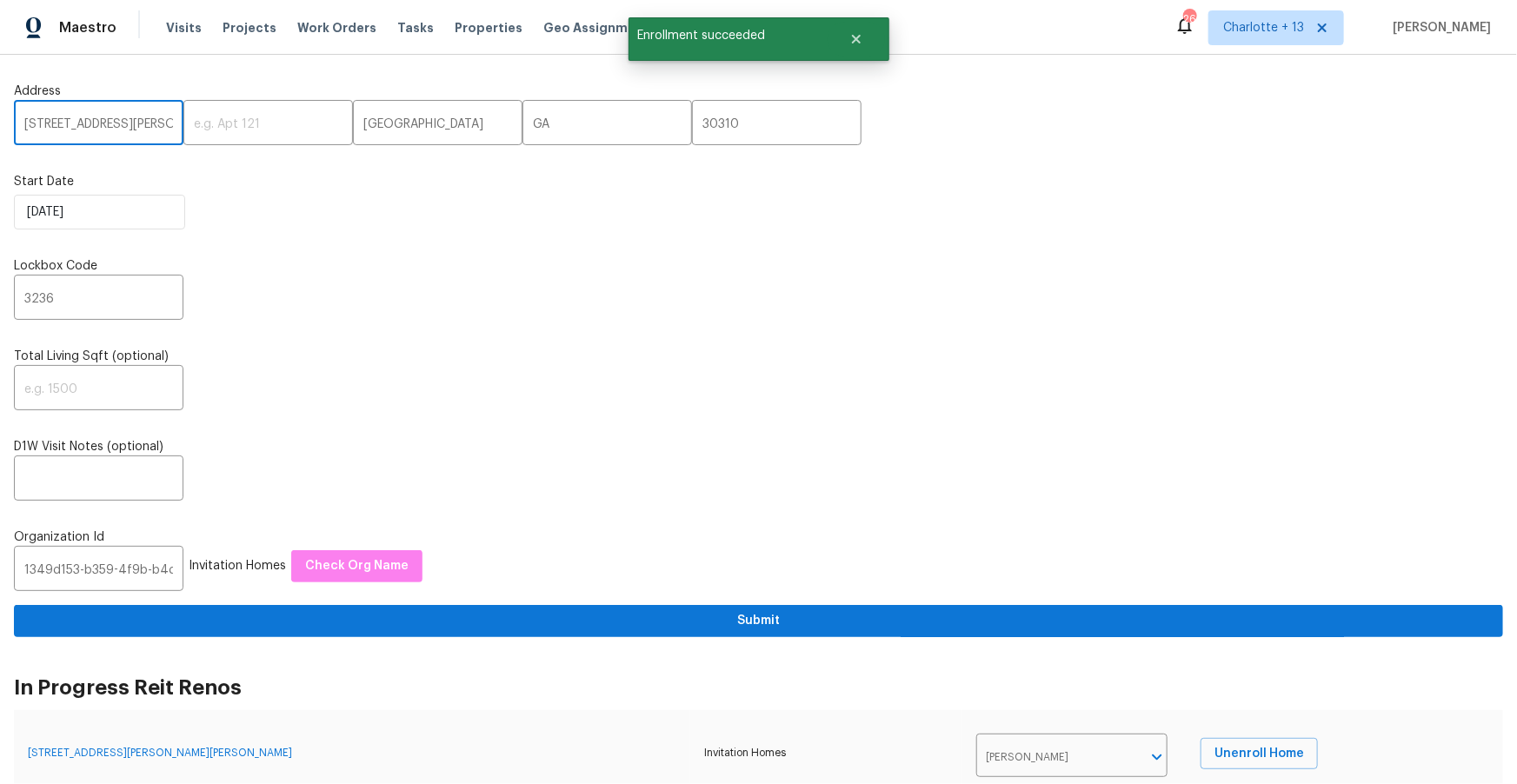 click on "[STREET_ADDRESS][PERSON_NAME]" at bounding box center (98, 124) 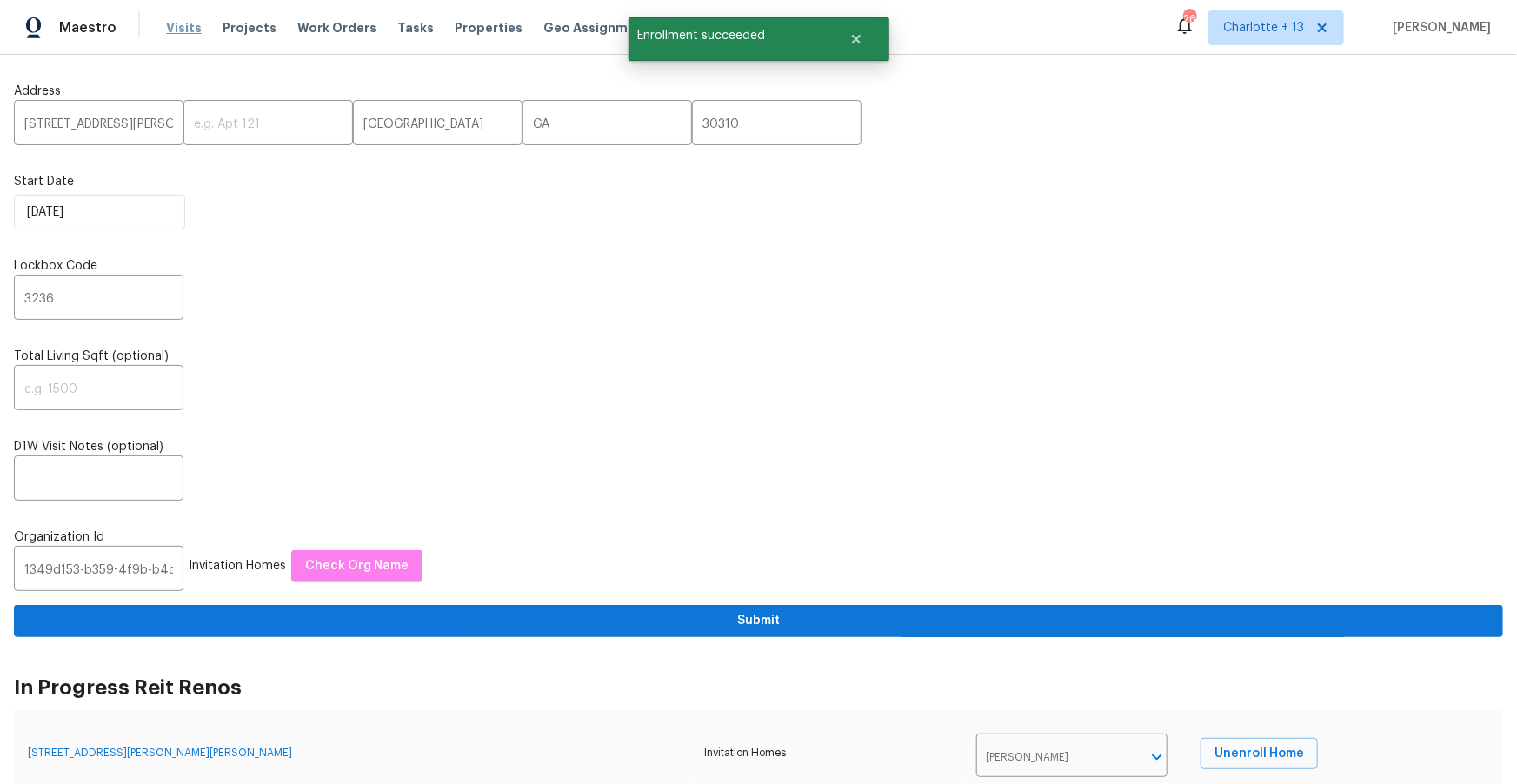 click on "Visits" at bounding box center (183, 28) 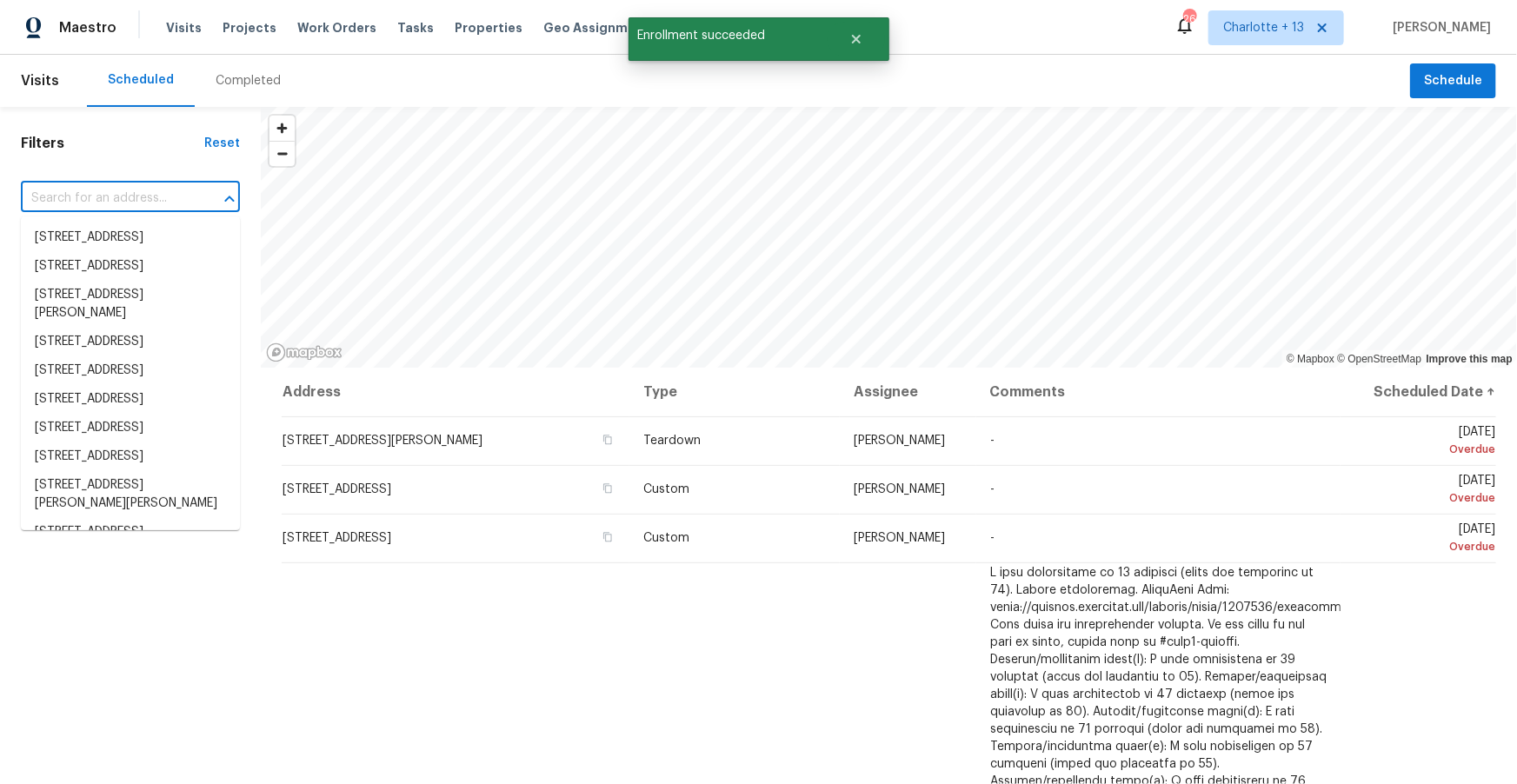 click at bounding box center (106, 198) 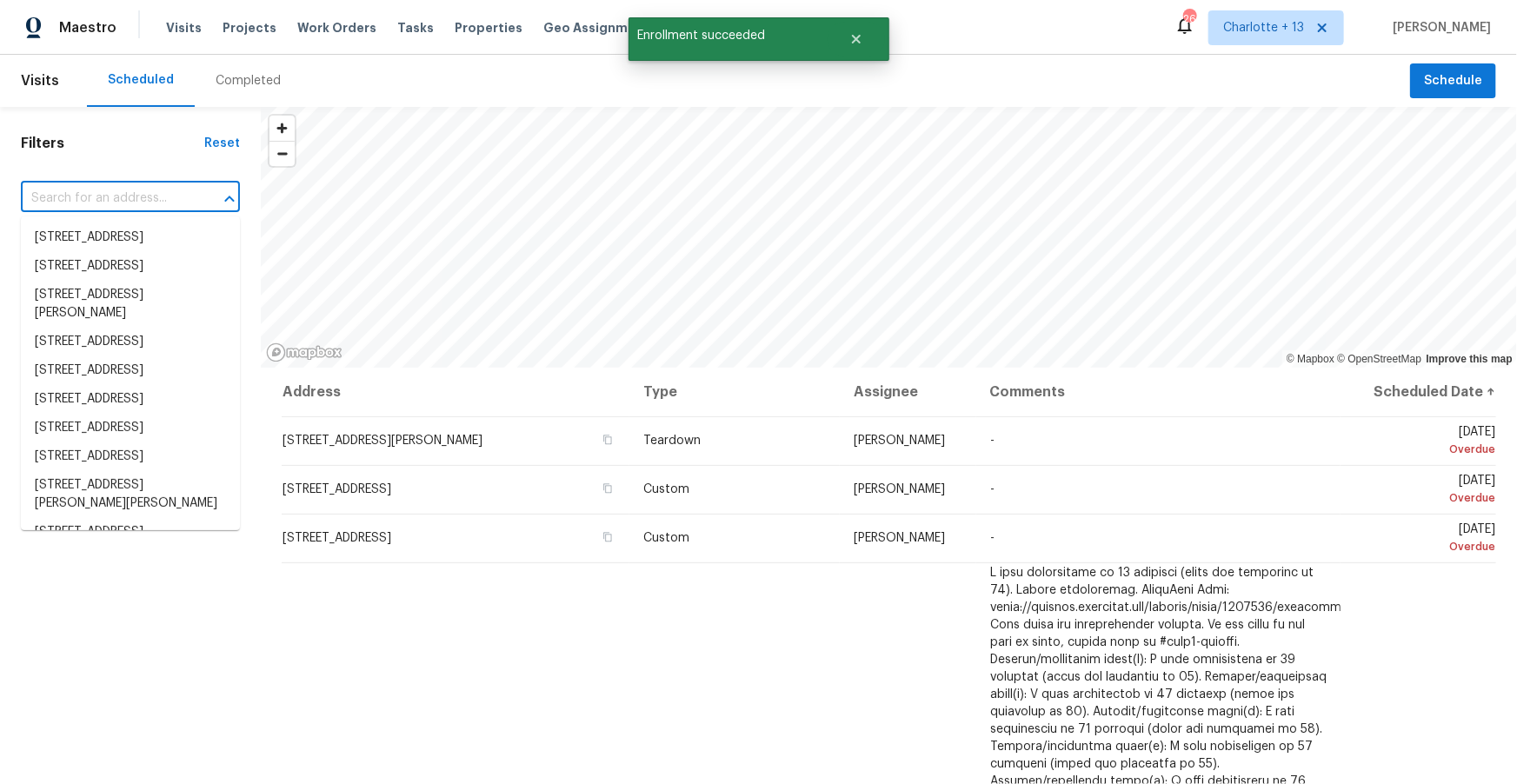 paste on "[STREET_ADDRESS][PERSON_NAME]" 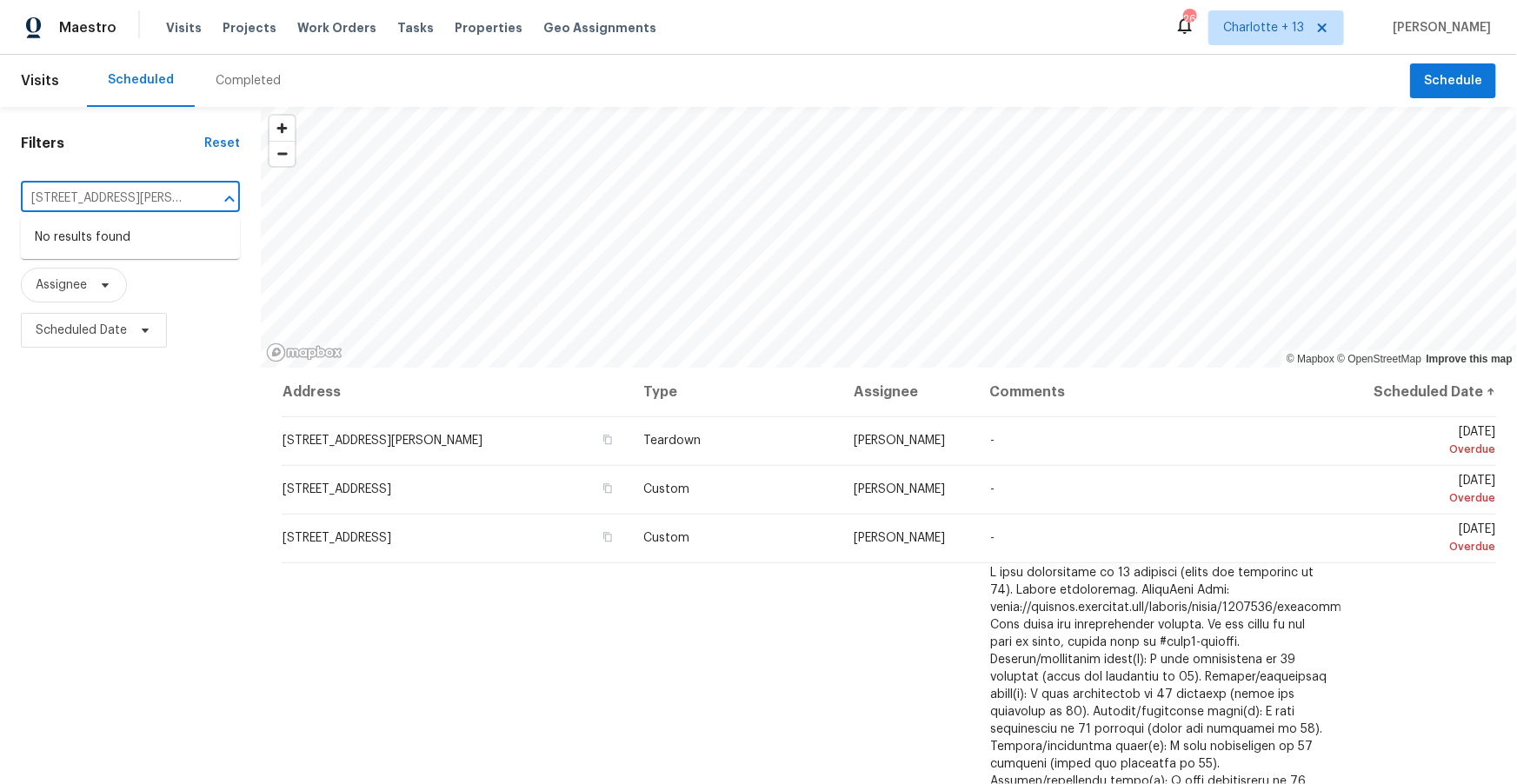 type on "[STREET_ADDRESS][PERSON_NAME]" 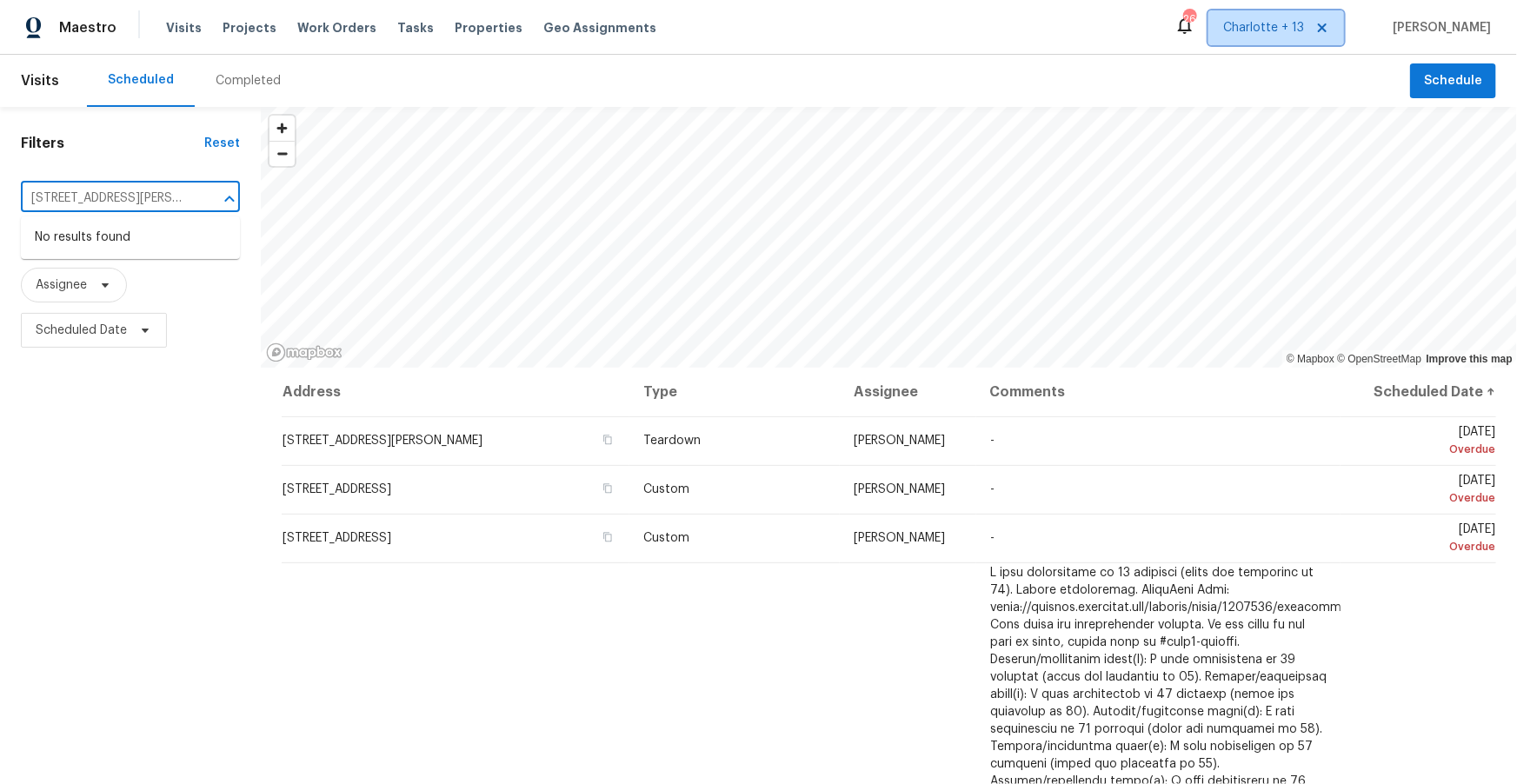 type 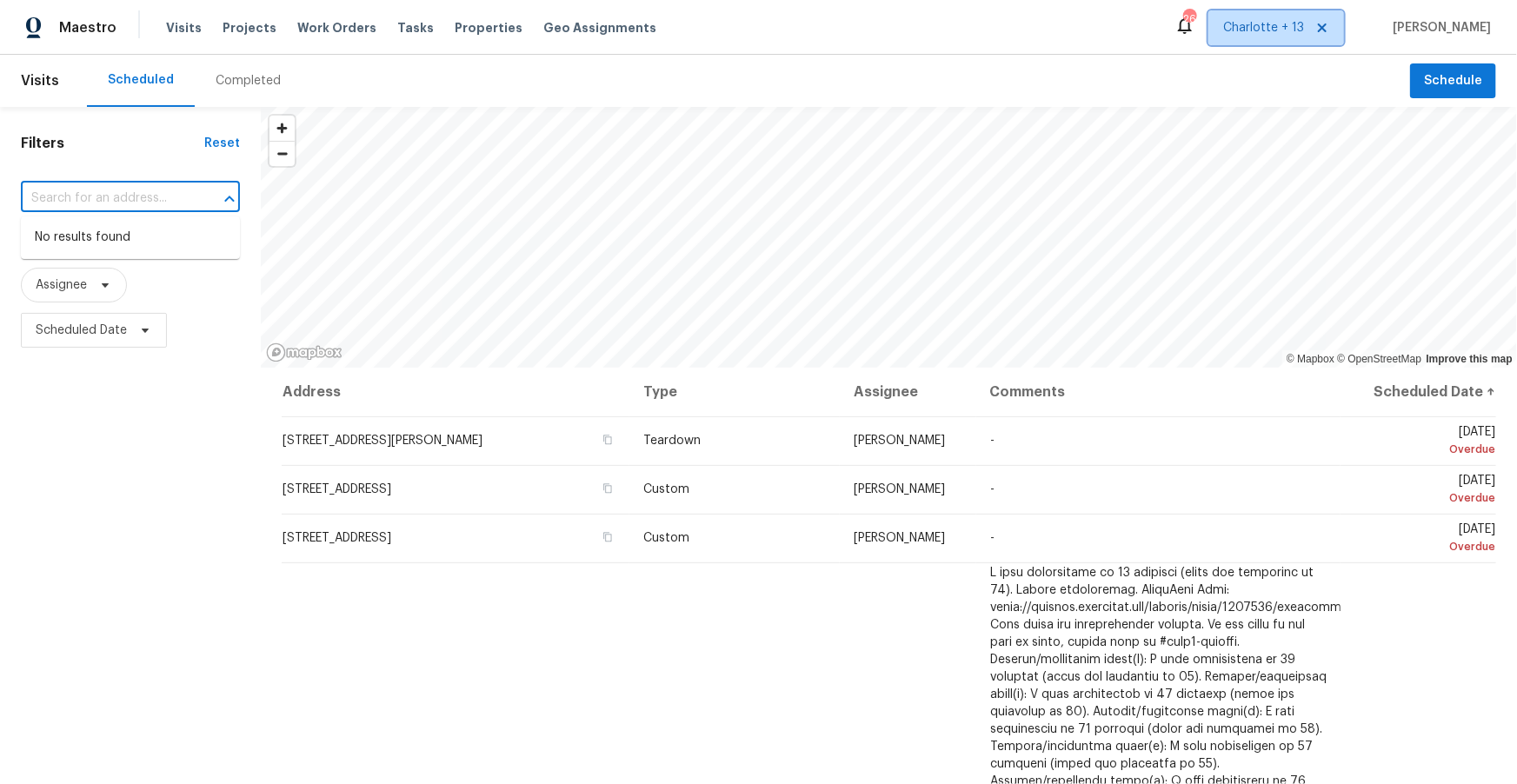 click on "Charlotte + 13" at bounding box center [1263, 28] 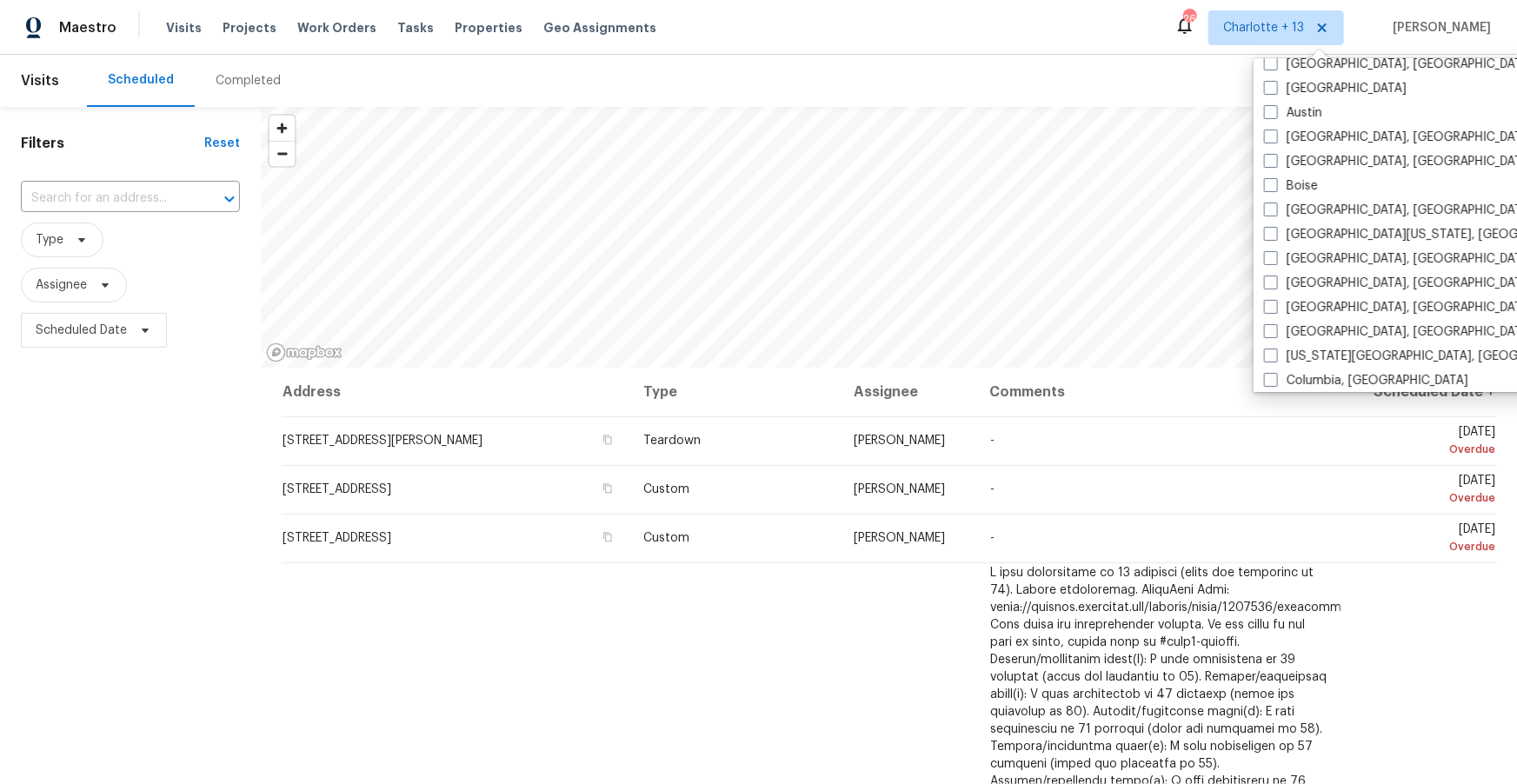 scroll, scrollTop: 348, scrollLeft: 0, axis: vertical 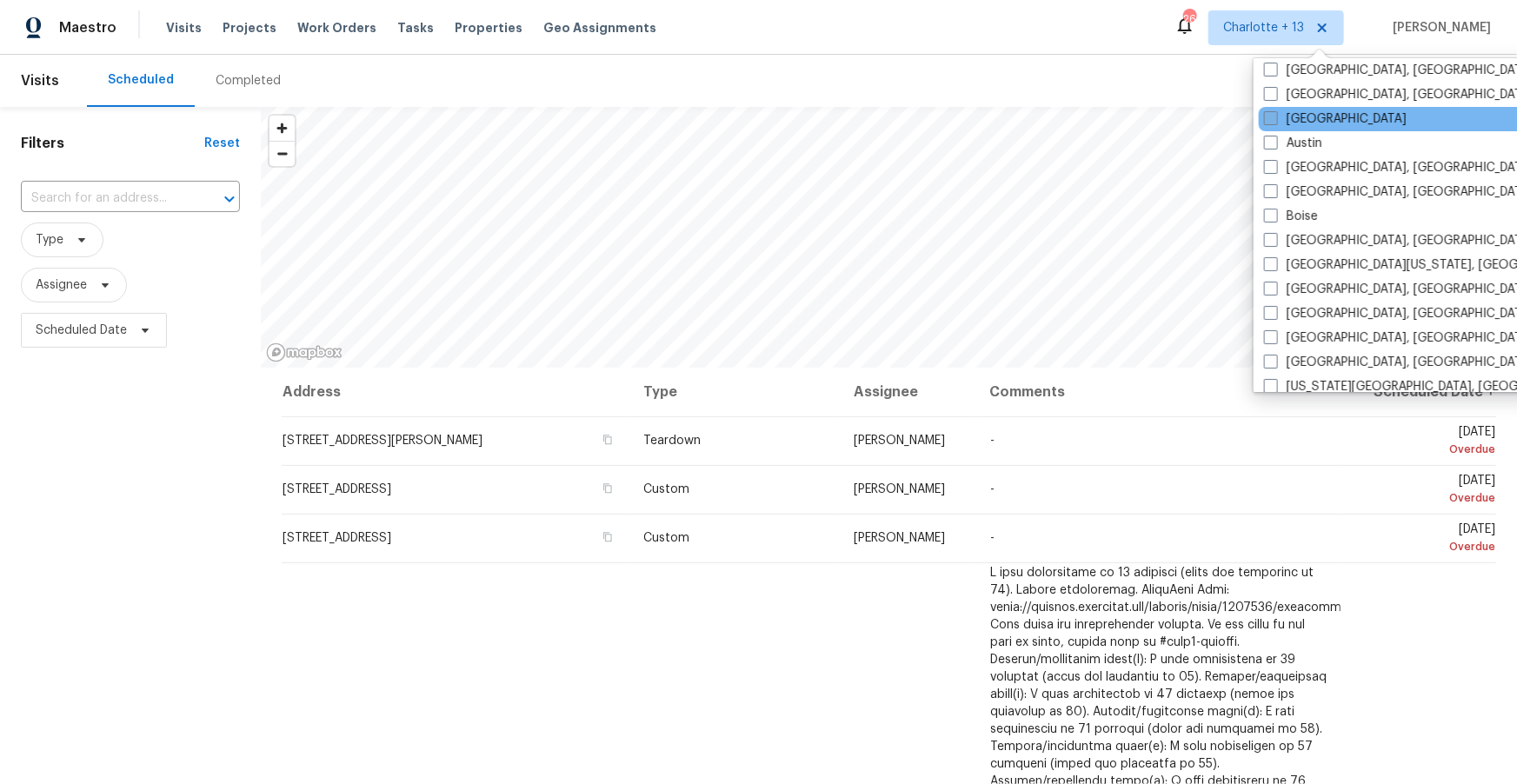 click at bounding box center (1271, 118) 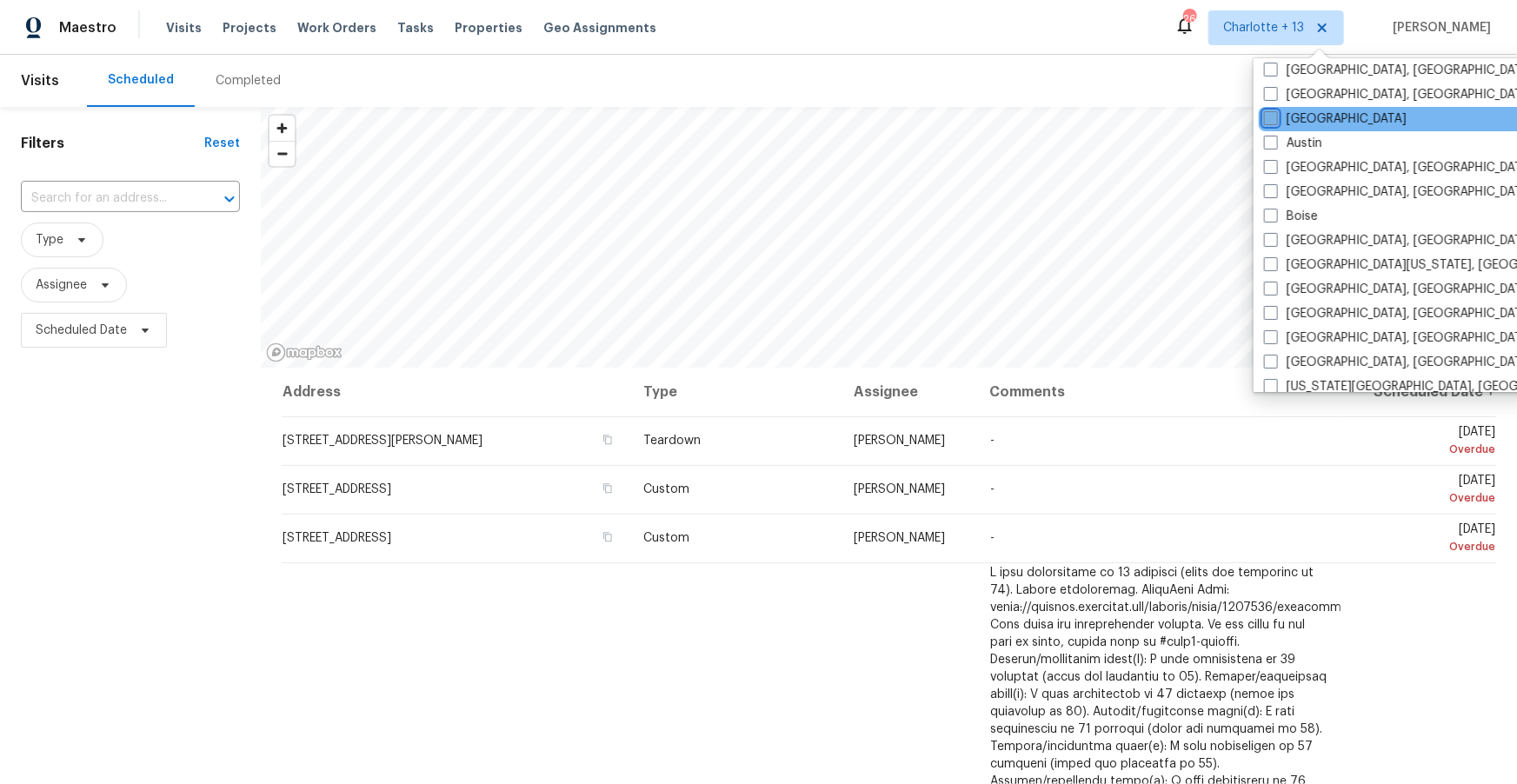 click on "[GEOGRAPHIC_DATA]" at bounding box center [1269, 116] 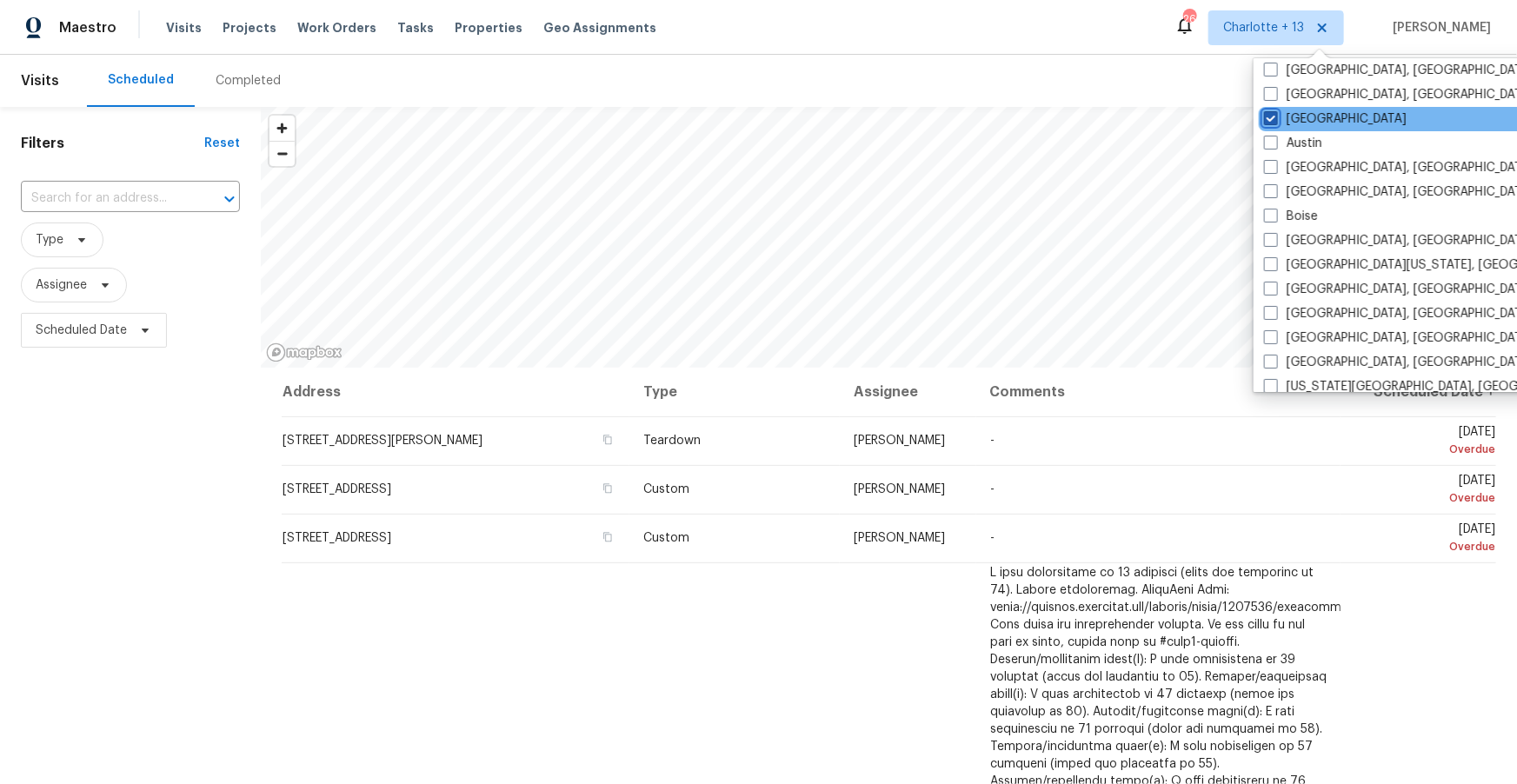 checkbox on "true" 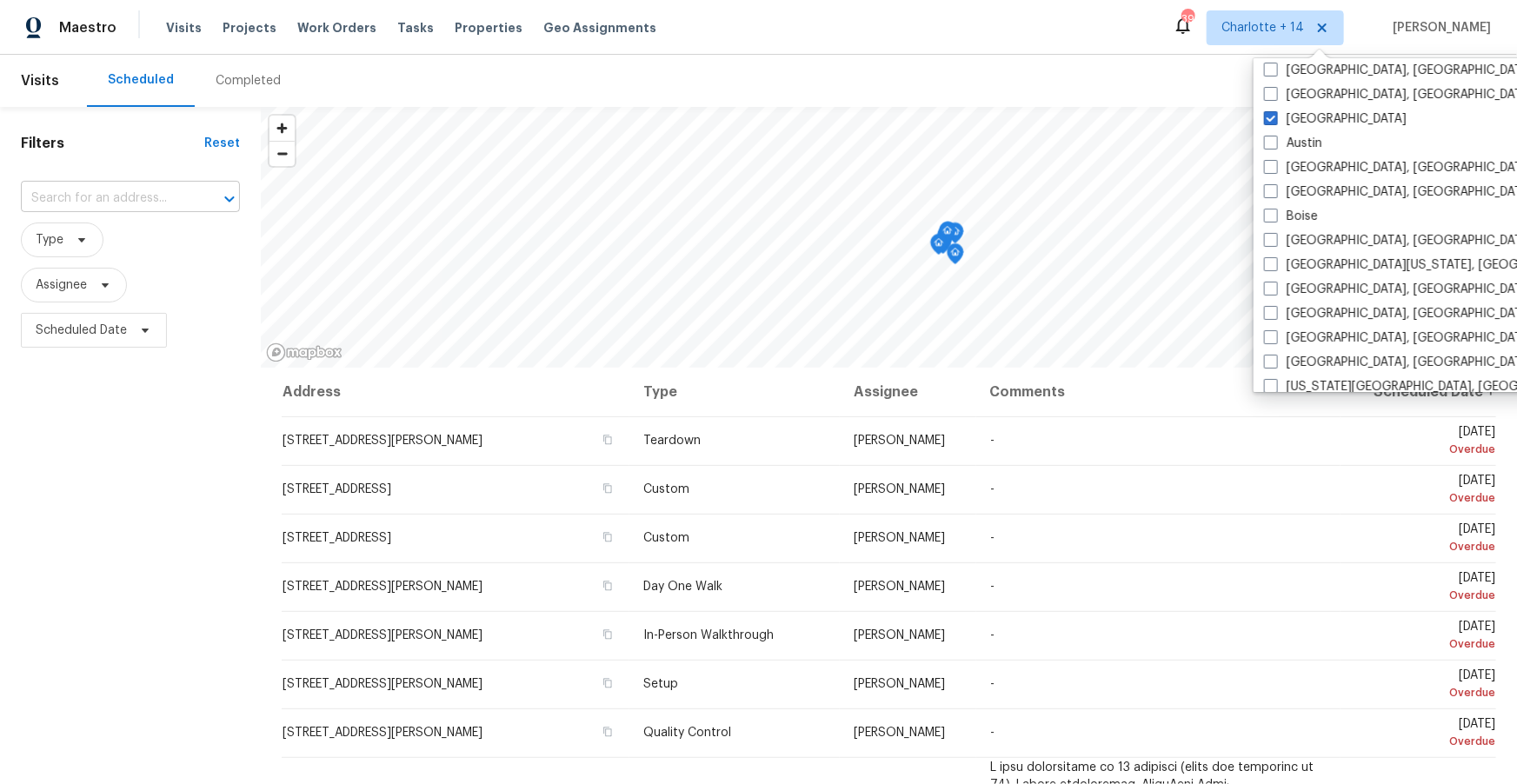 click at bounding box center (106, 198) 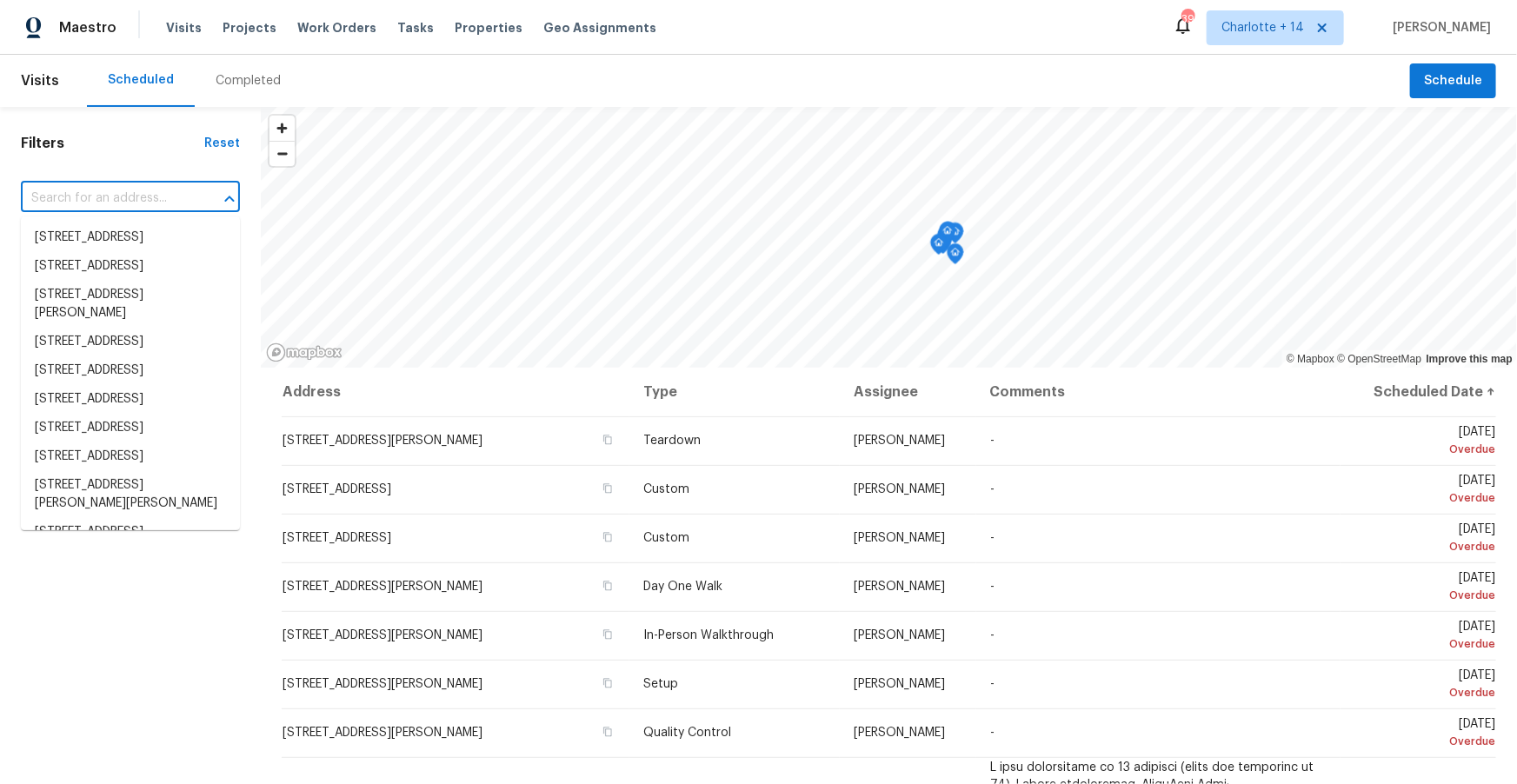 paste on "[STREET_ADDRESS][PERSON_NAME]" 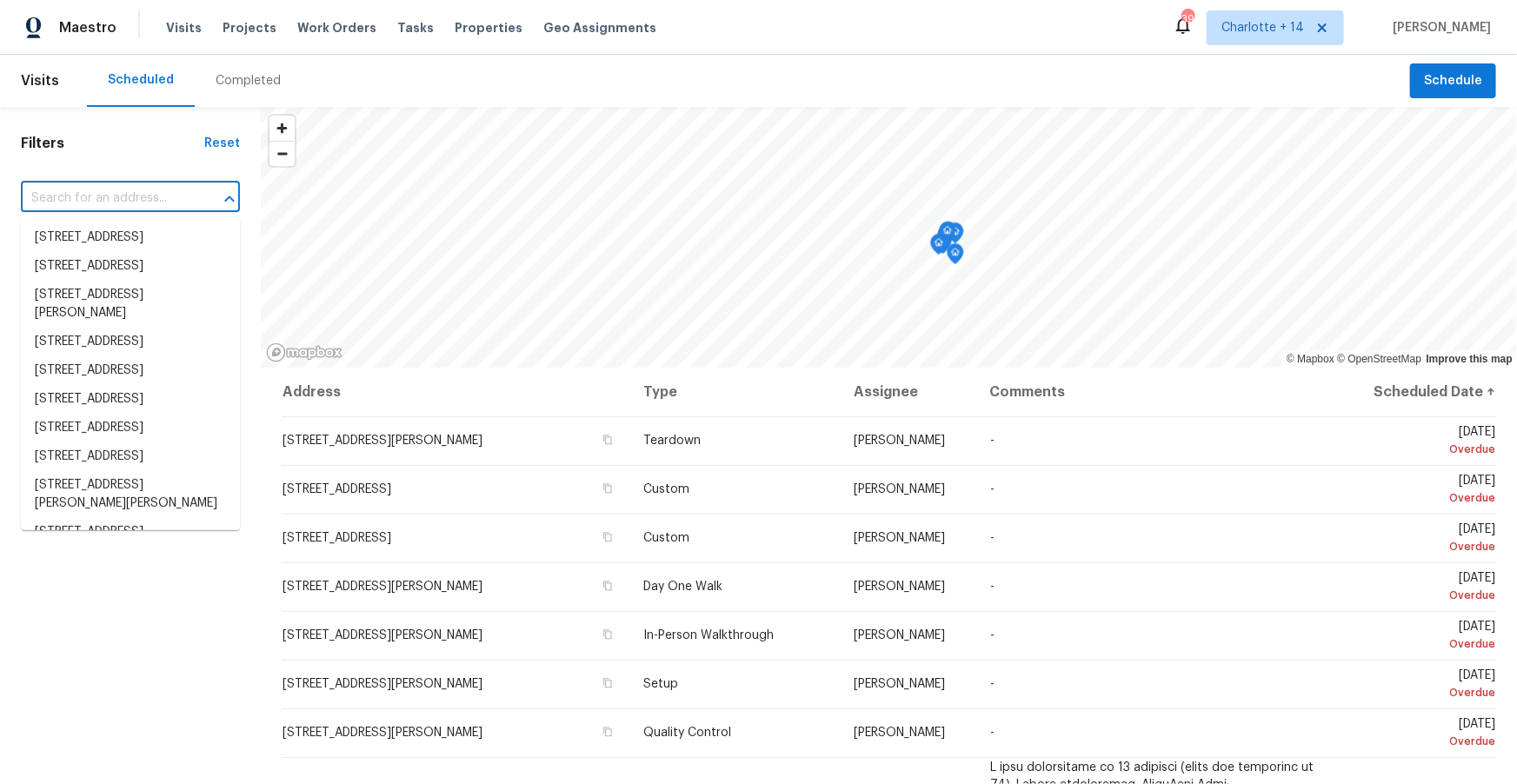 type on "[STREET_ADDRESS][PERSON_NAME]" 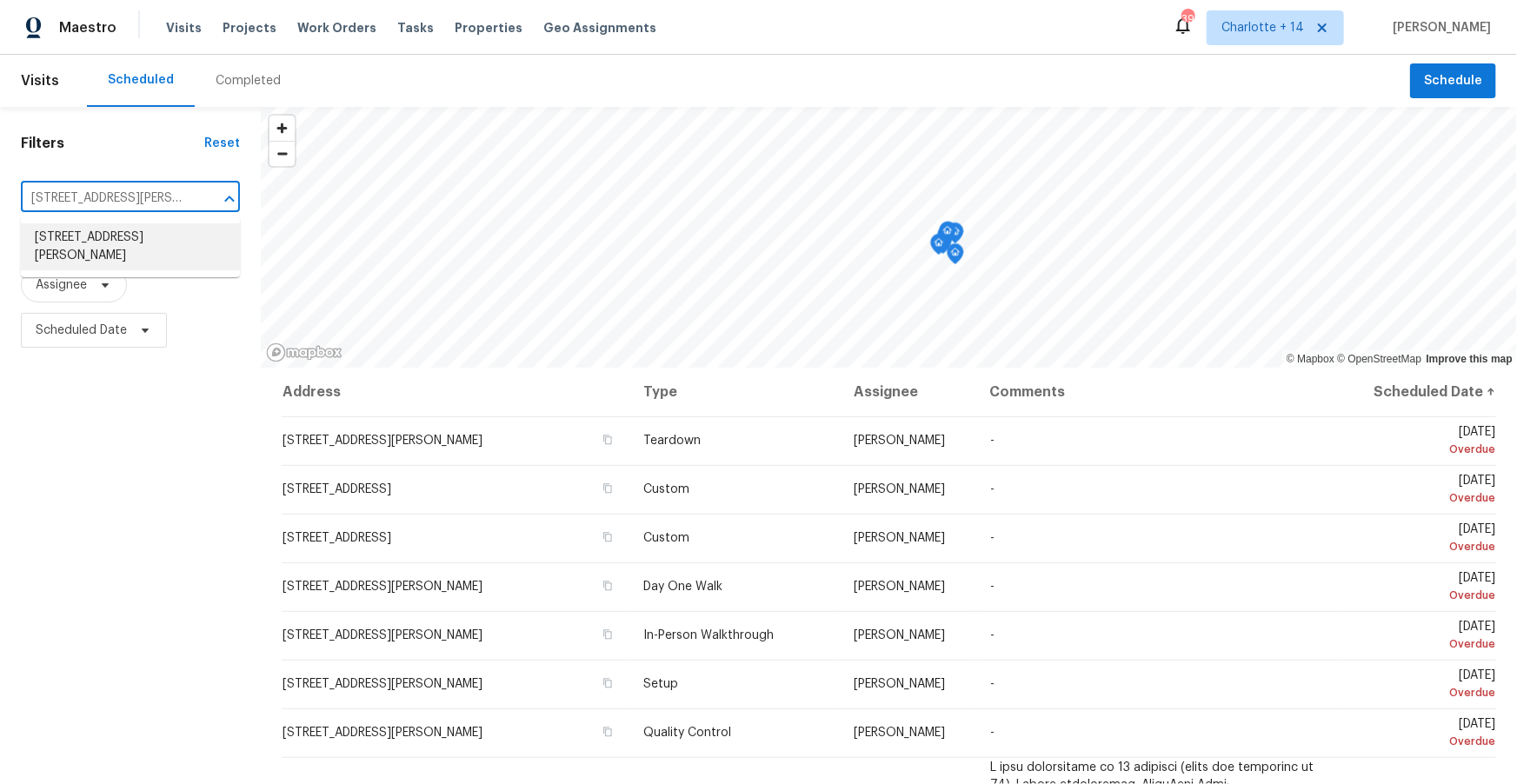 click on "[STREET_ADDRESS][PERSON_NAME]" at bounding box center [130, 247] 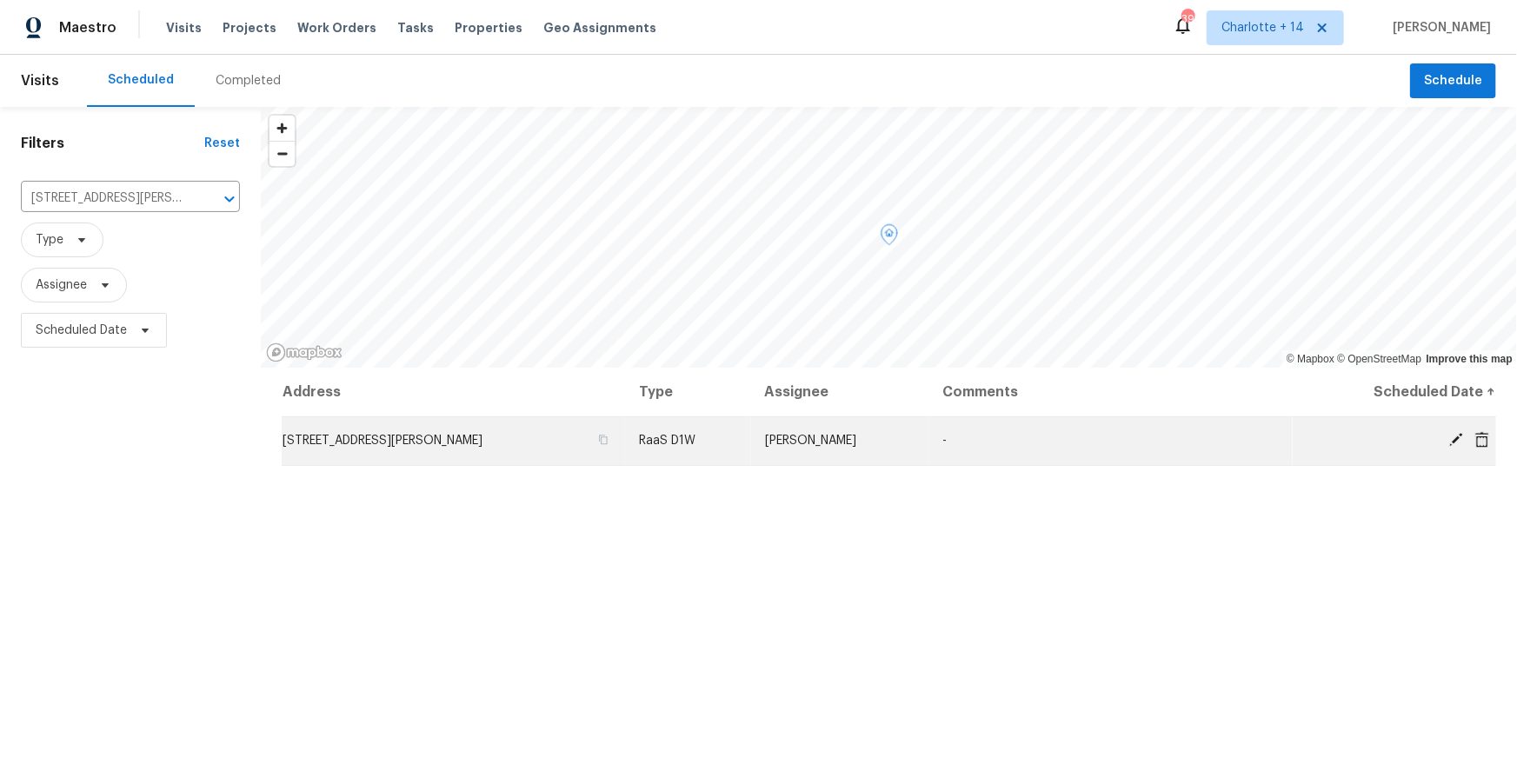 click 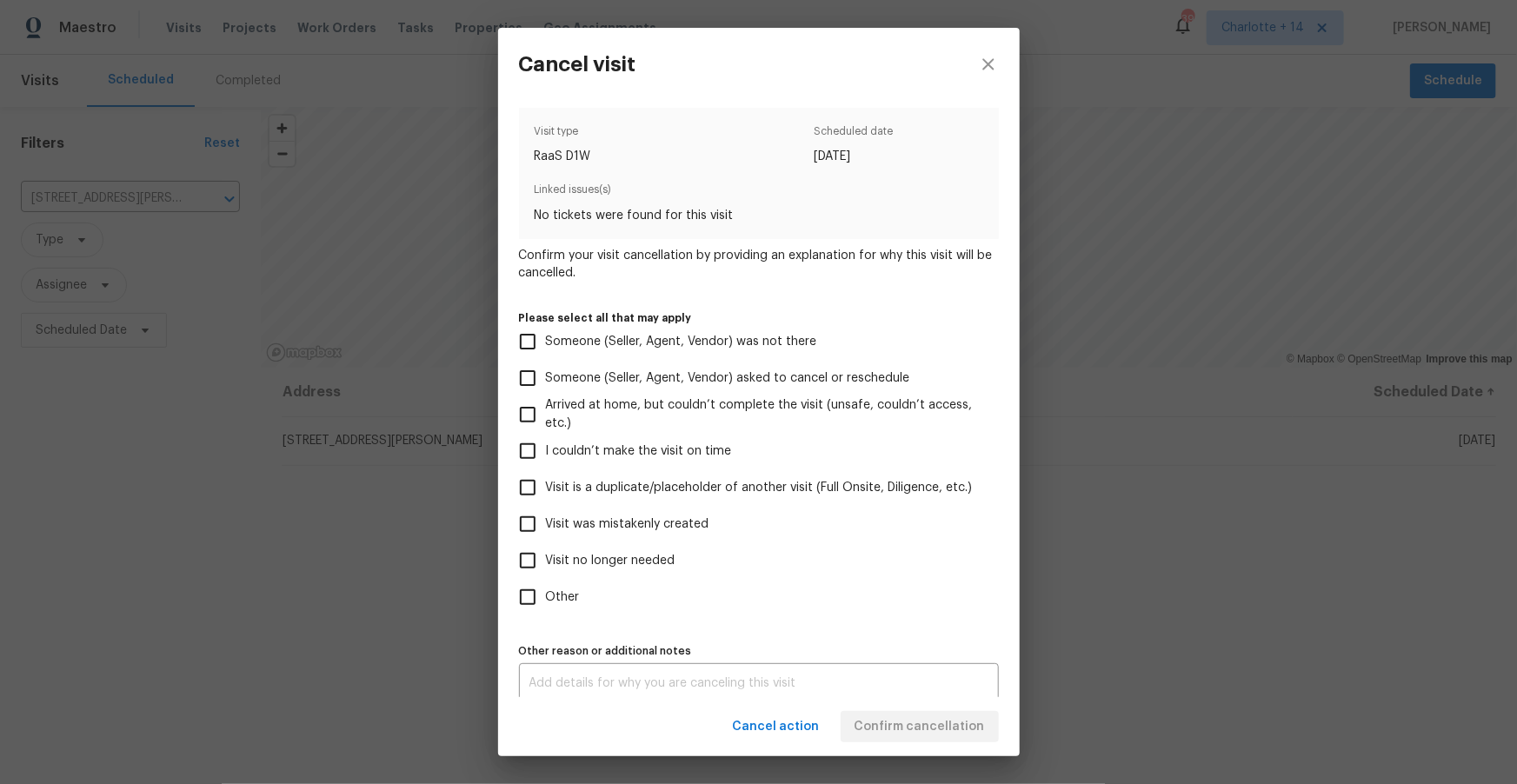 click on "Visit no longer needed" at bounding box center (610, 561) 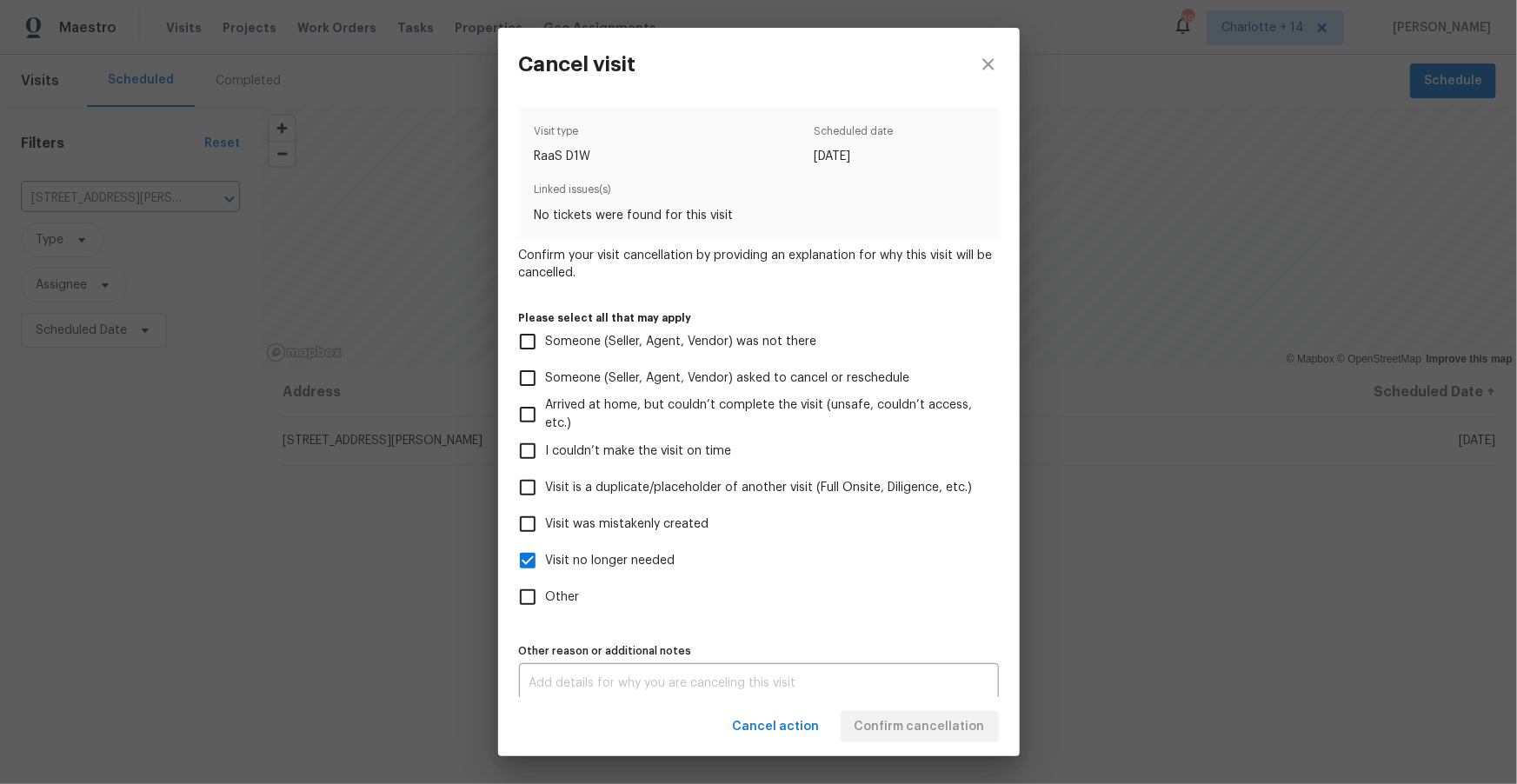 click on "Visit was mistakenly created" at bounding box center [628, 524] 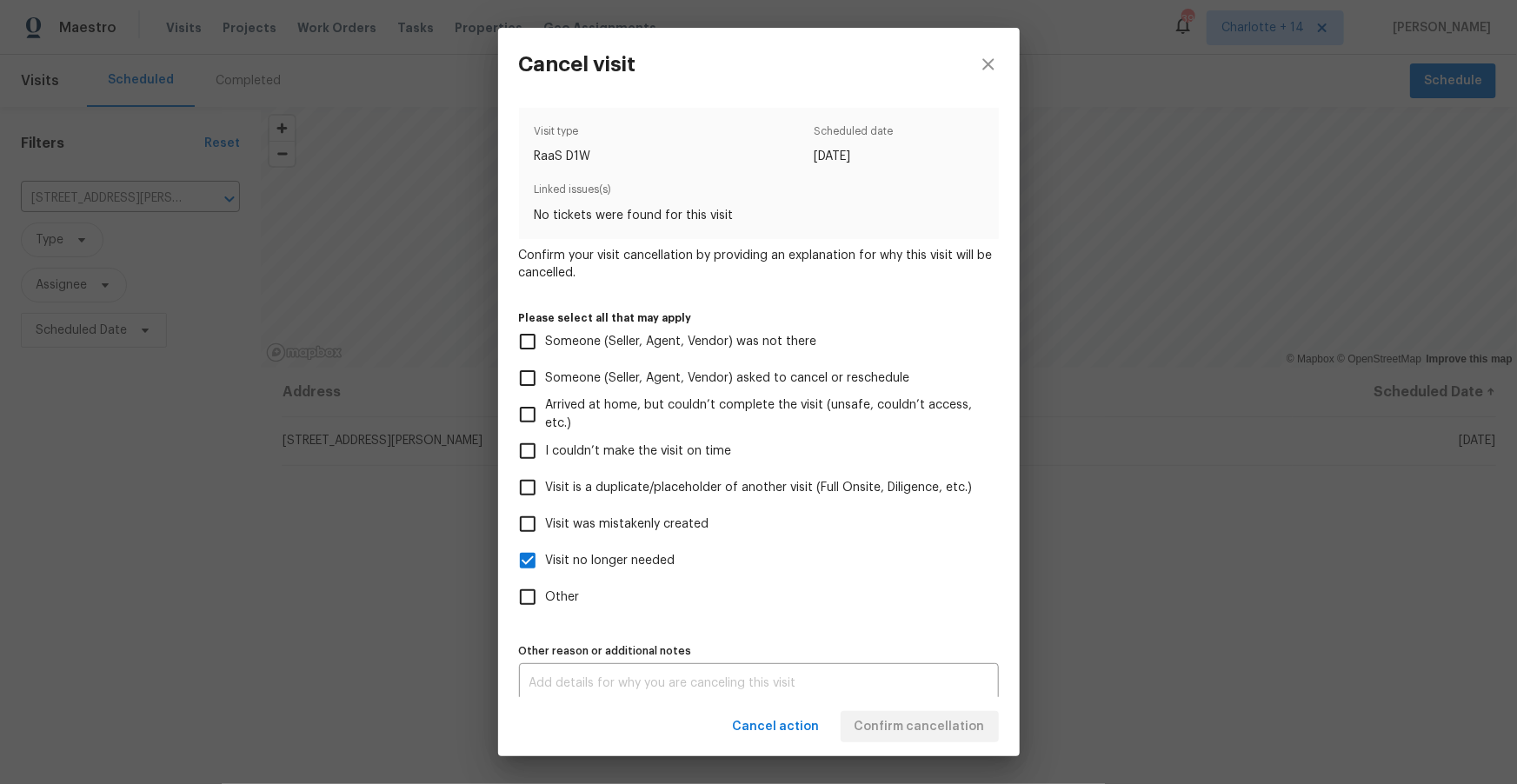 click on "Visit was mistakenly created" at bounding box center [528, 524] 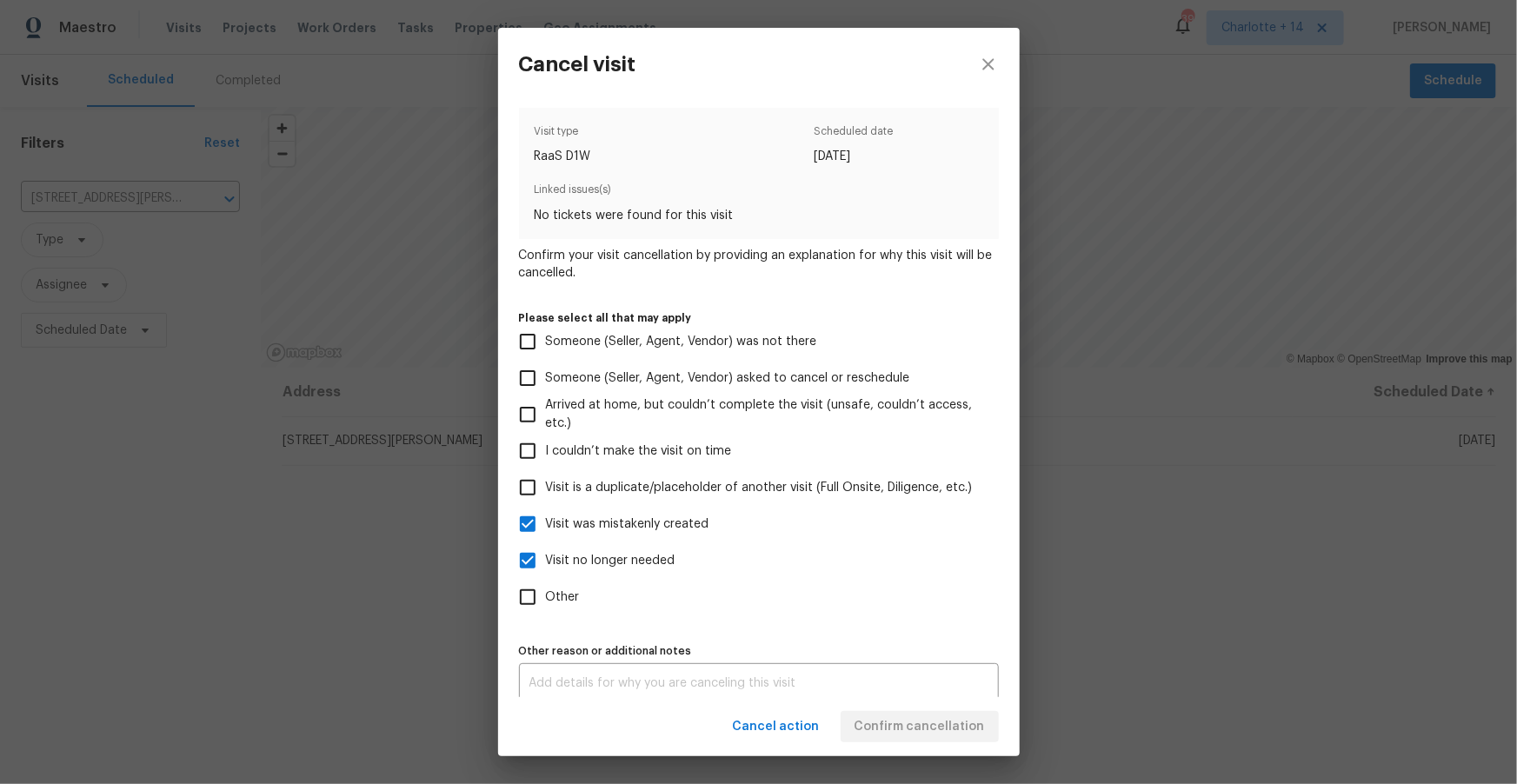 drag, startPoint x: 594, startPoint y: 560, endPoint x: 630, endPoint y: 569, distance: 37.107951 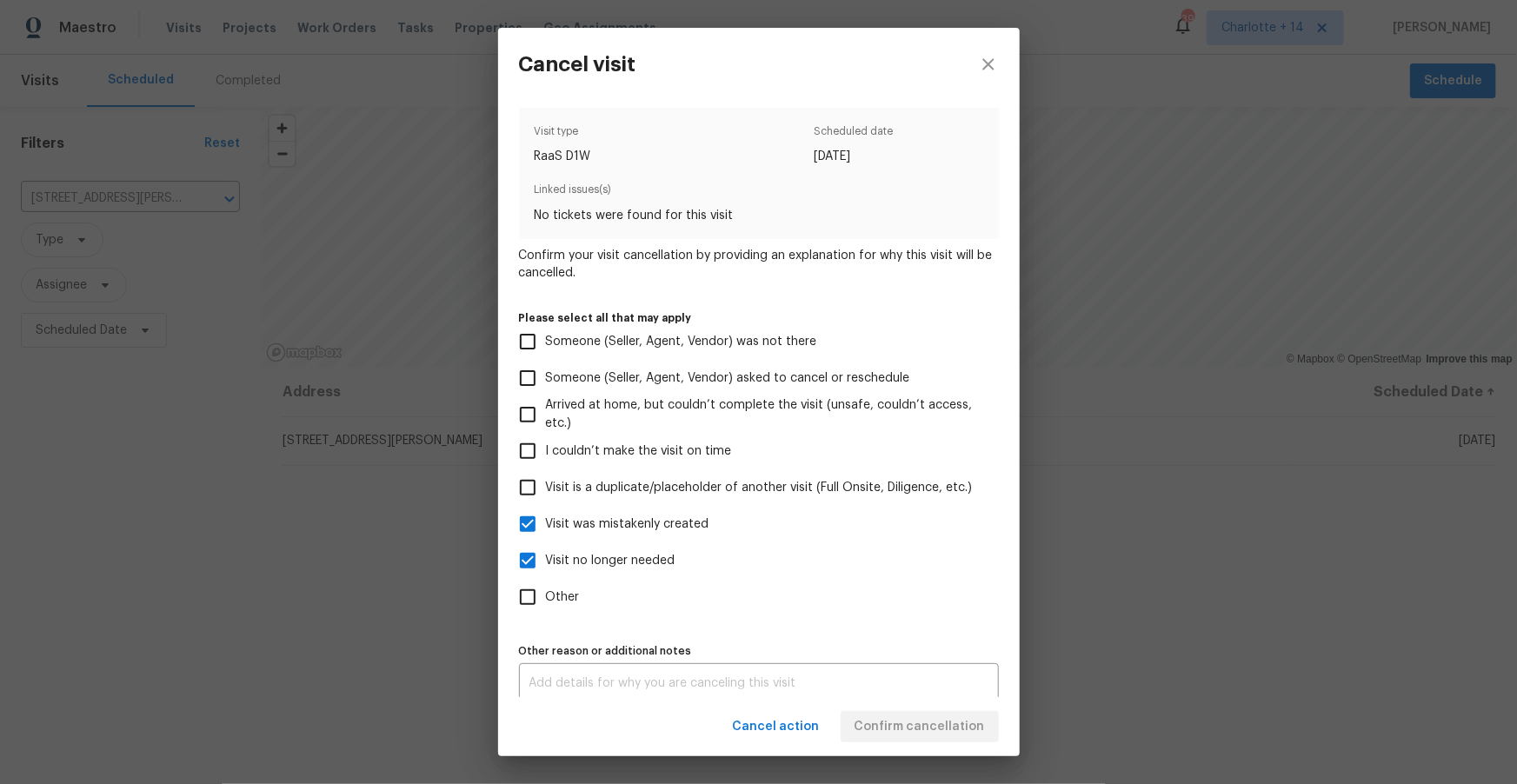 click on "Visit no longer needed" at bounding box center [528, 561] 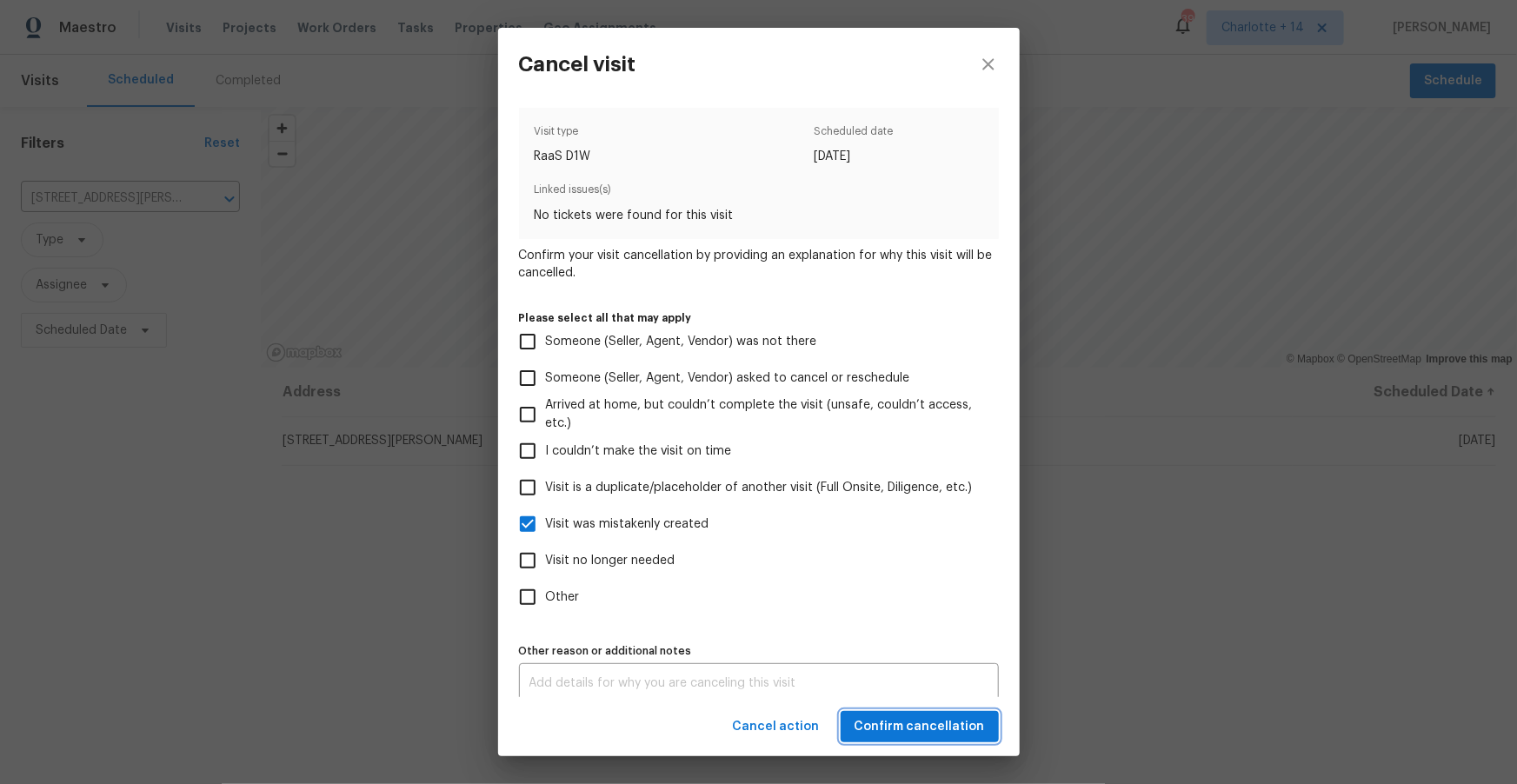 drag, startPoint x: 935, startPoint y: 734, endPoint x: 936, endPoint y: 723, distance: 11.045361 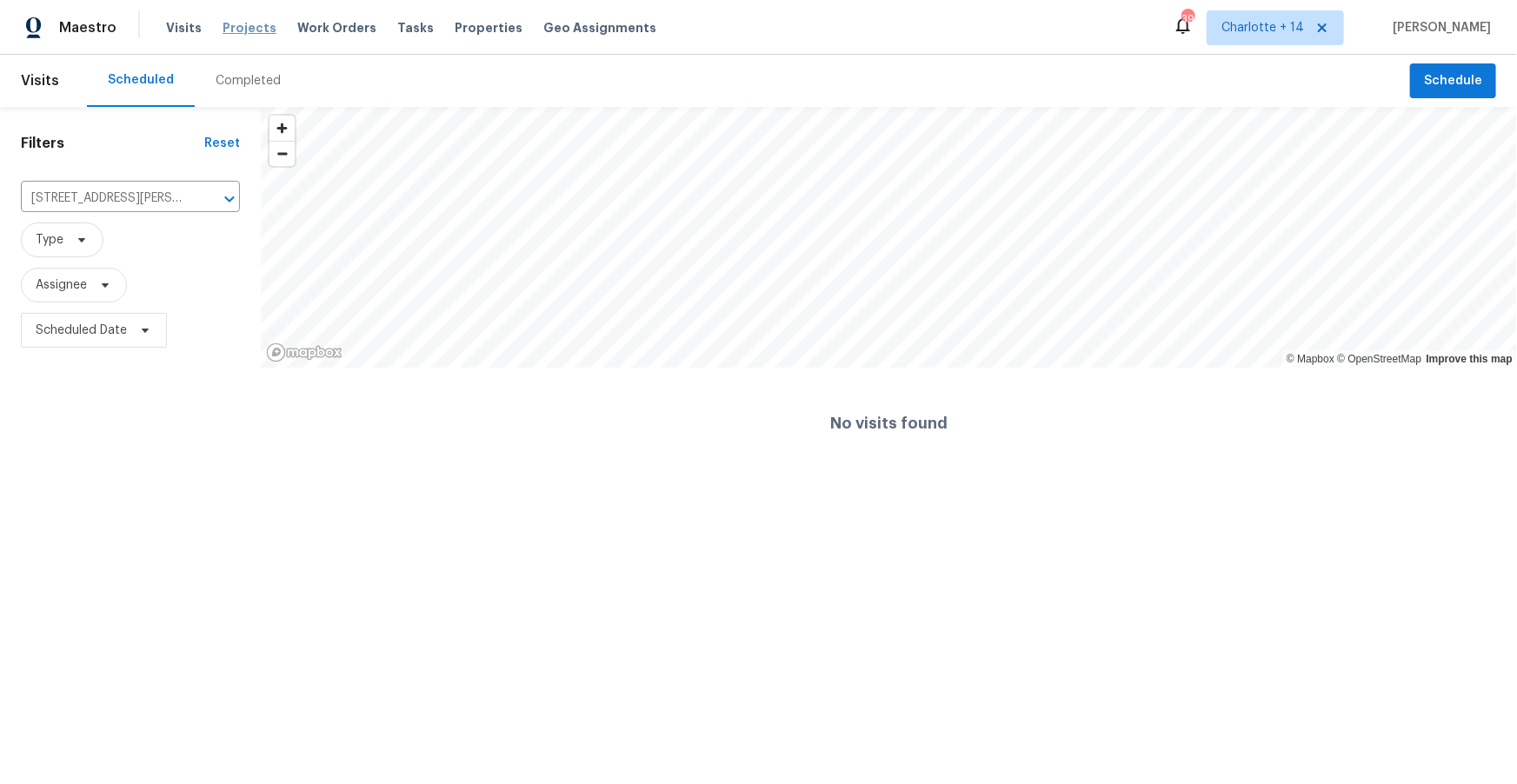 click on "Projects" at bounding box center (250, 28) 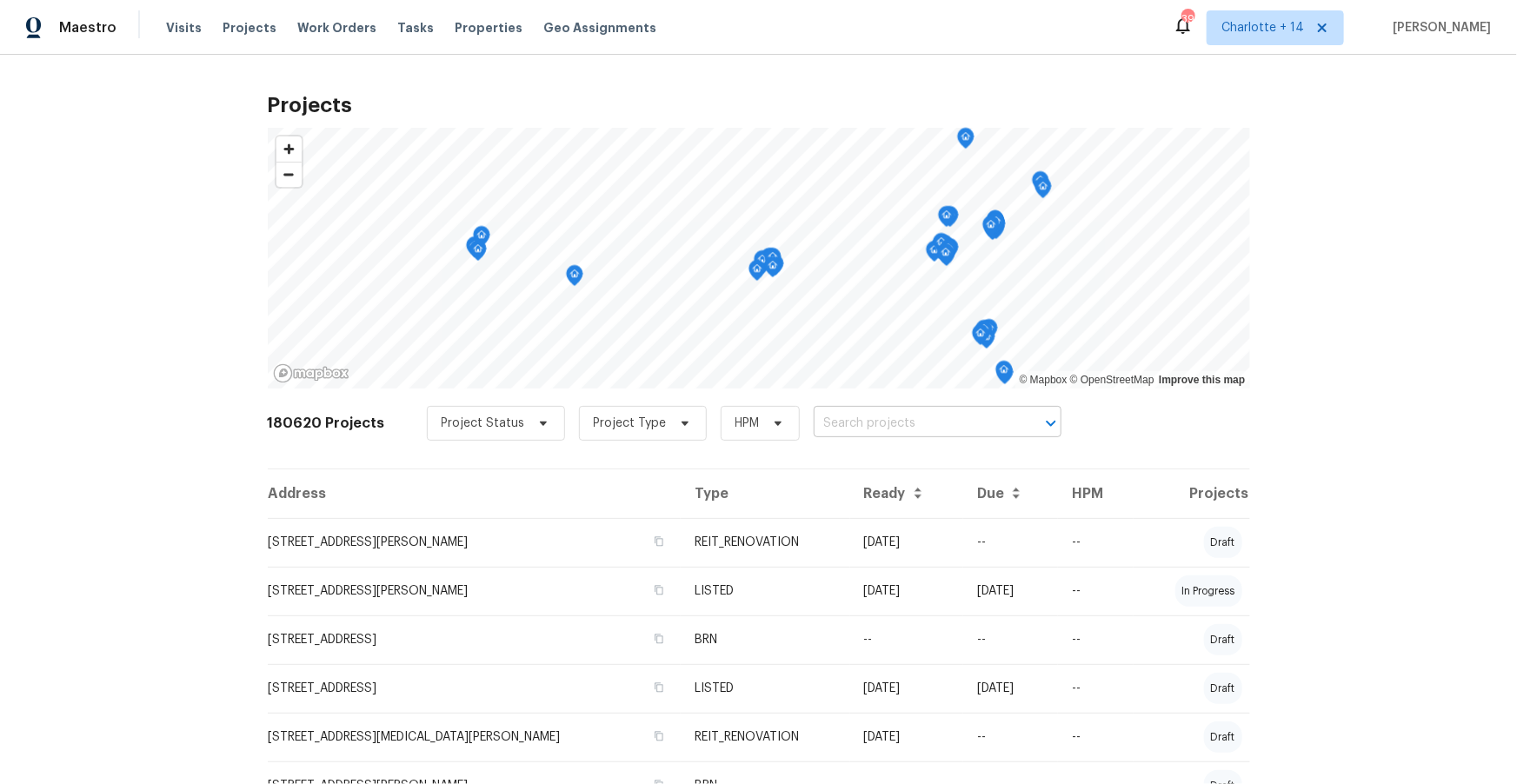 click at bounding box center [913, 423] 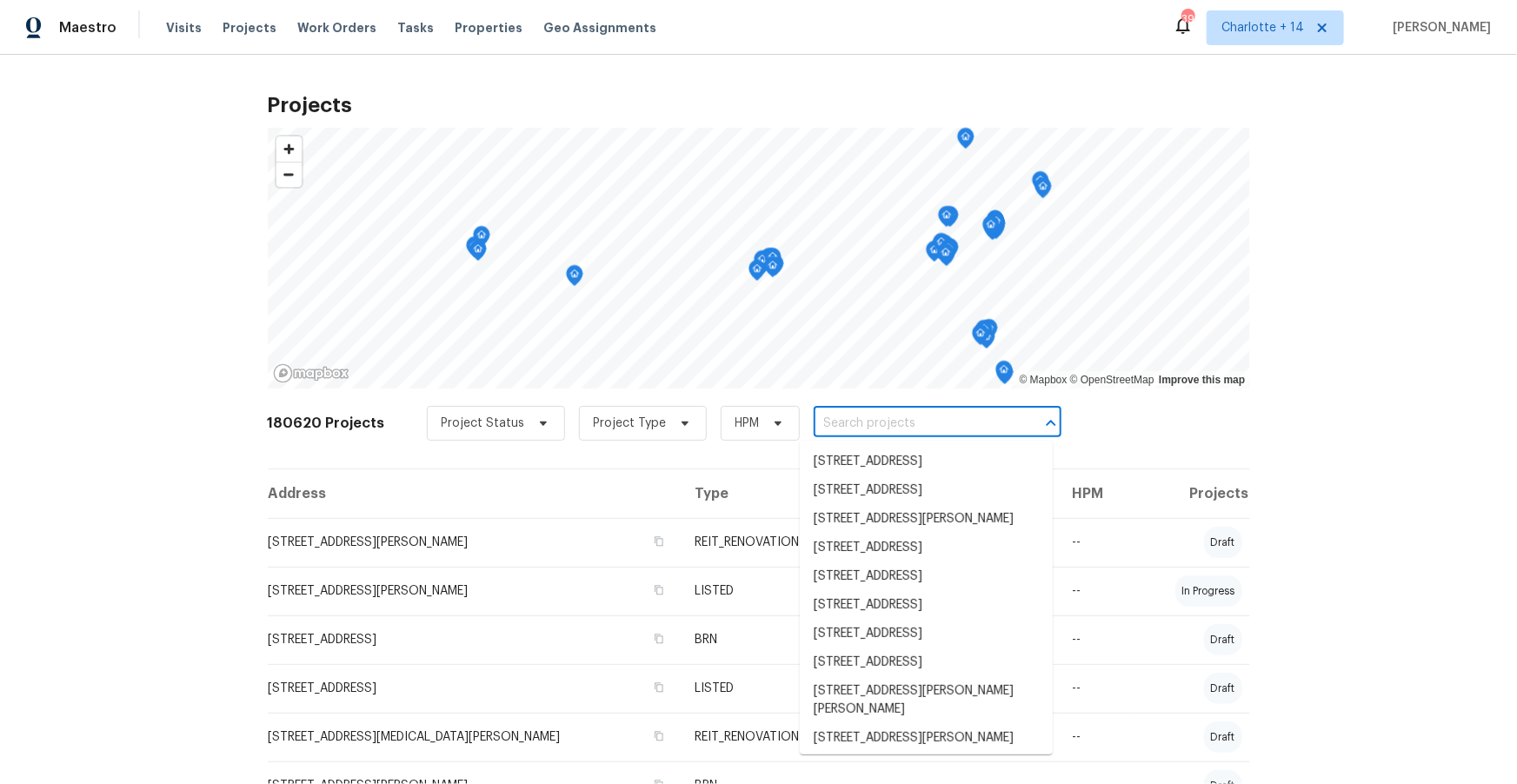 paste on "Address: [STREET_ADDRESS][PERSON_NAME] Type of request: Prelist Renovation Scoping / Work Requested Due Date: [DATE] Access instructions: Combobox	3236 Additional Details: Hello team, Can we get a quote on the following repairs? • Repair HVAC • Treat and remove organic growth in bedroom • Remove large tree branch from Roof line" 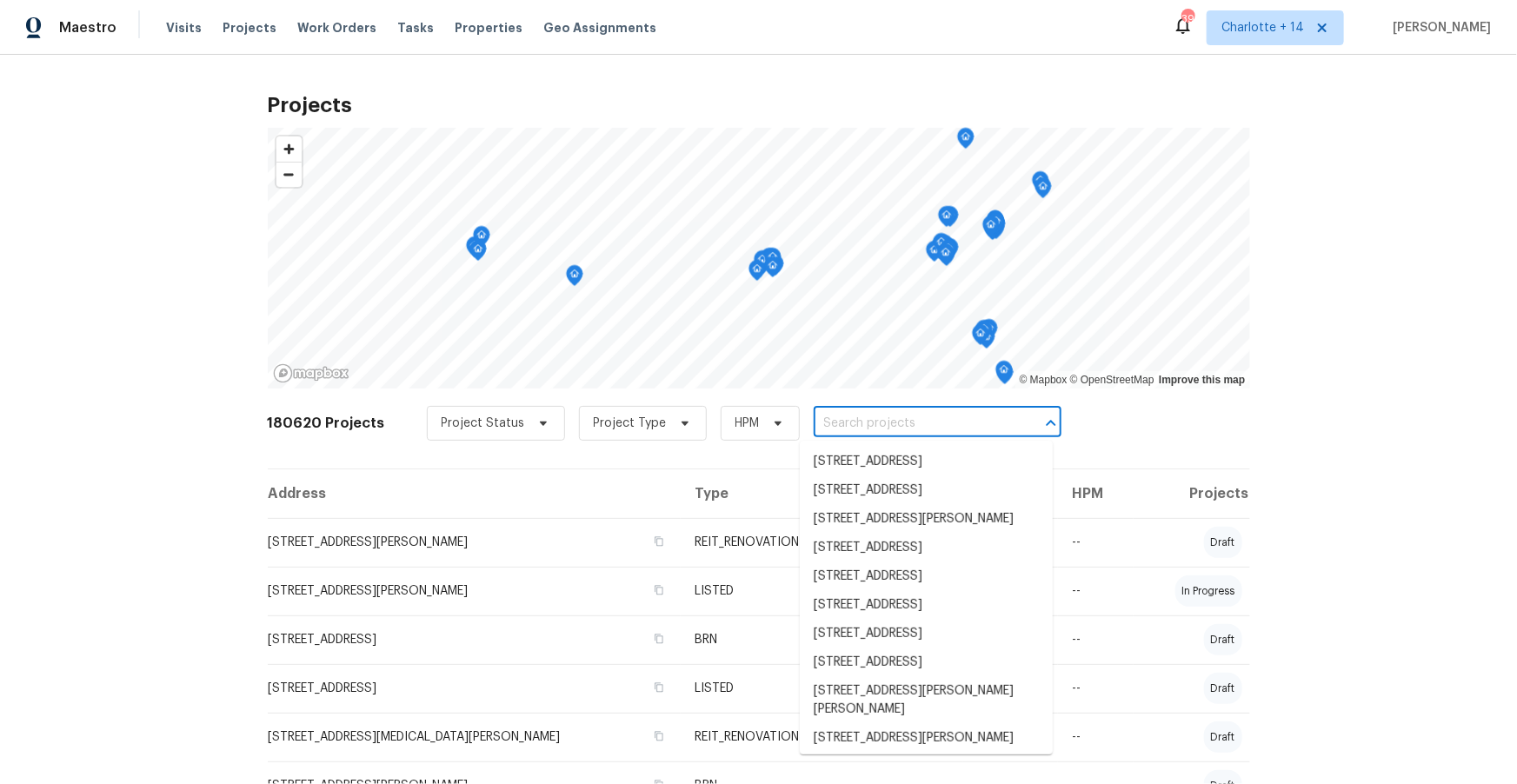 type on "Address: [STREET_ADDRESS][PERSON_NAME] Type of request: Prelist Renovation Scoping / Work Requested Due Date: [DATE] Access instructions: Combobox	3236 Additional Details: Hello team, Can we get a quote on the following repairs? • Repair HVAC • Treat and remove organic growth in bedroom • Remove large tree branch from Roof line" 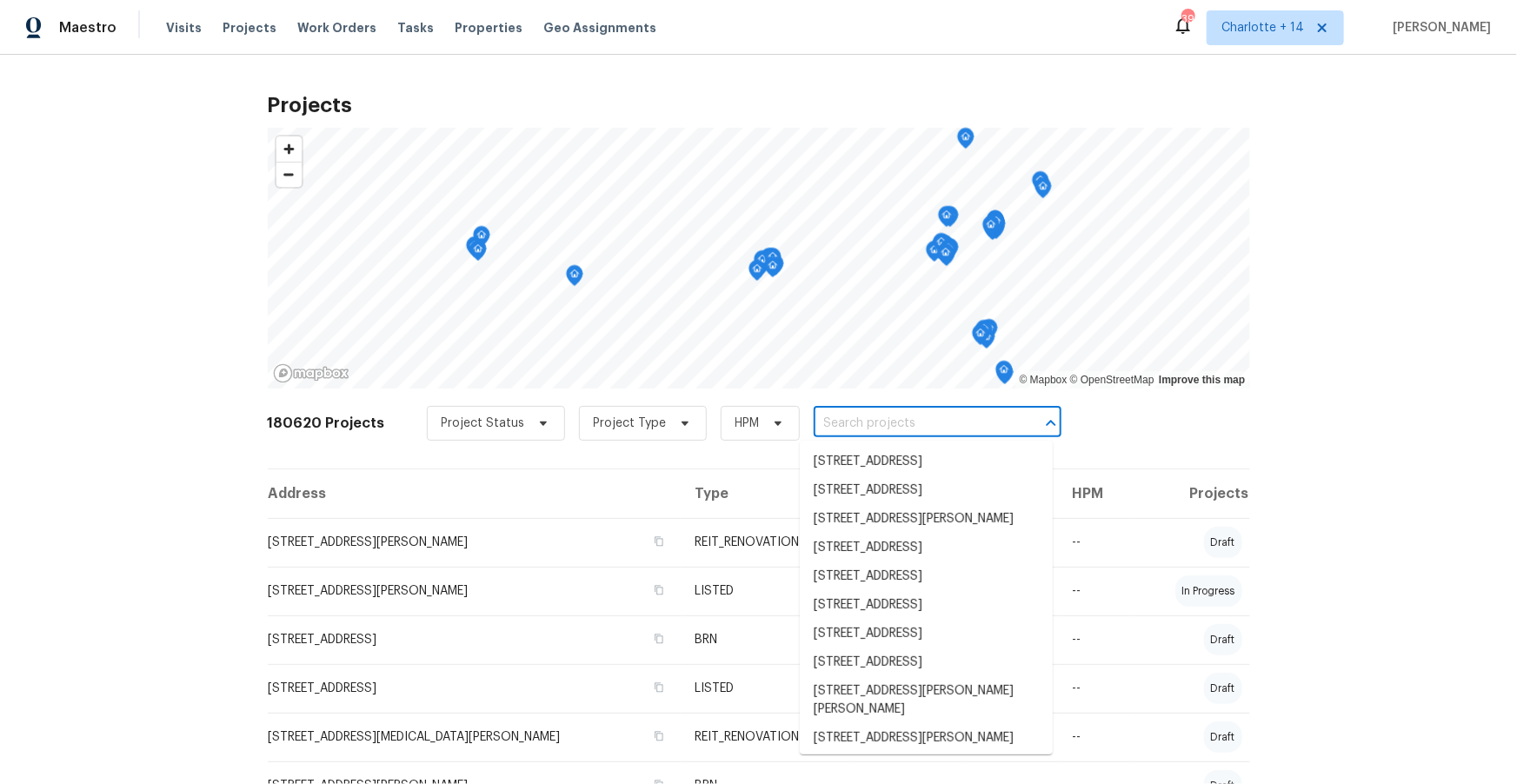 scroll, scrollTop: 0, scrollLeft: 0, axis: both 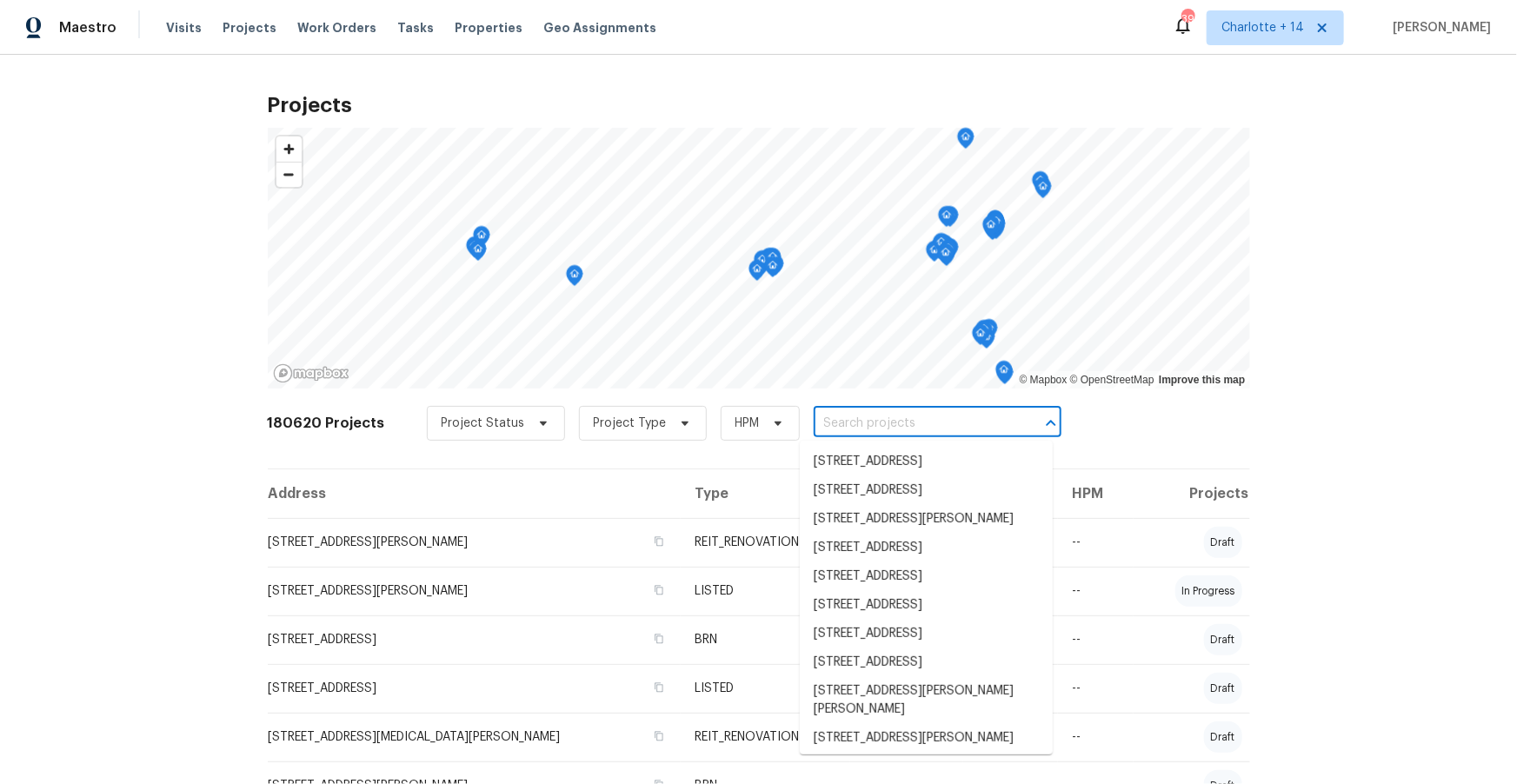 type on "[STREET_ADDRESS][PERSON_NAME]" 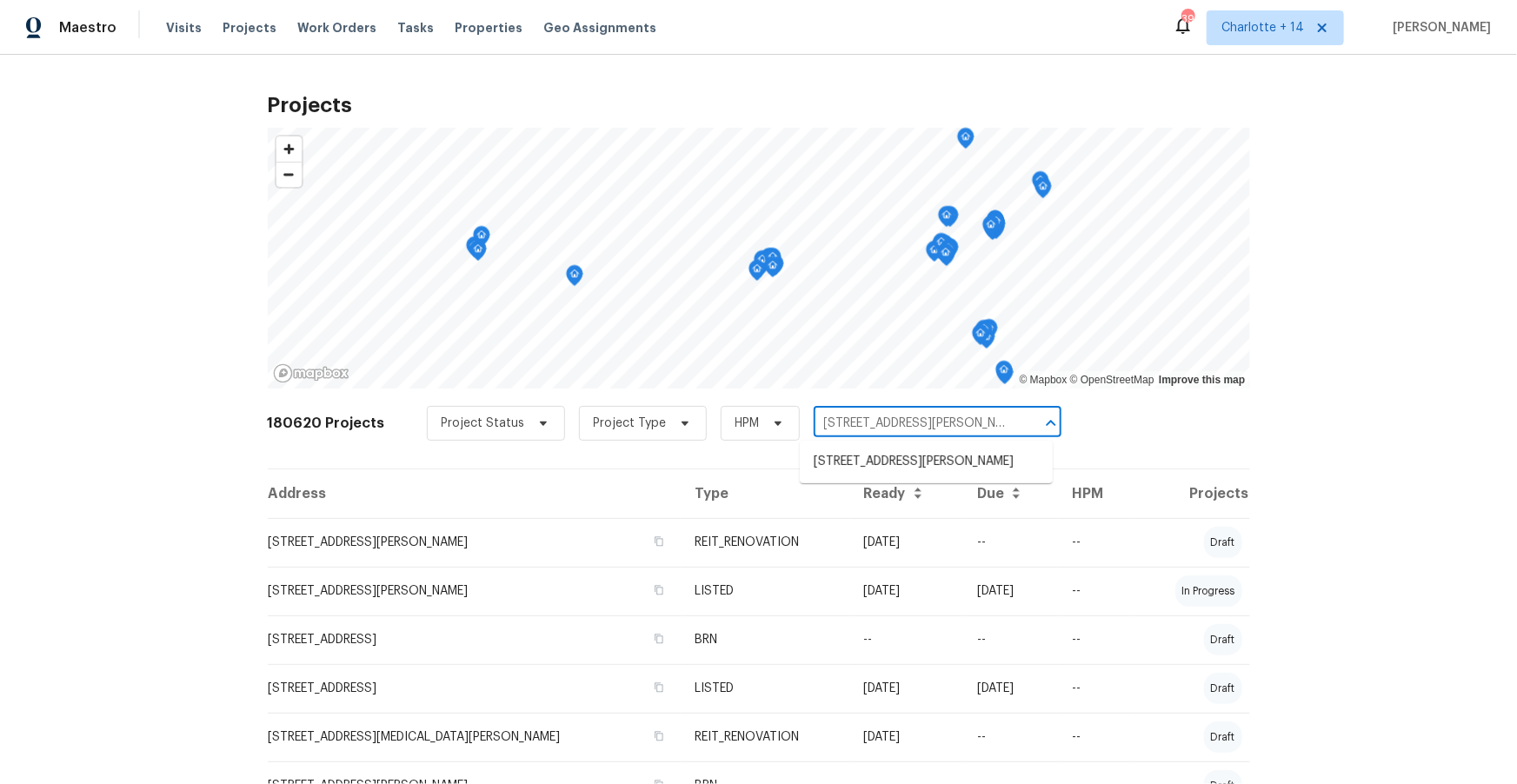 scroll, scrollTop: 0, scrollLeft: 25, axis: horizontal 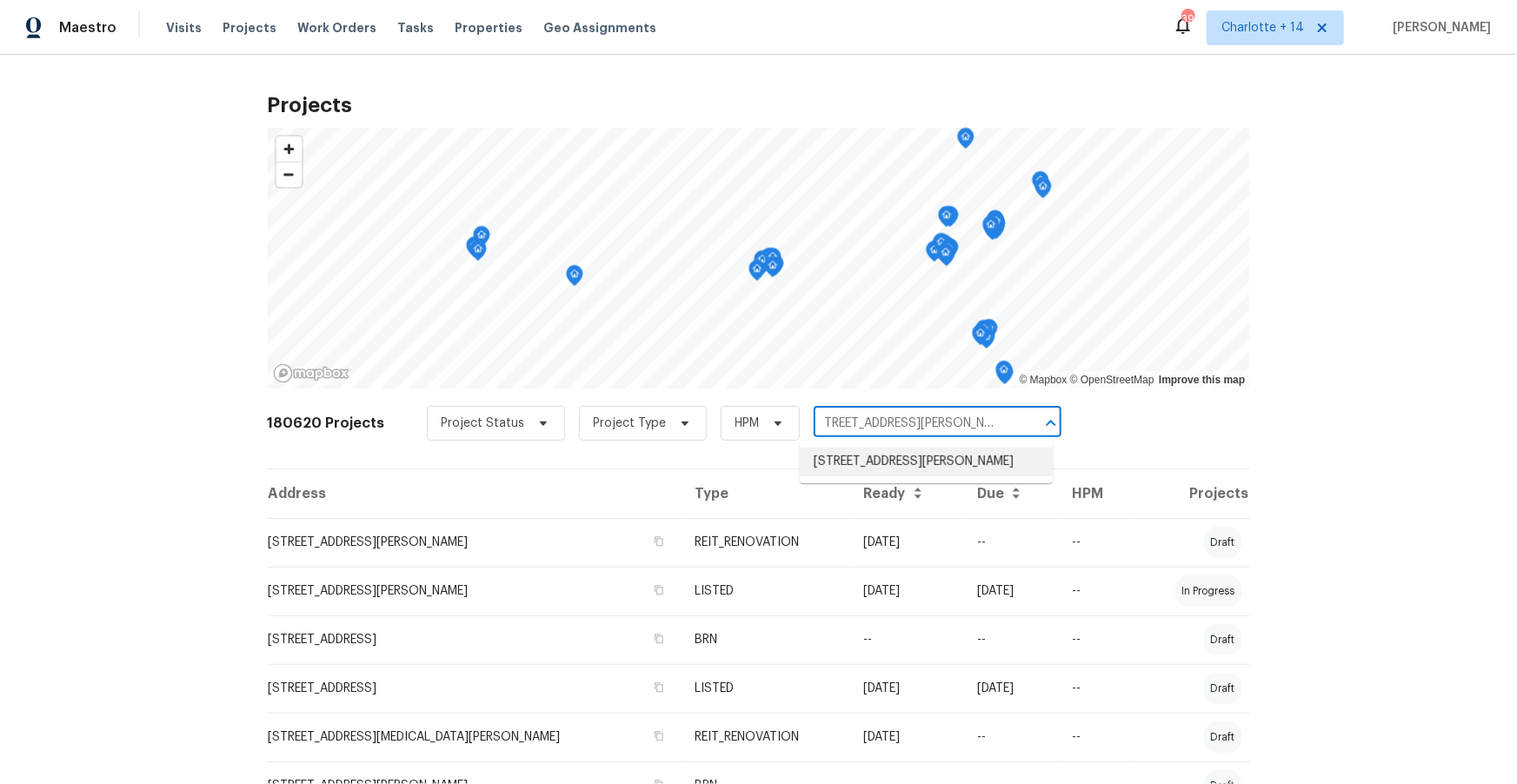 click on "[STREET_ADDRESS][PERSON_NAME]" at bounding box center (926, 462) 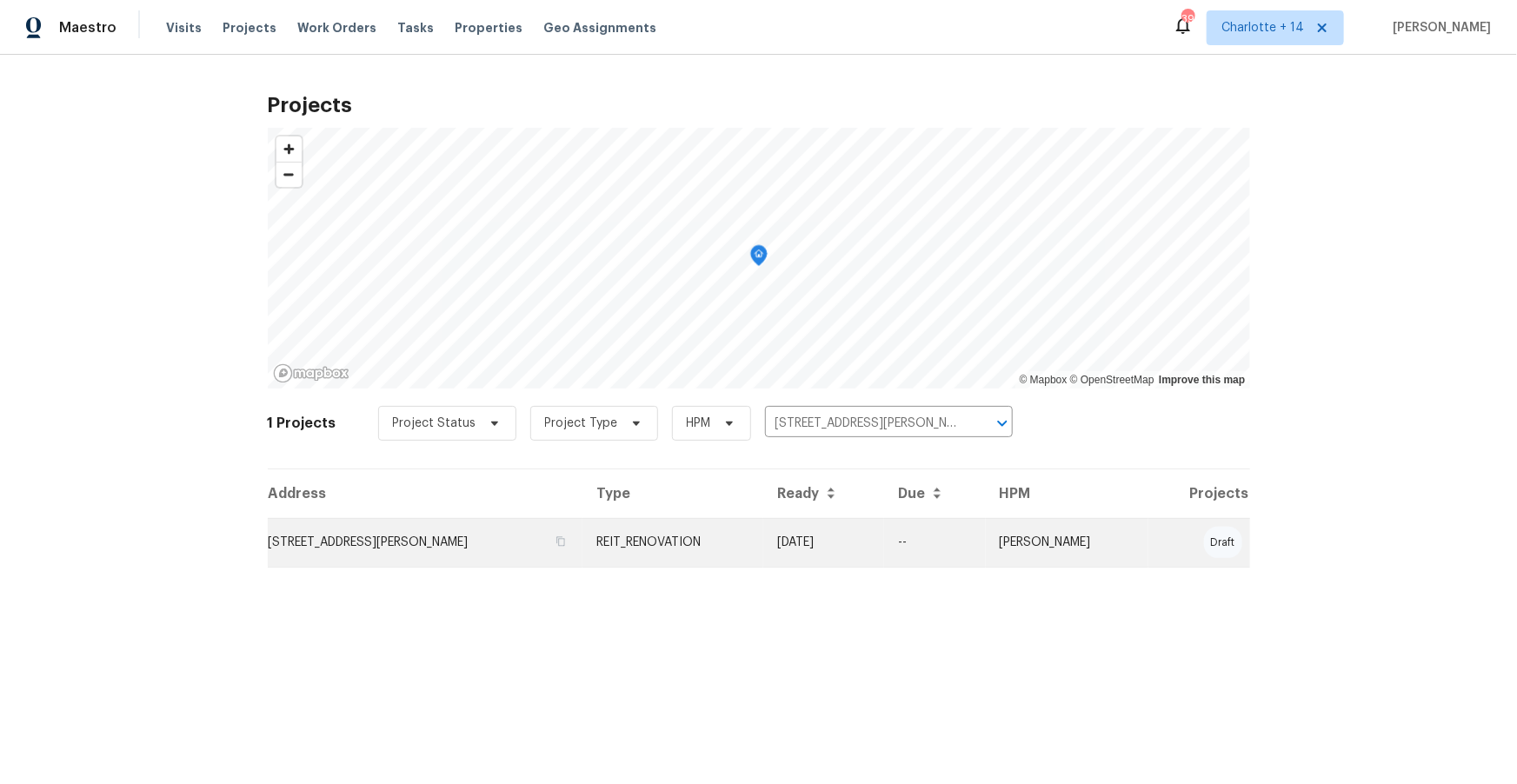 click on "[STREET_ADDRESS][PERSON_NAME]" at bounding box center (425, 542) 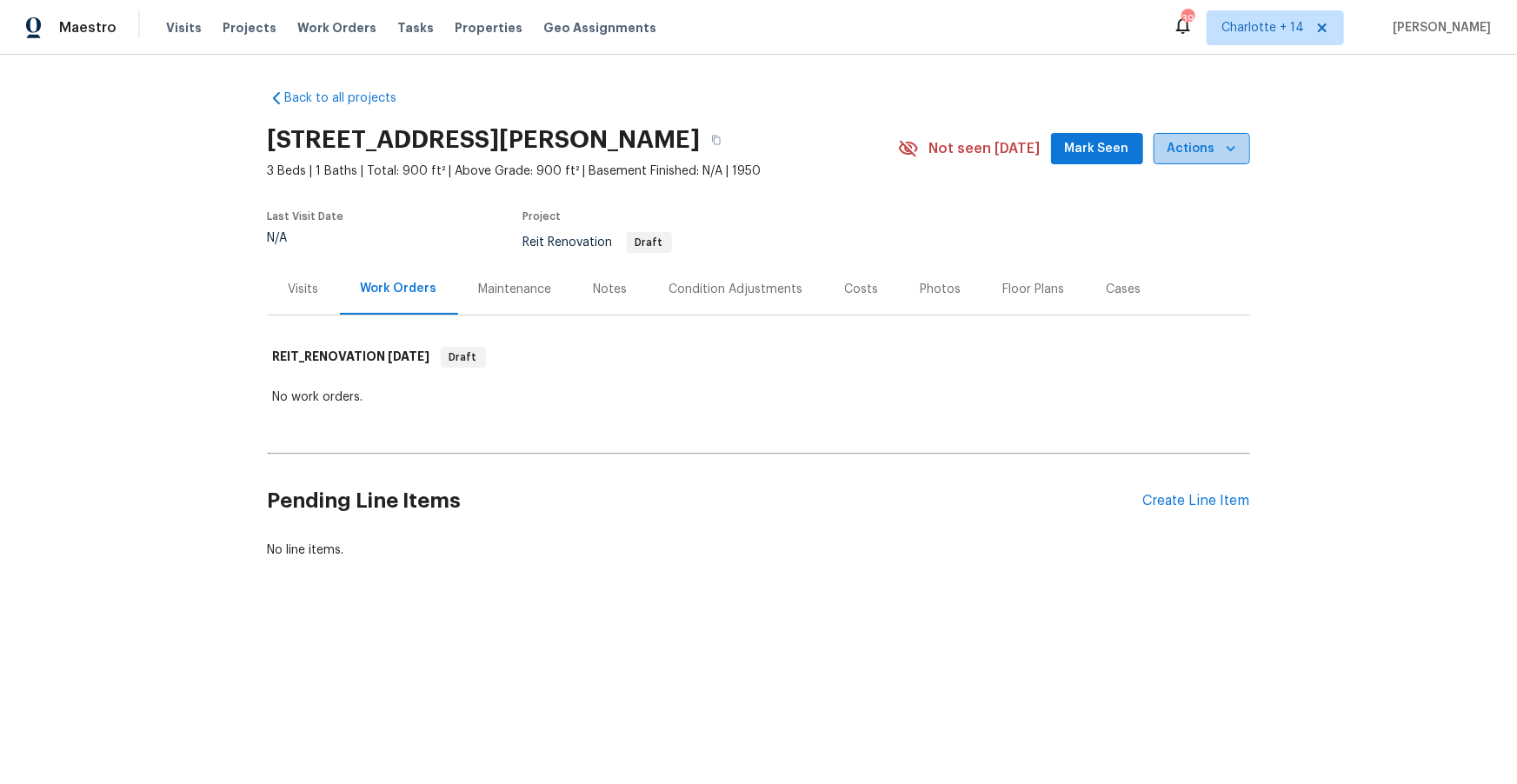 click on "Actions" at bounding box center (1201, 149) 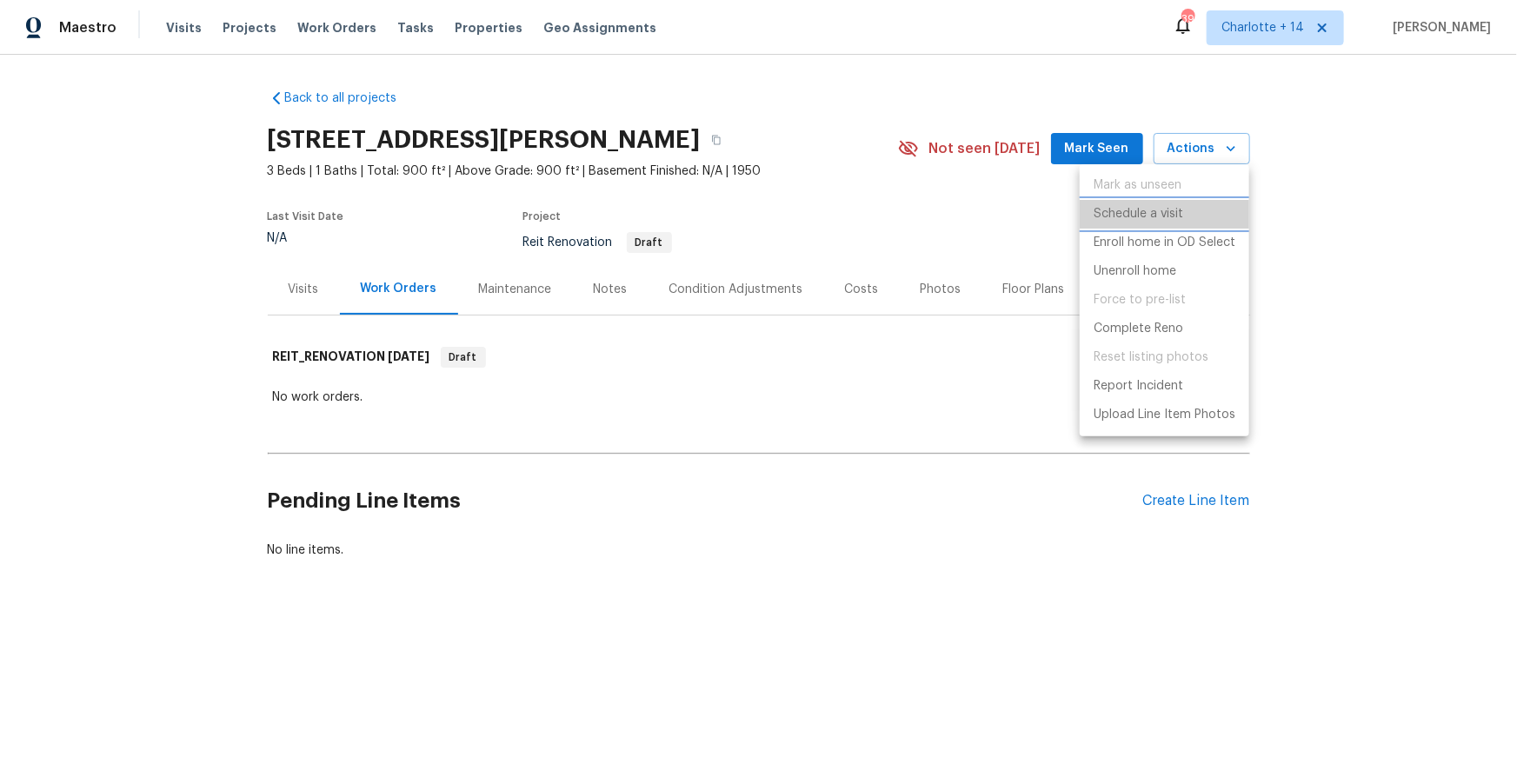 click on "Schedule a visit" at bounding box center [1138, 214] 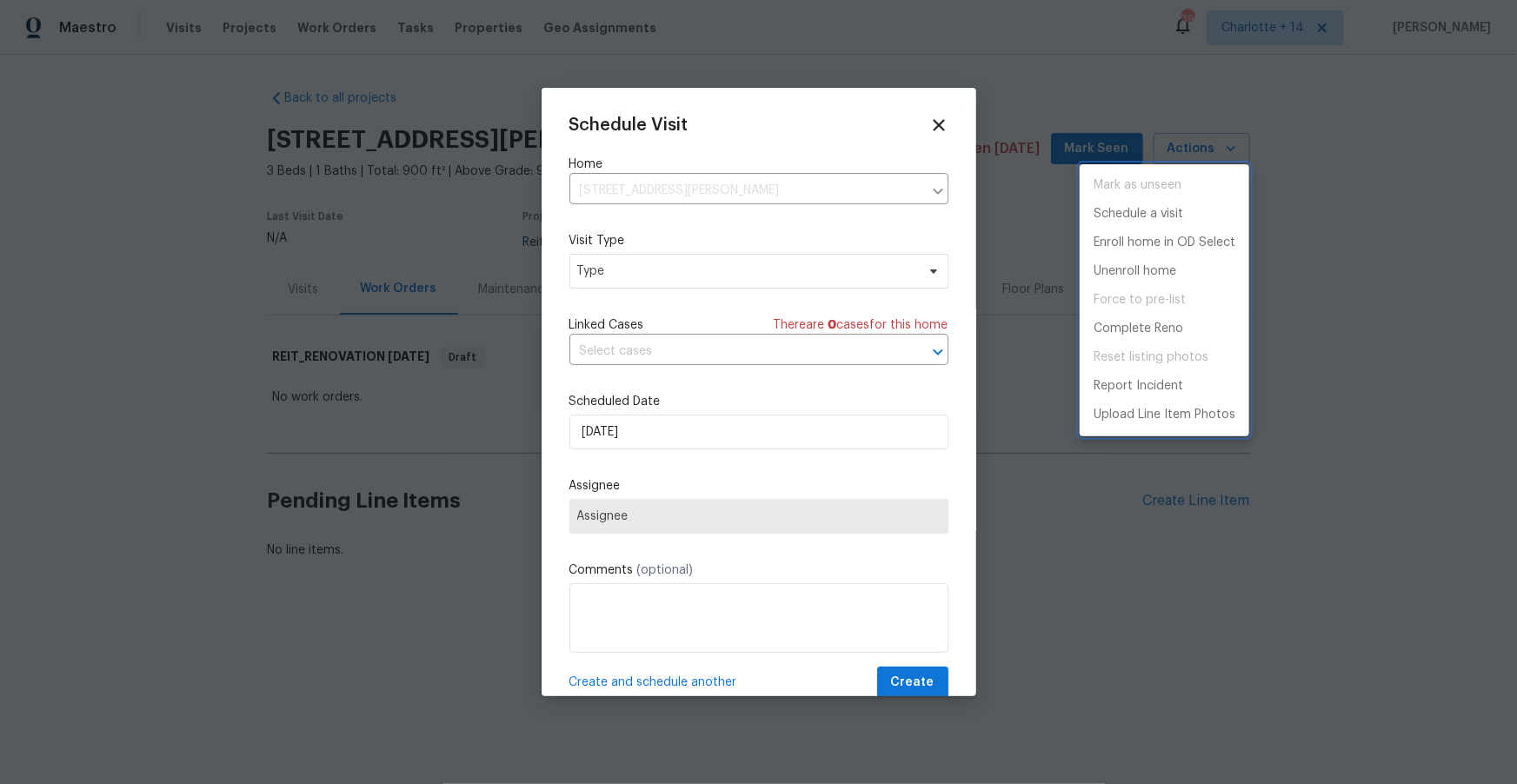 click at bounding box center [758, 392] 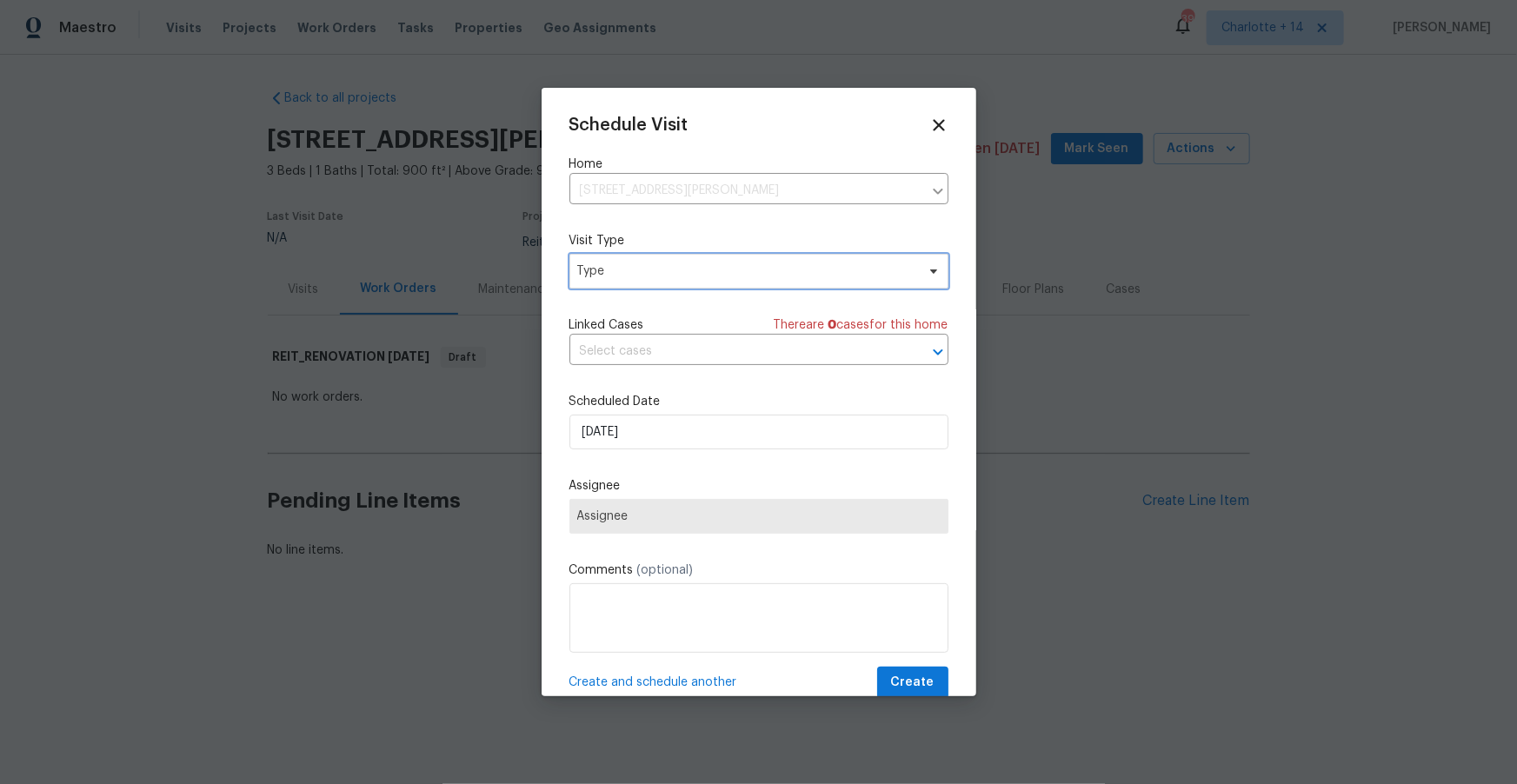 click on "Type" at bounding box center (746, 271) 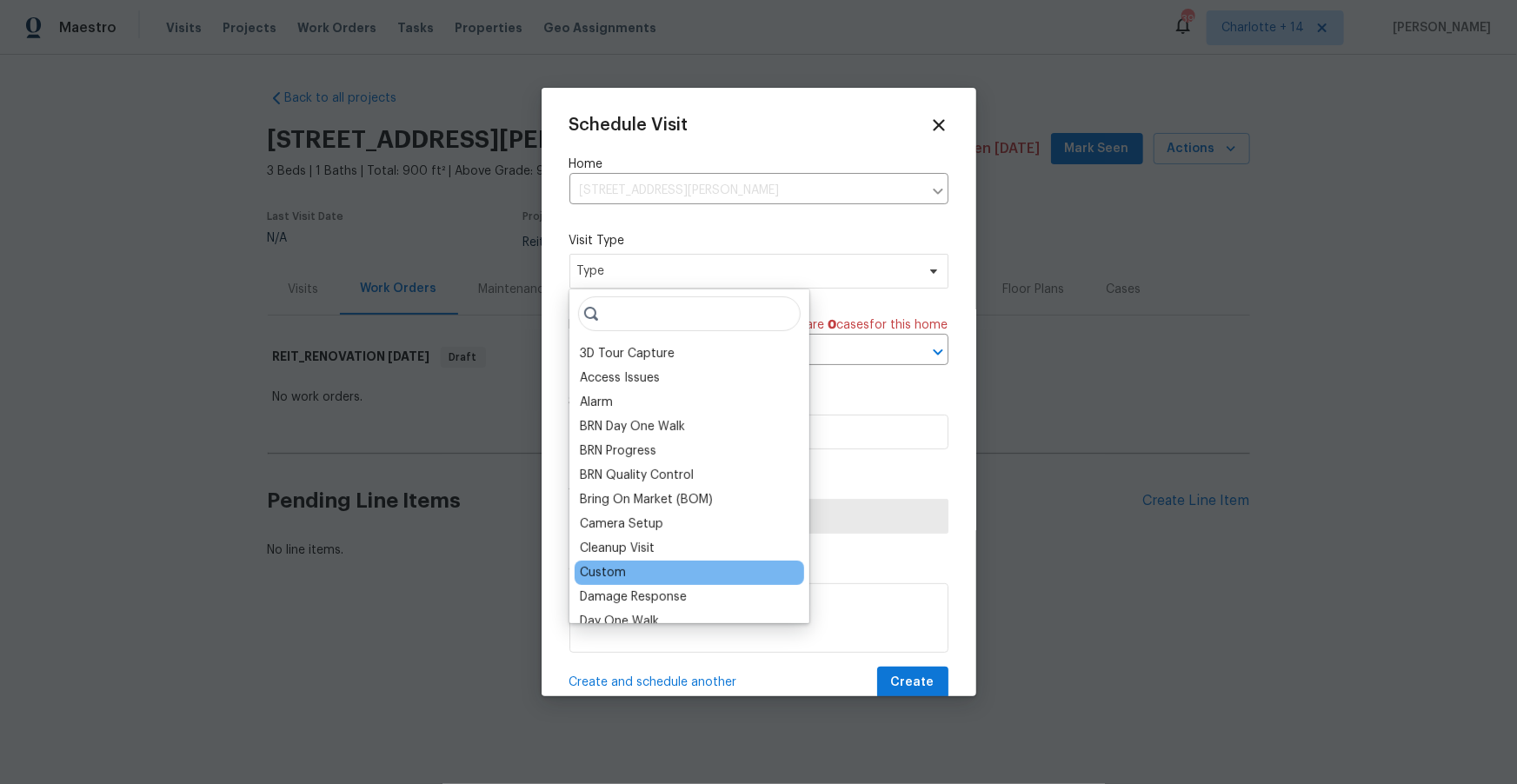 click on "Custom" at bounding box center [602, 573] 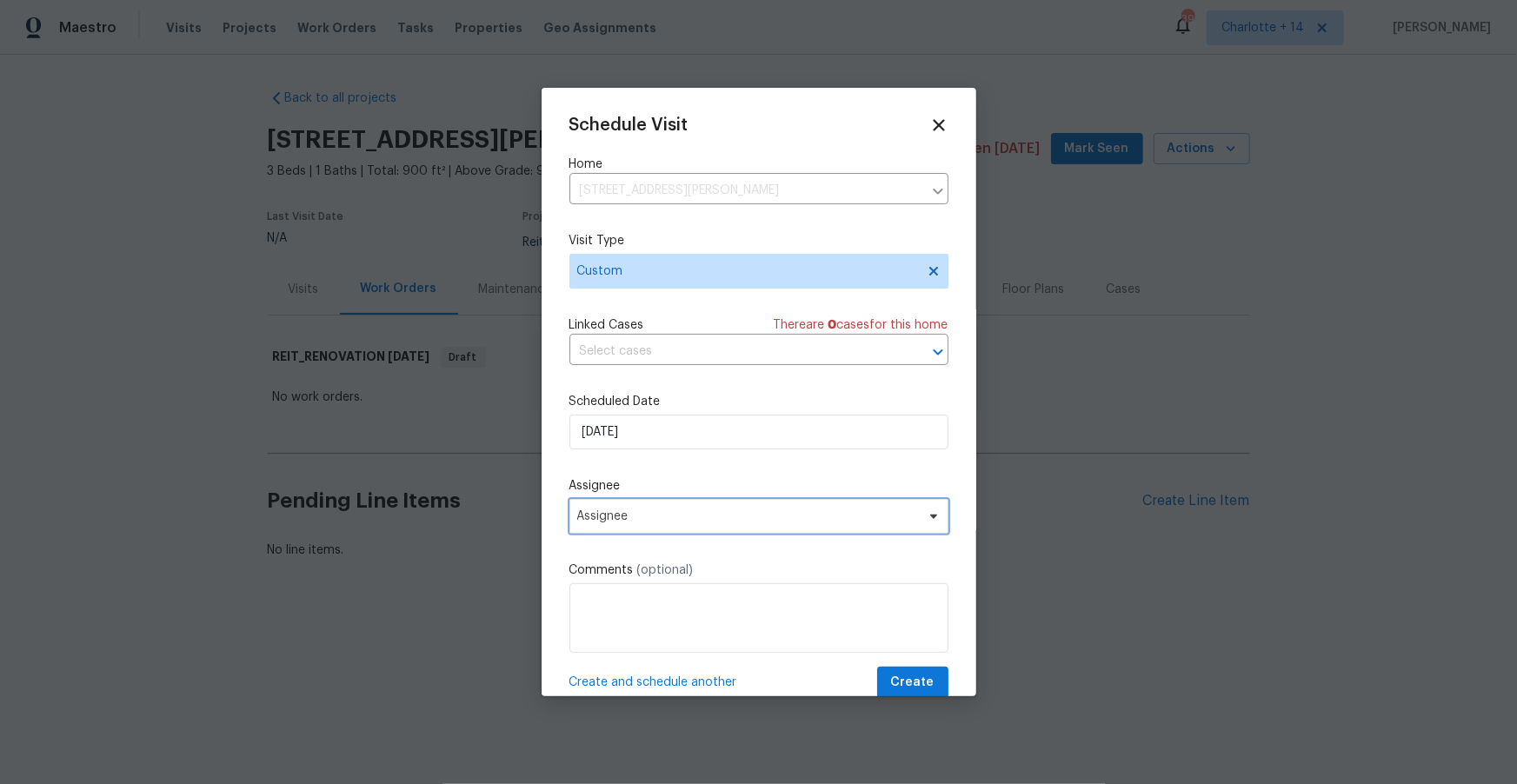 click on "Assignee" at bounding box center (748, 516) 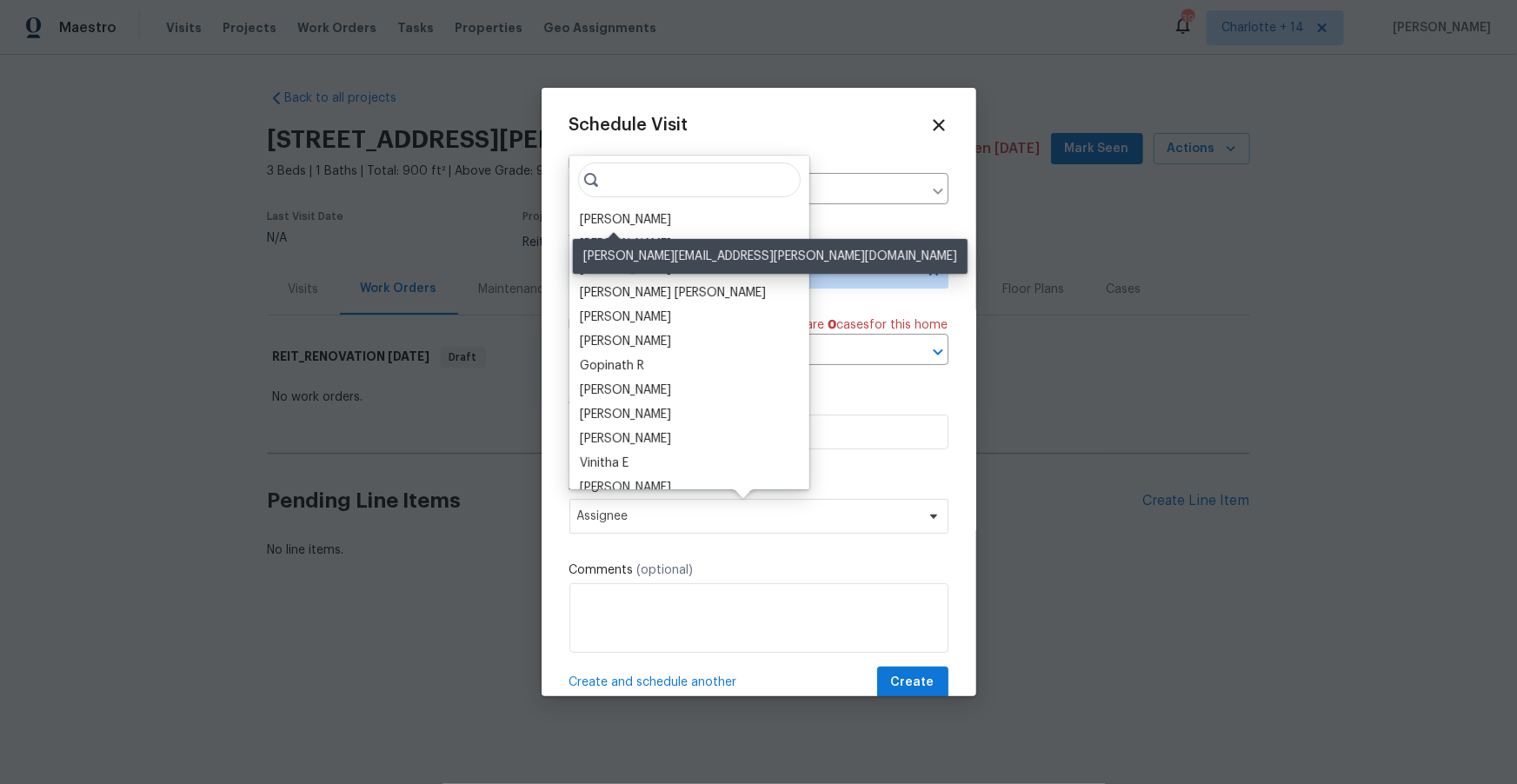 drag, startPoint x: 643, startPoint y: 223, endPoint x: 649, endPoint y: 257, distance: 34.52535 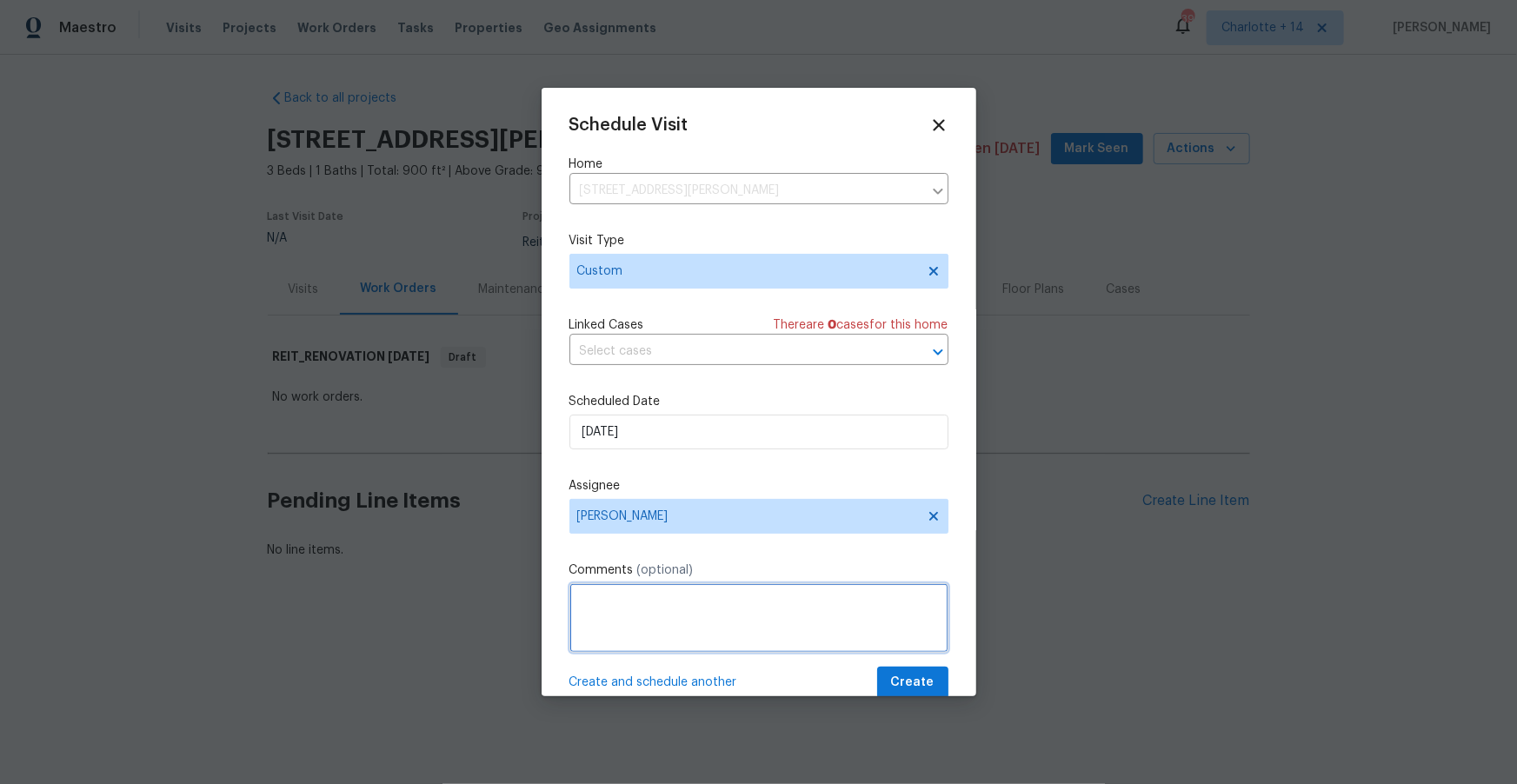 click at bounding box center [759, 618] 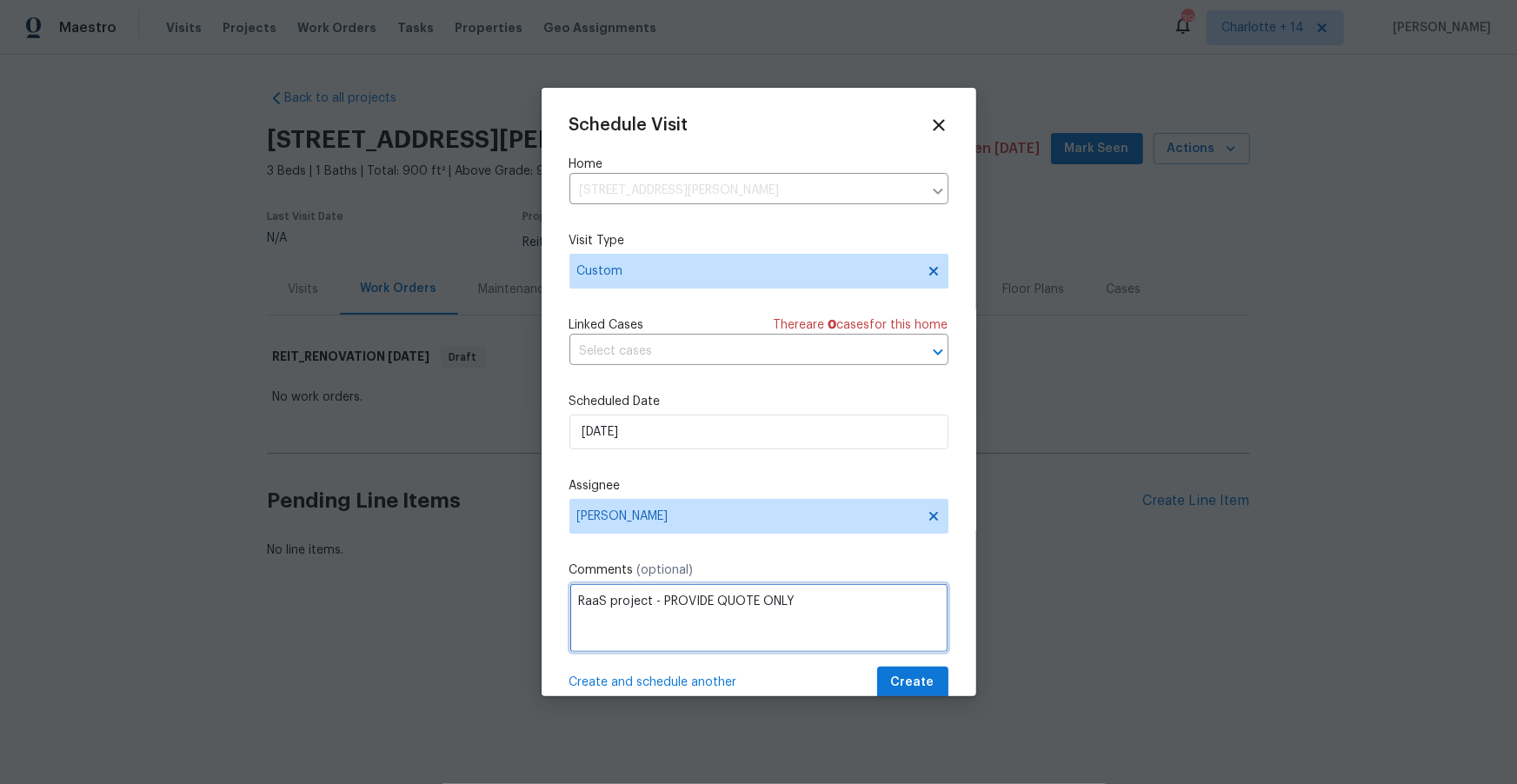 paste on "• Repair HVAC
• Treat and remove organic growth in bedroom
• Remove large tree branch from Roof line" 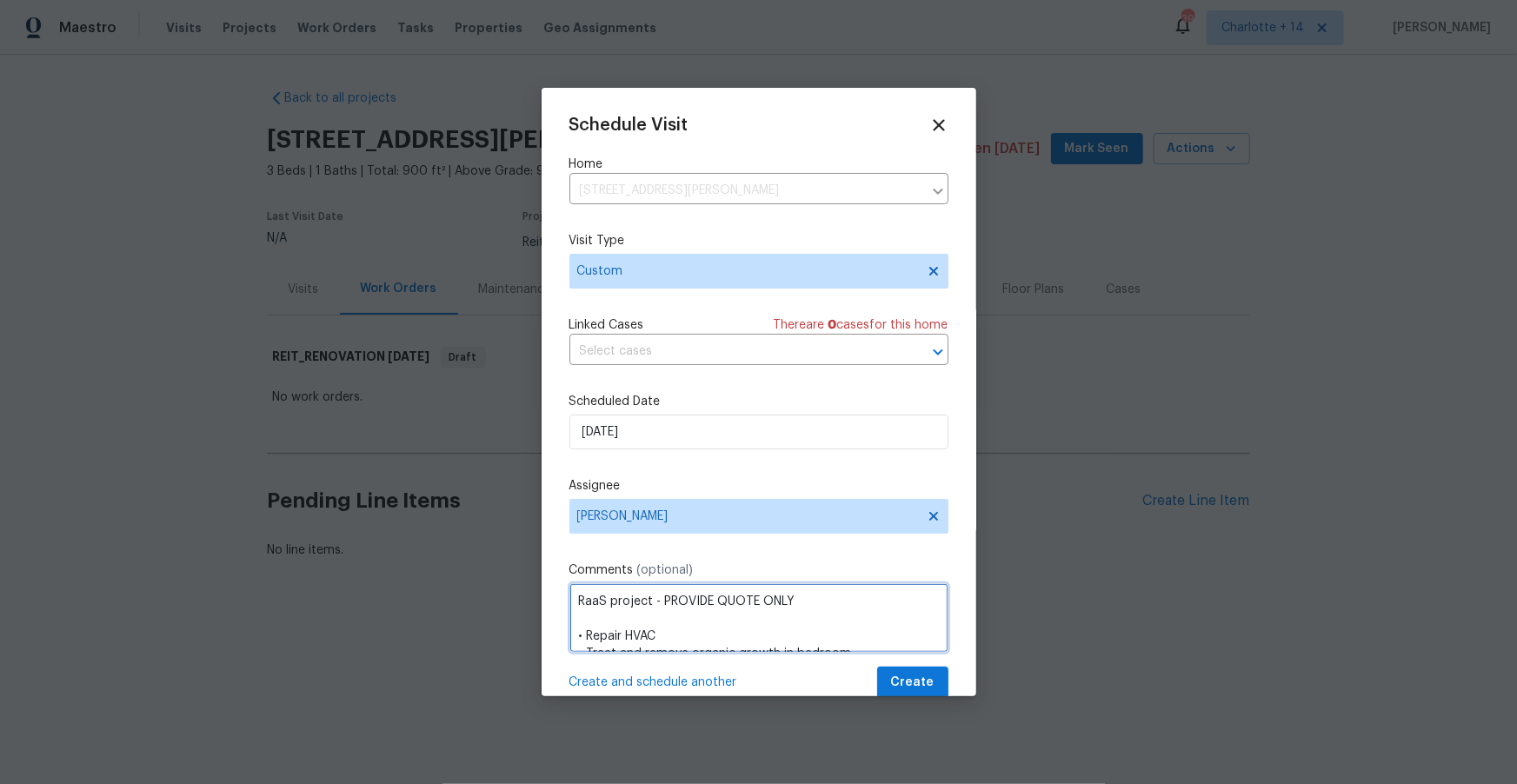 scroll, scrollTop: 25, scrollLeft: 0, axis: vertical 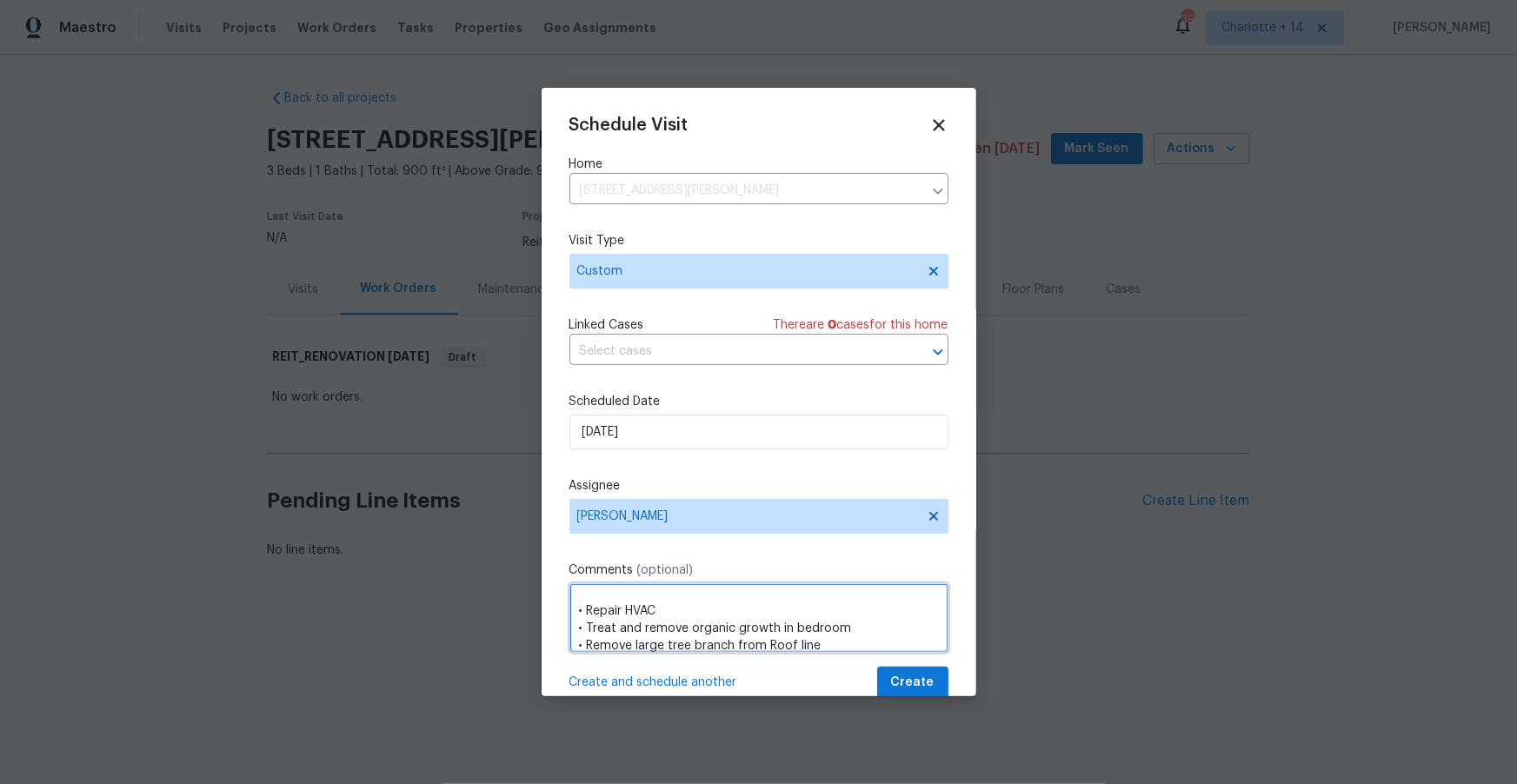 click on "RaaS project - PROVIDE QUOTE ONLY
• Repair HVAC
• Treat and remove organic growth in bedroom
• Remove large tree branch from Roof line" at bounding box center (759, 618) 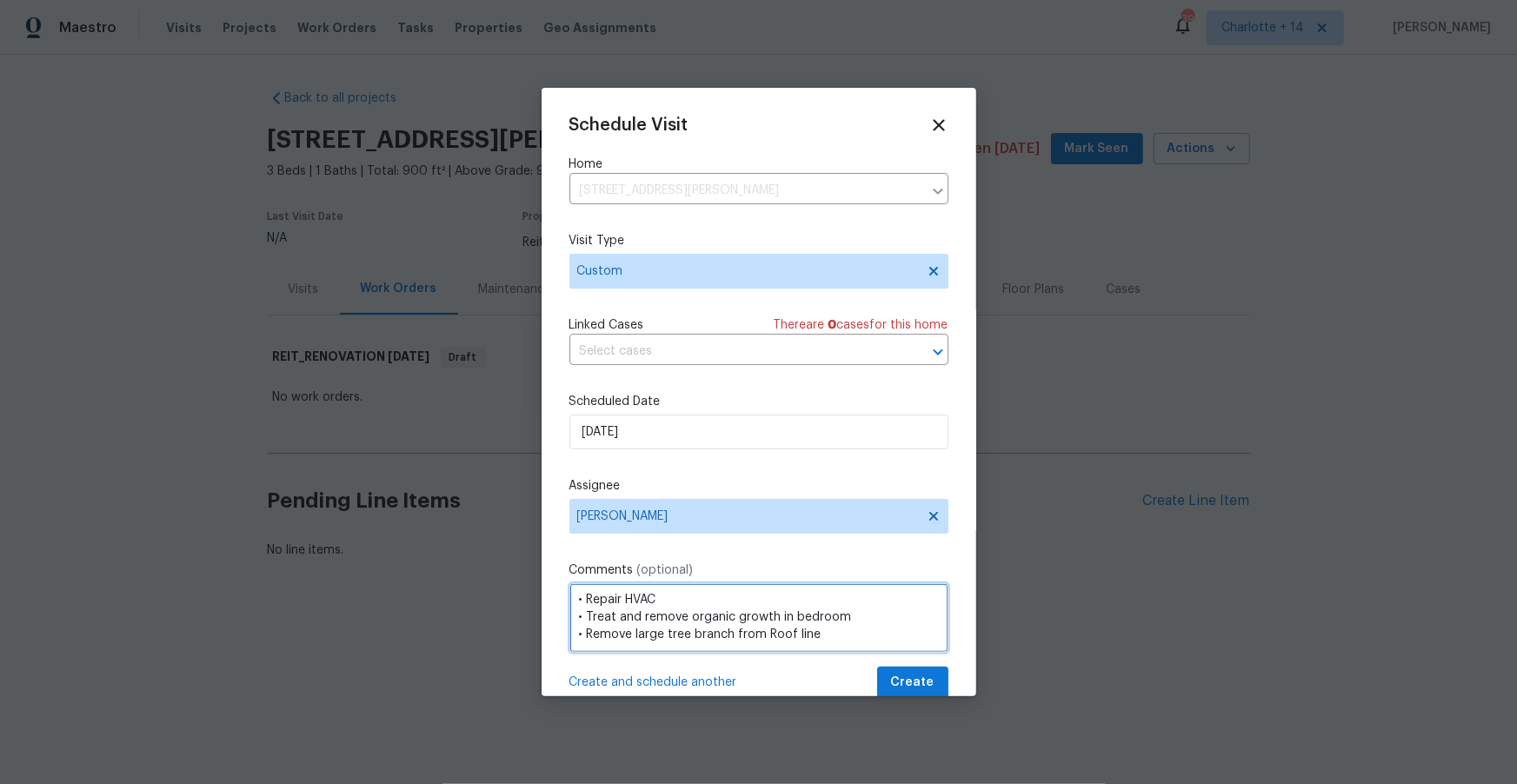 paste on "Access instructions: Combobox	3236" 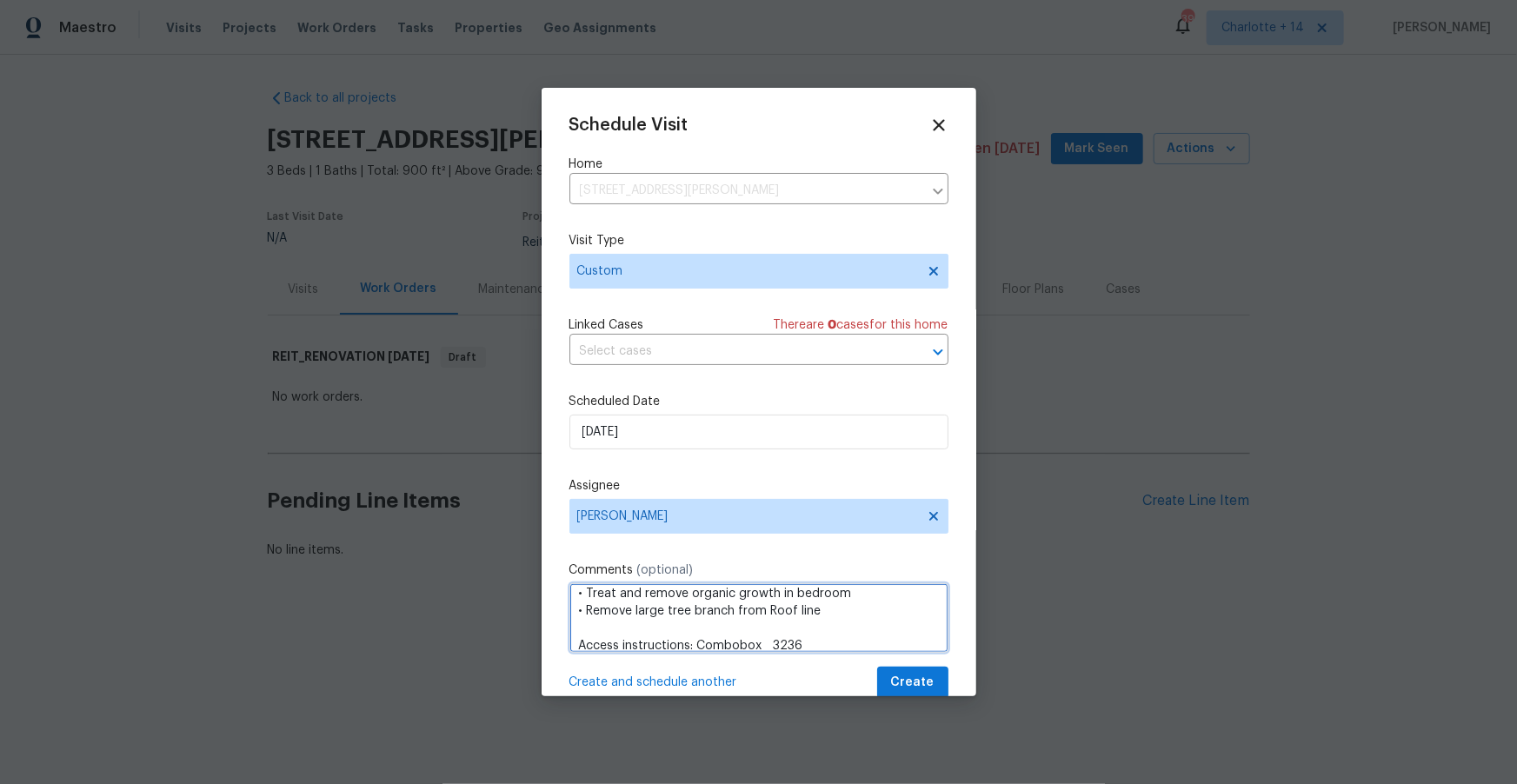 type on "RaaS project - PROVIDE QUOTE ONLY
• Repair HVAC
• Treat and remove organic growth in bedroom
• Remove large tree branch from Roof line
Access instructions: Combobox	3236" 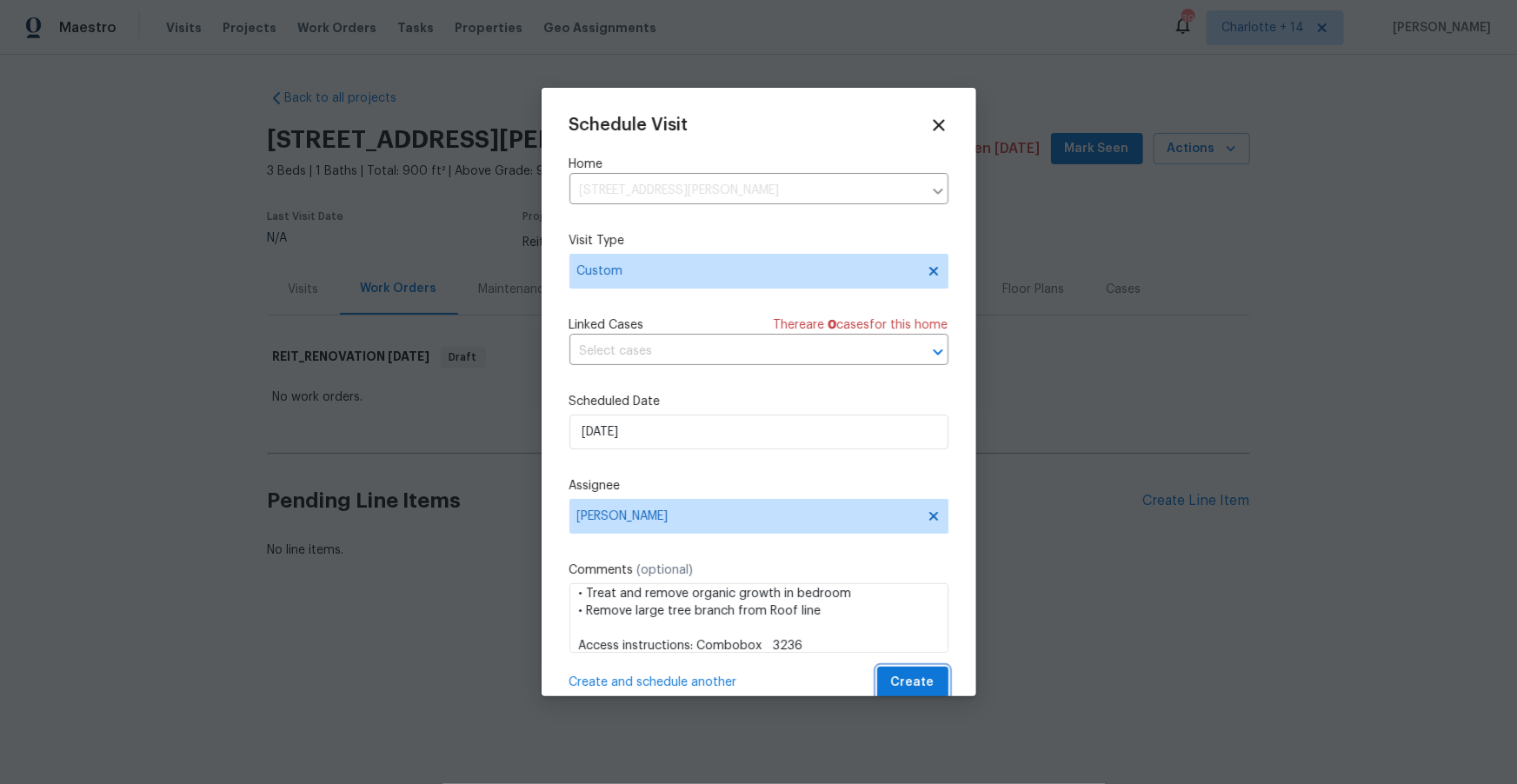 drag, startPoint x: 925, startPoint y: 688, endPoint x: 930, endPoint y: 681, distance: 8.602325 